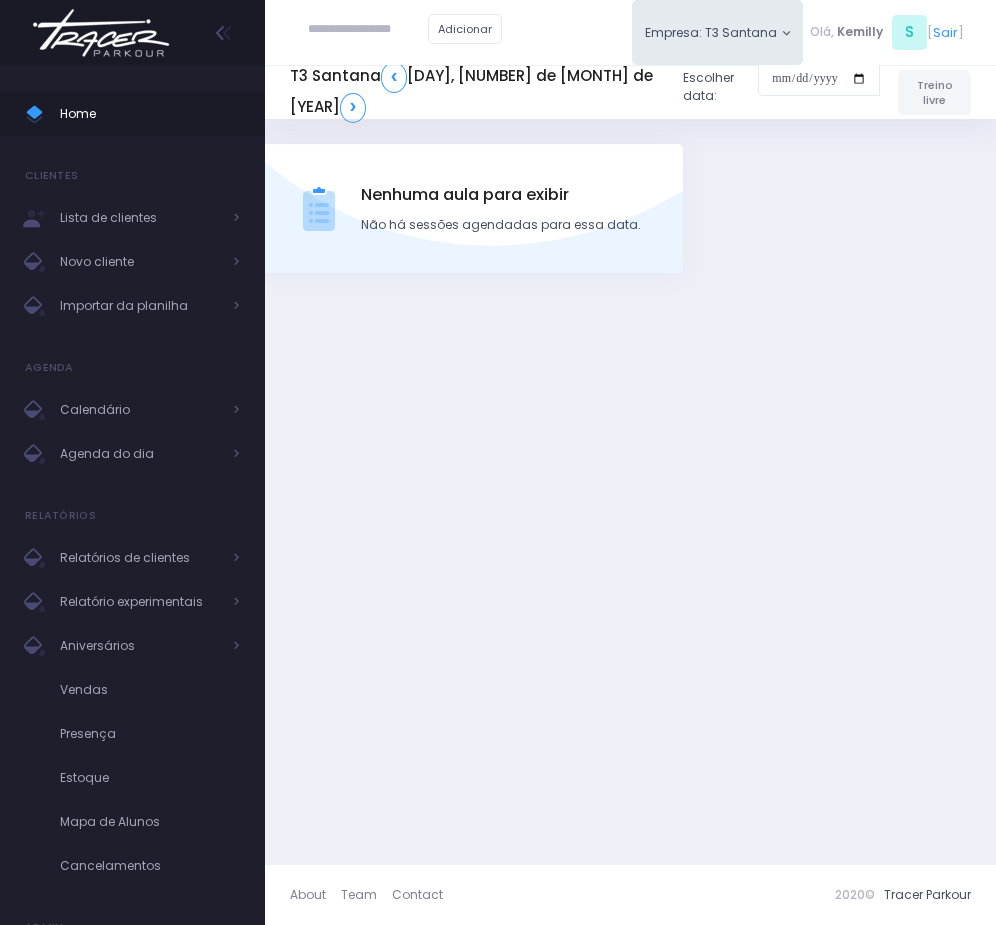 scroll, scrollTop: 0, scrollLeft: 0, axis: both 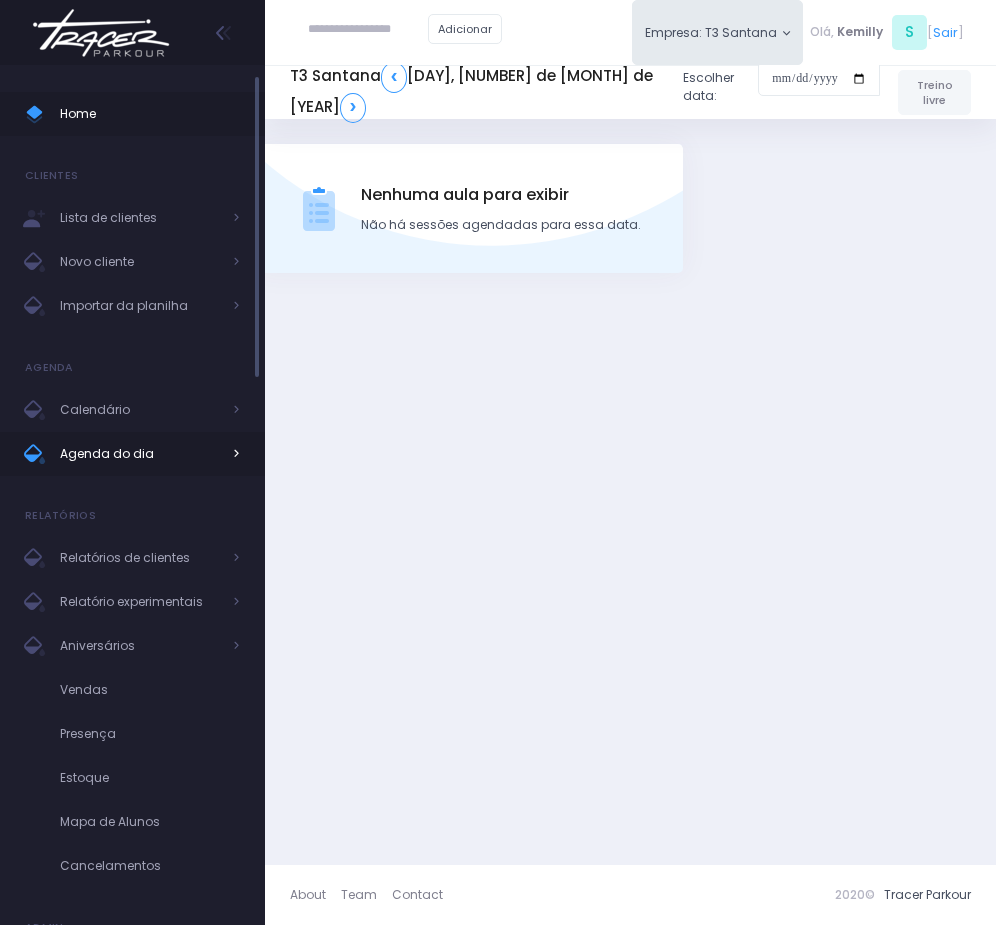drag, startPoint x: 0, startPoint y: 0, endPoint x: 172, endPoint y: 454, distance: 485.48944 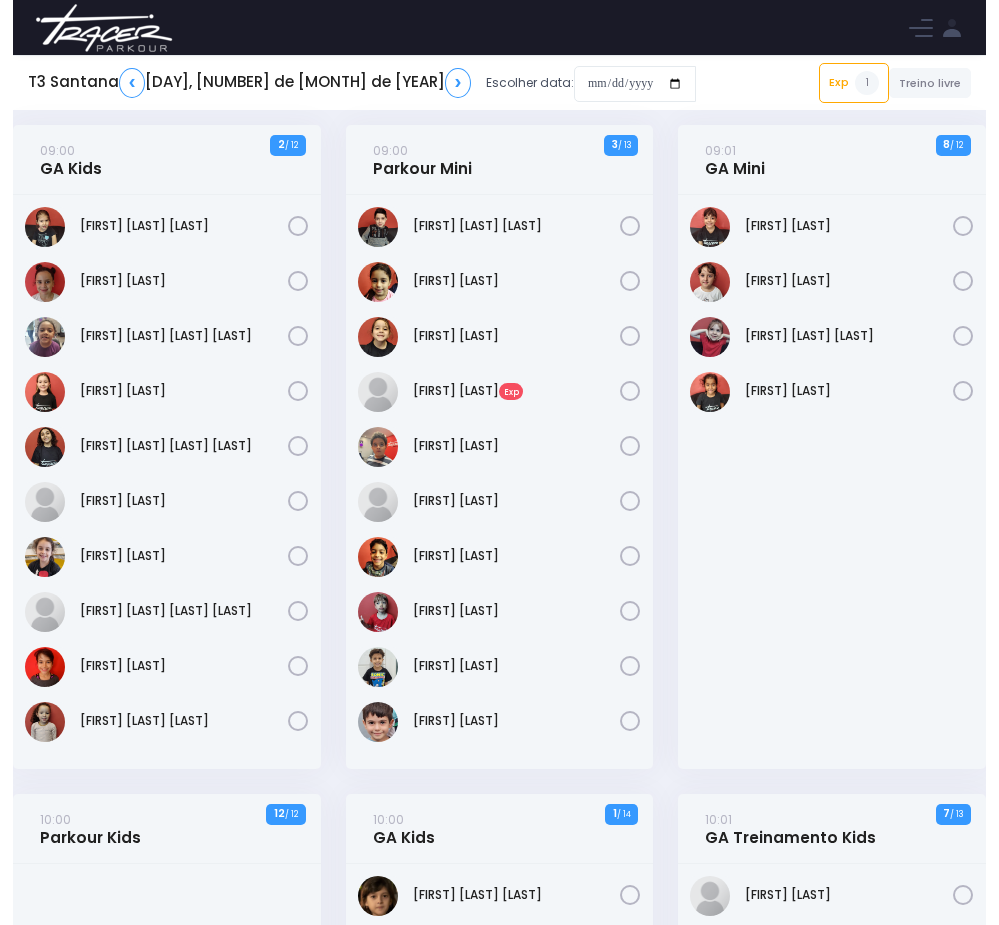 scroll, scrollTop: 0, scrollLeft: 0, axis: both 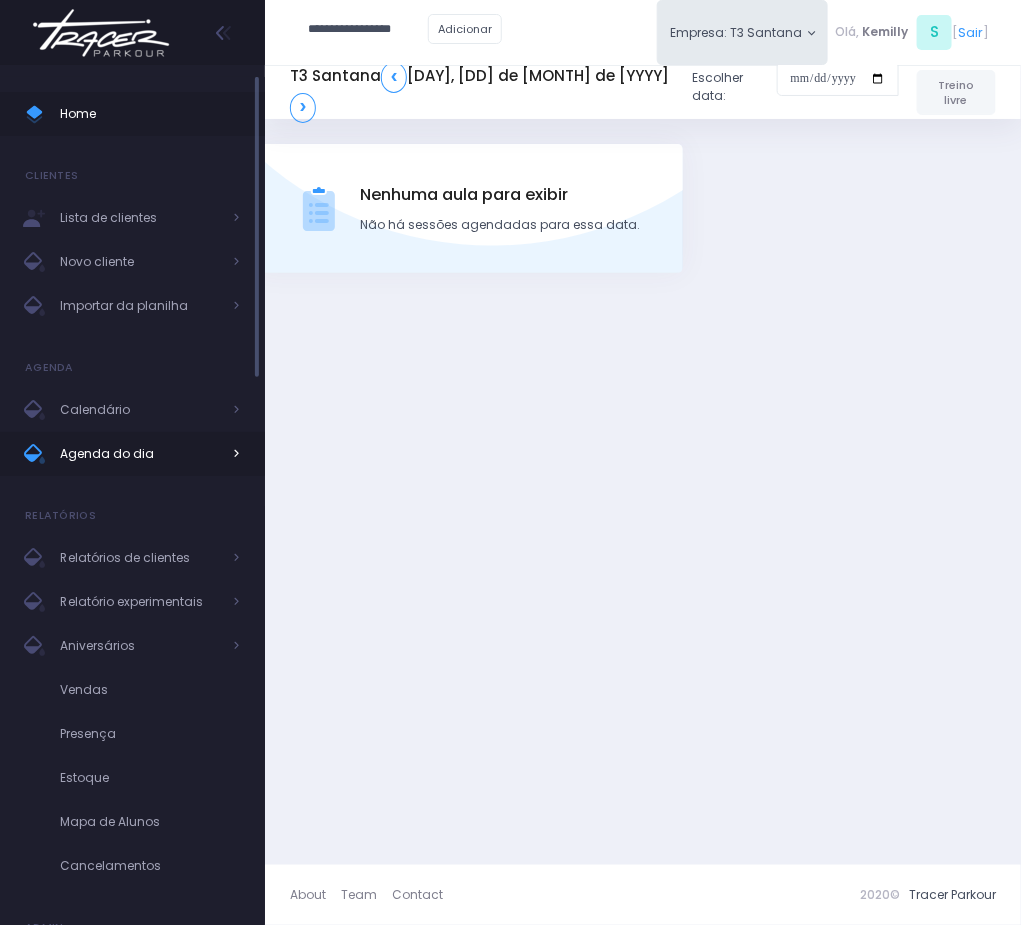 click on "Agenda do dia" at bounding box center [140, 454] 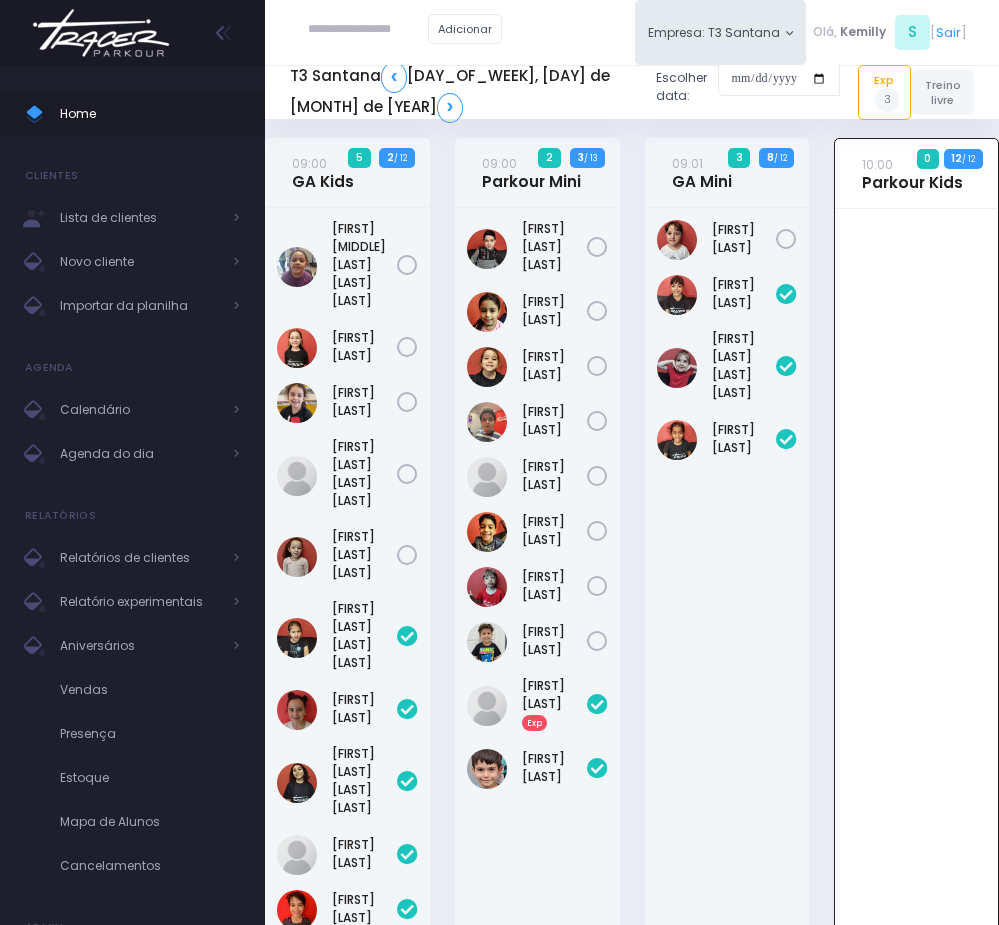 scroll, scrollTop: 0, scrollLeft: 0, axis: both 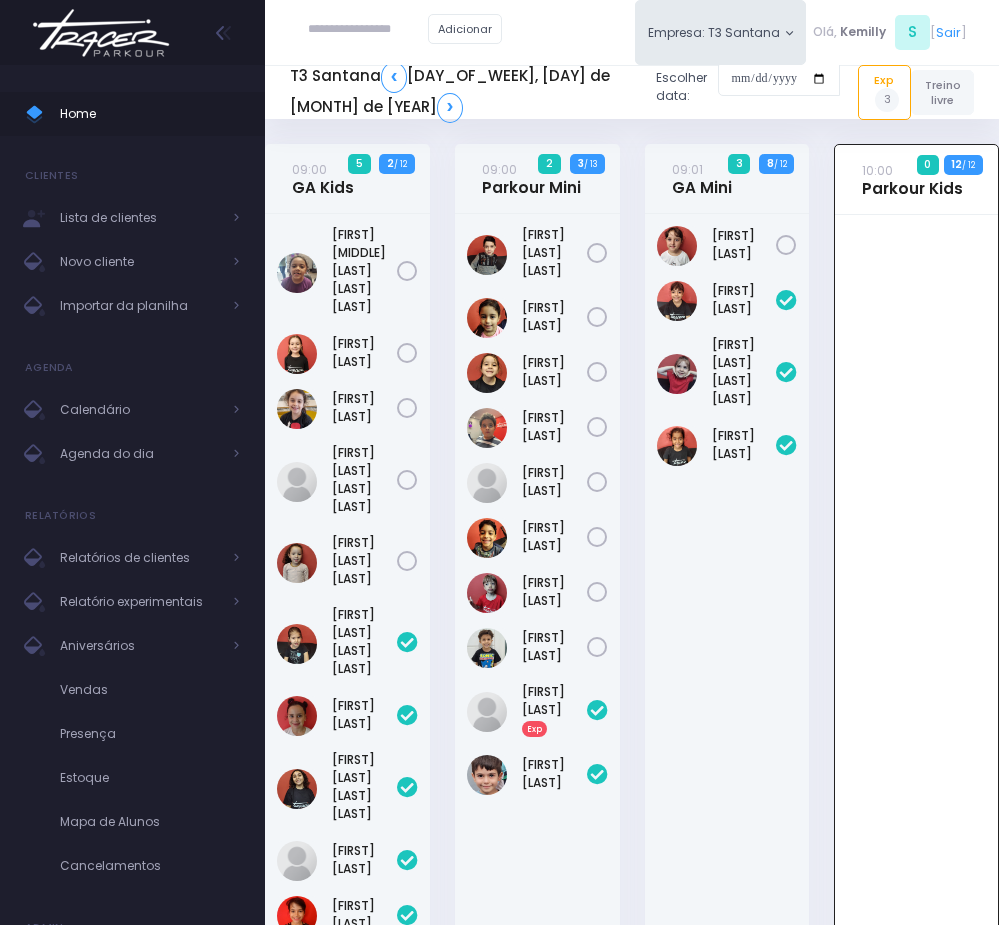 click at bounding box center [368, 30] 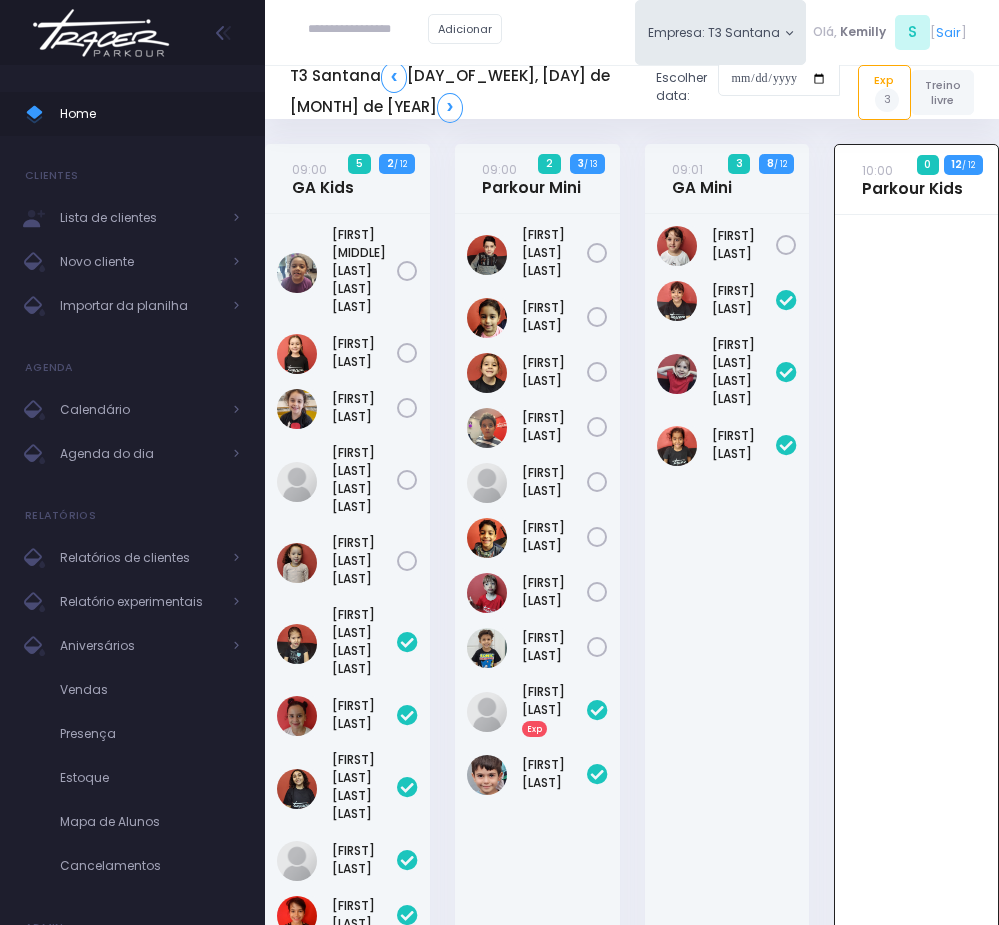click on "Heloísa Cutti" at bounding box center (727, 588) 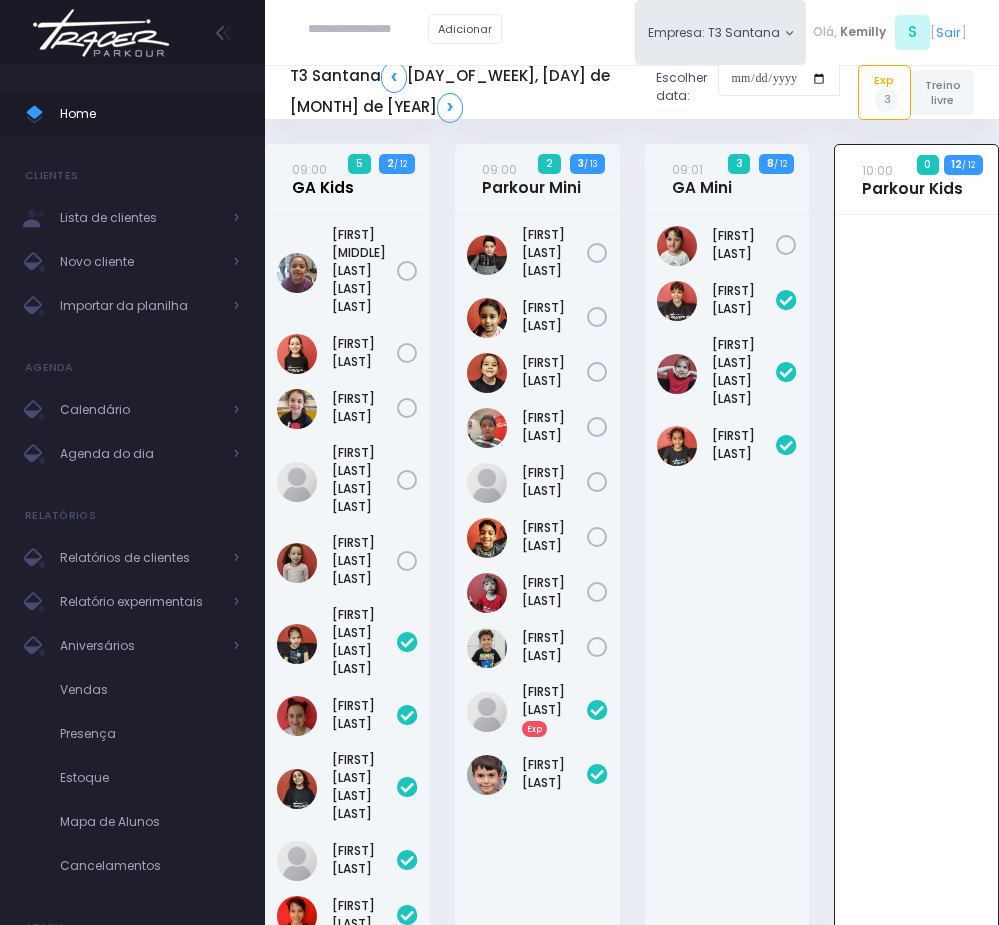 click on "09:00 GA Kids" at bounding box center [323, 178] 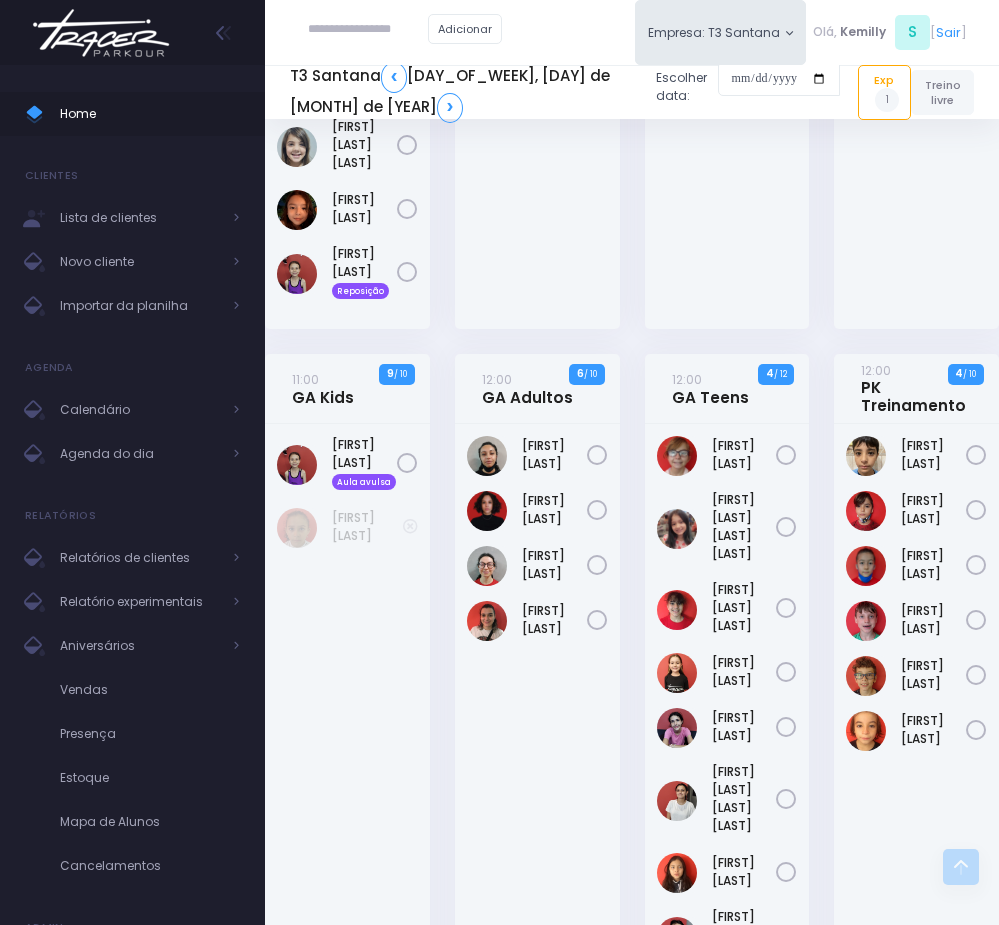 scroll, scrollTop: 1500, scrollLeft: 0, axis: vertical 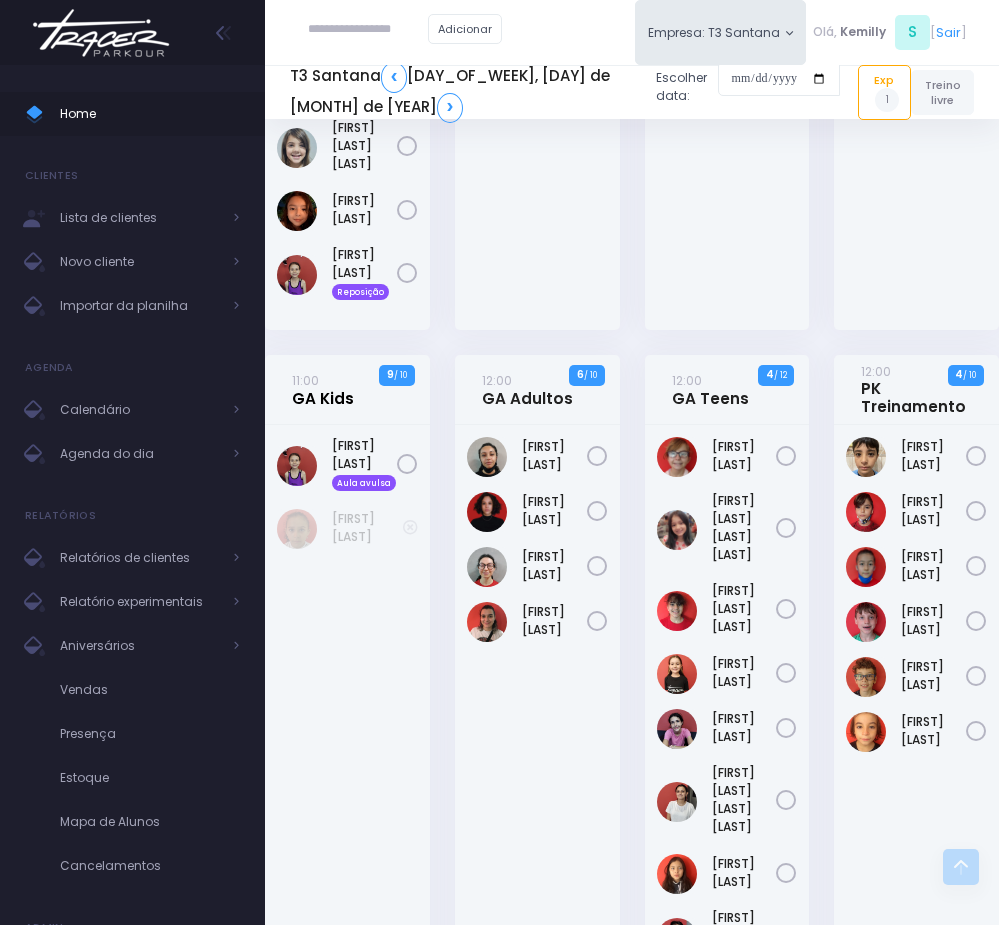 click on "11:00 GA Kids" at bounding box center (323, 389) 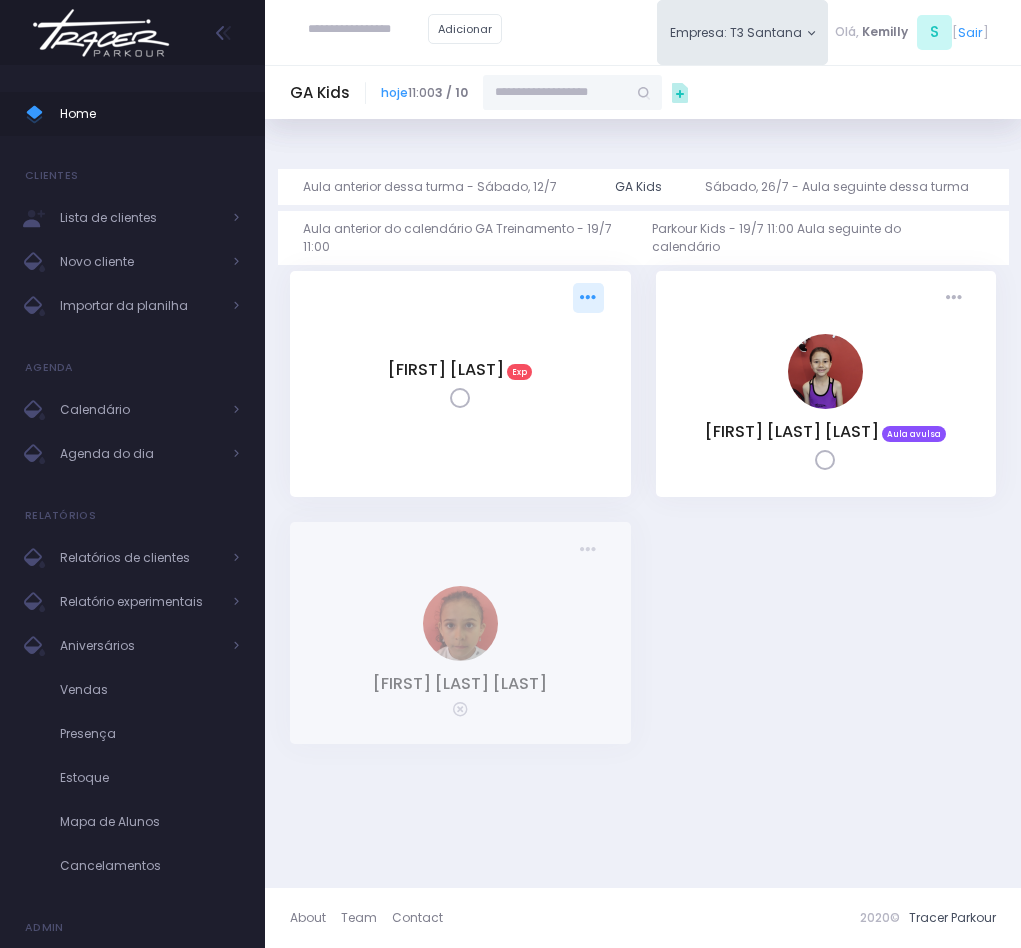 scroll, scrollTop: 0, scrollLeft: 0, axis: both 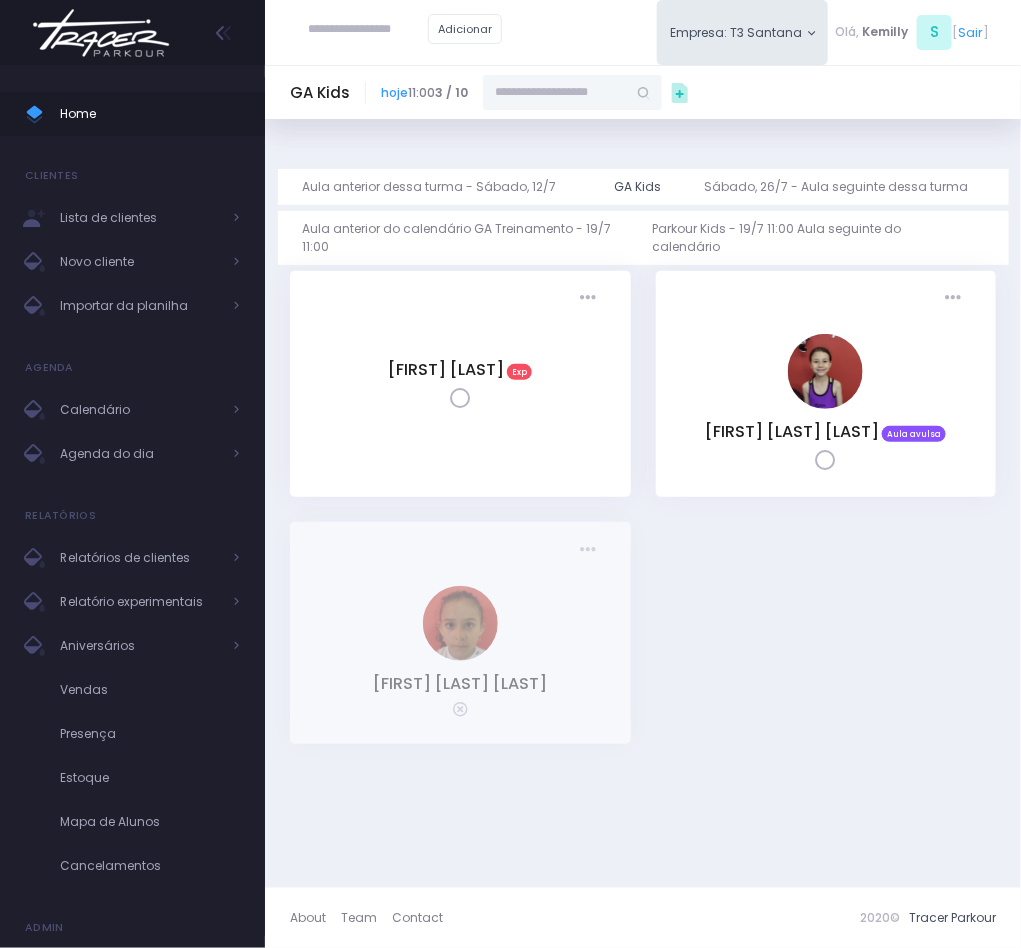 click at bounding box center (555, 93) 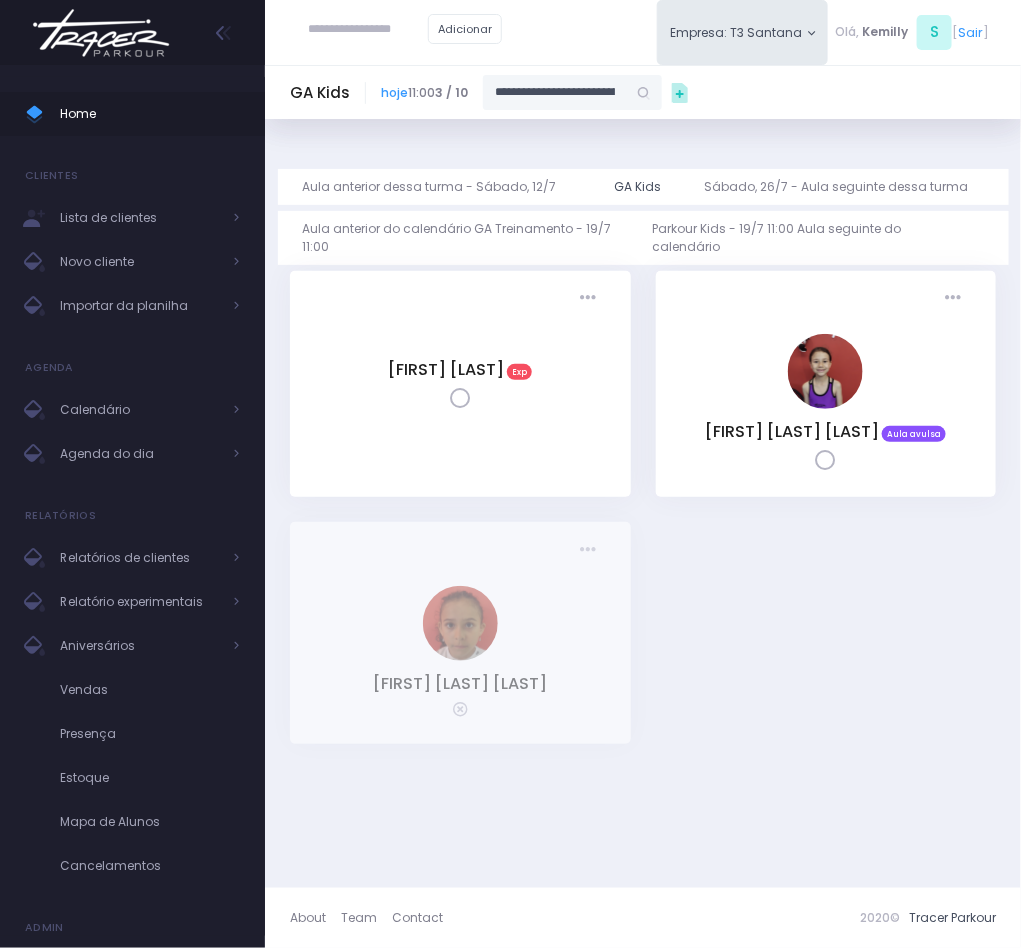 scroll, scrollTop: 0, scrollLeft: 153, axis: horizontal 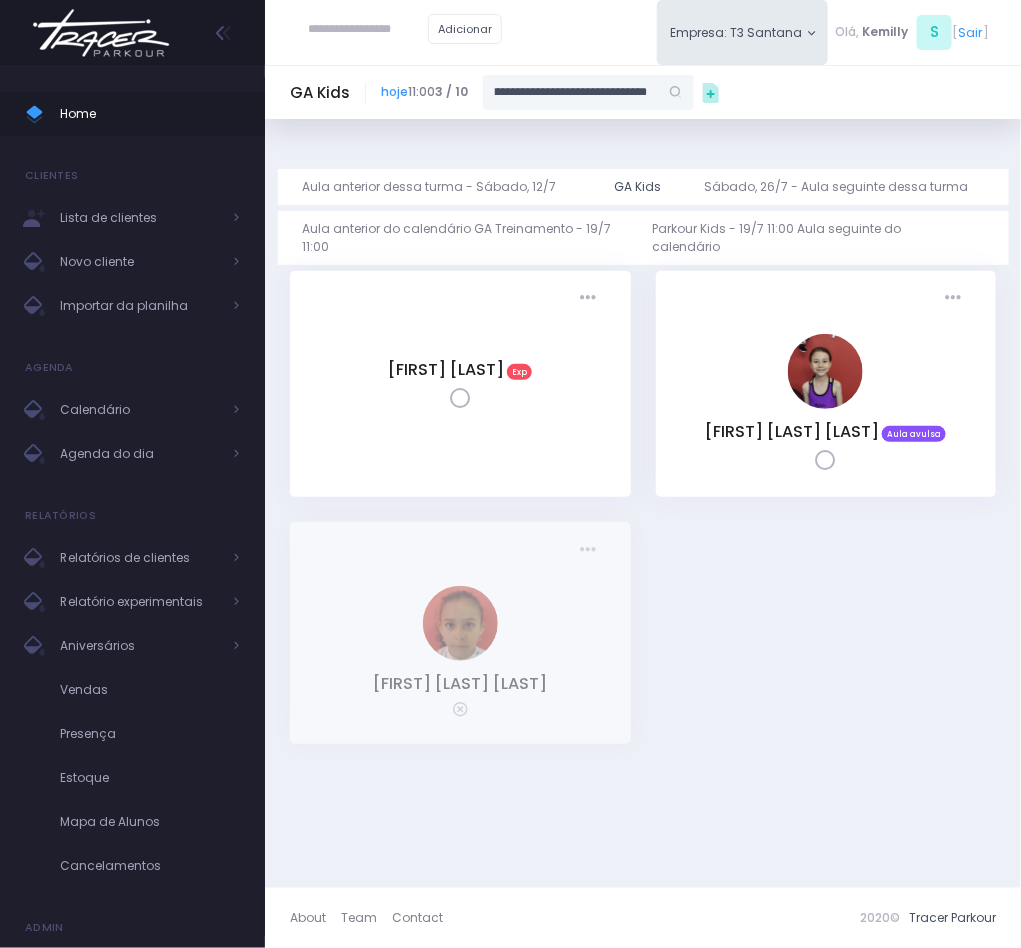 click on "**********" at bounding box center [571, 93] 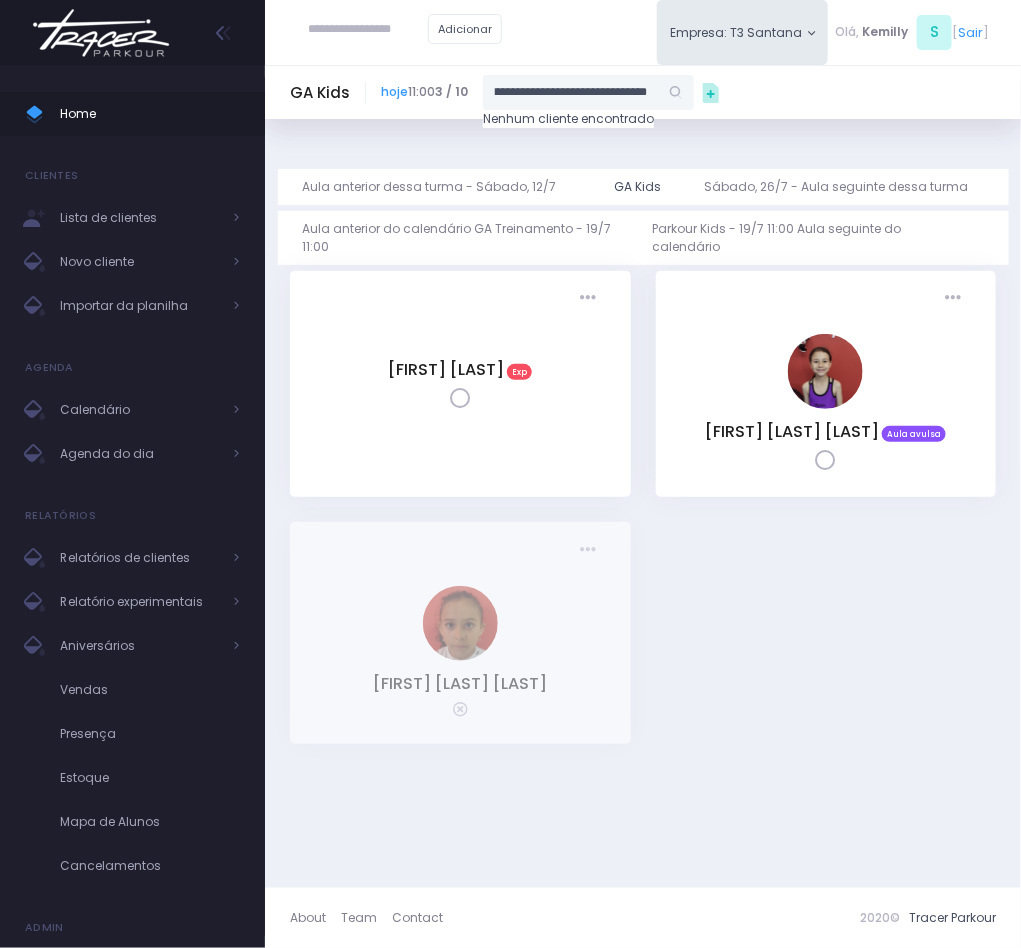 click on "**********" at bounding box center (571, 93) 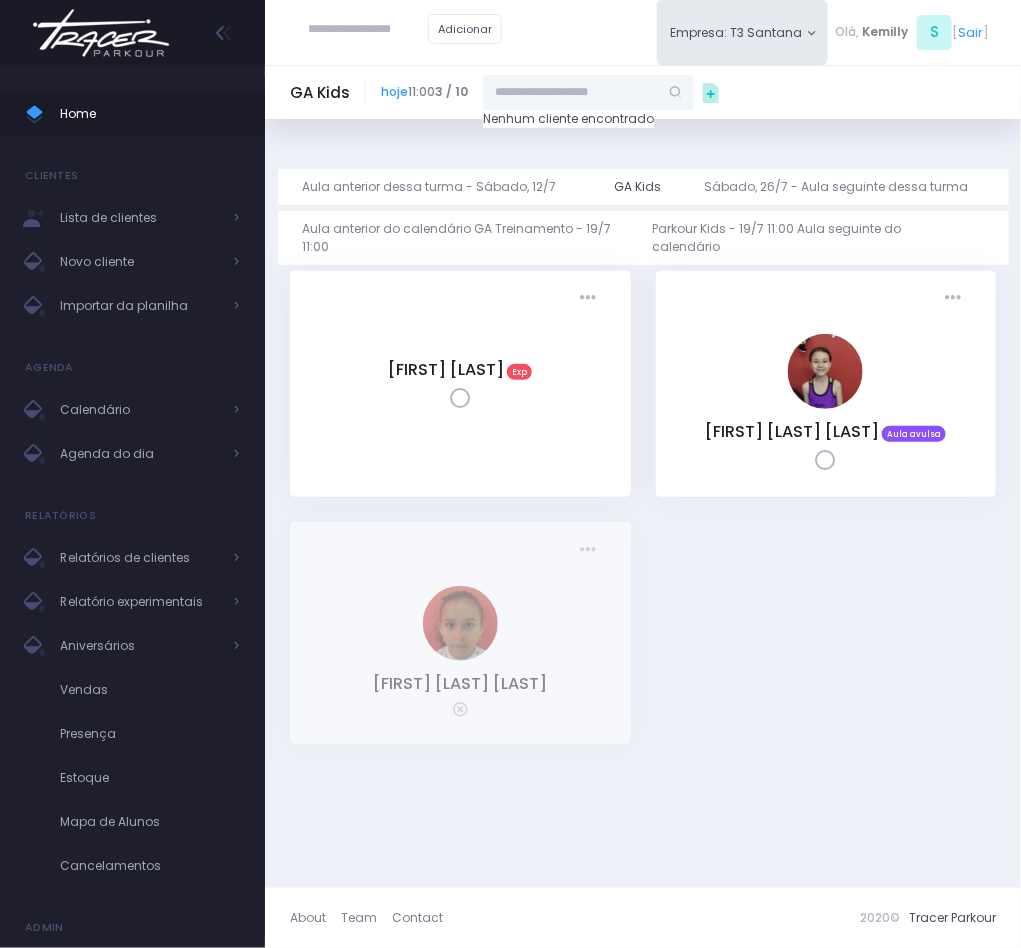 scroll, scrollTop: 0, scrollLeft: 0, axis: both 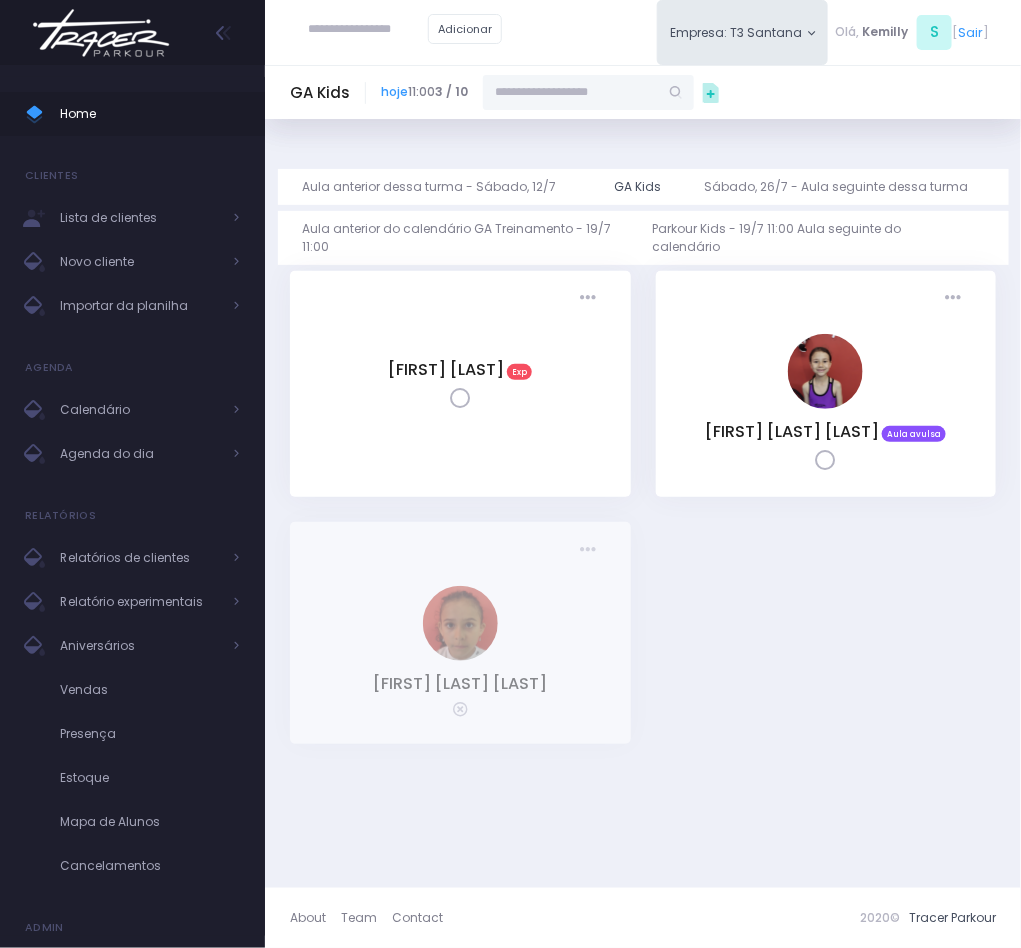 click at bounding box center (571, 93) 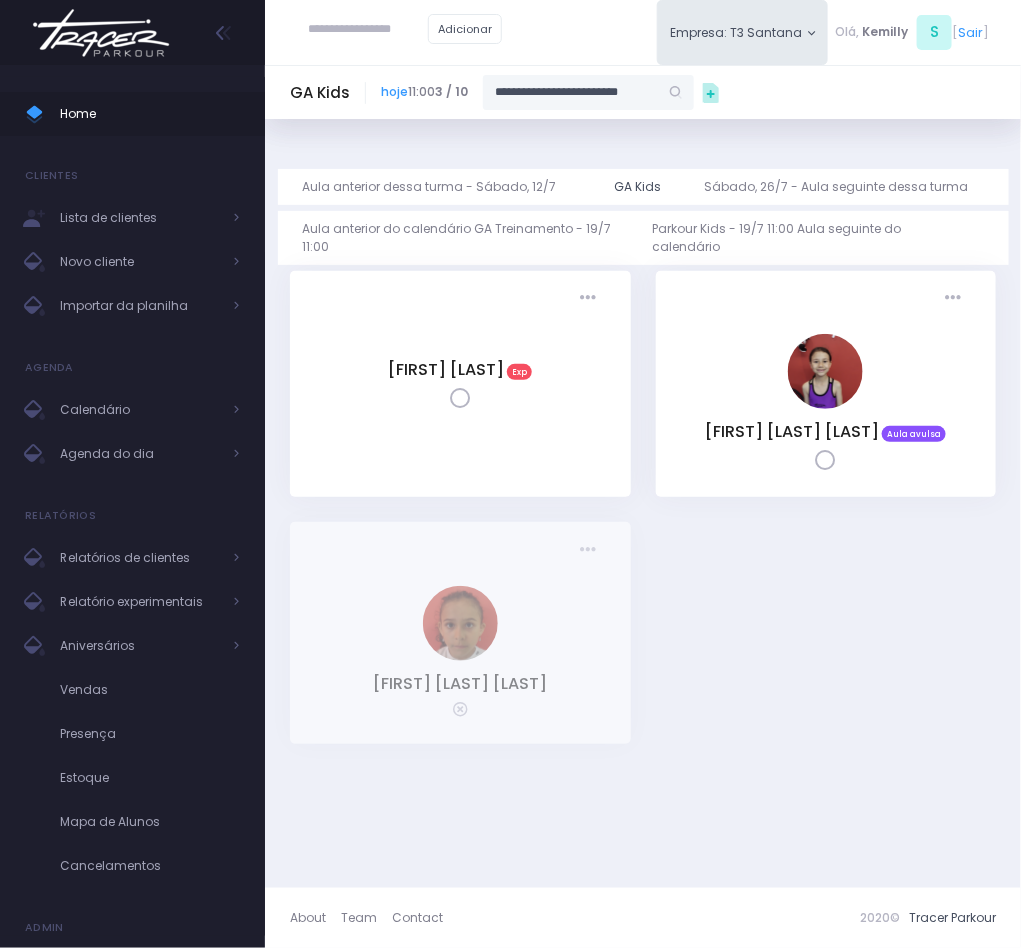 scroll, scrollTop: 0, scrollLeft: 4, axis: horizontal 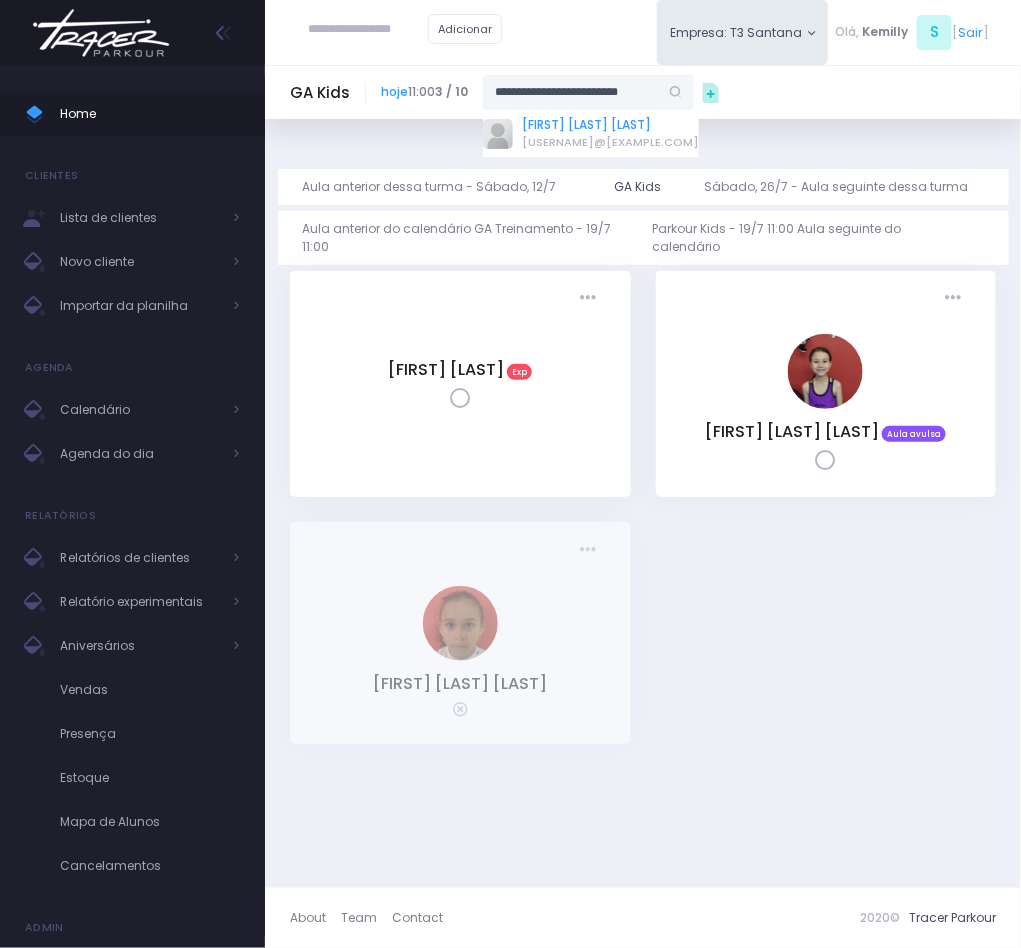 click on "LAURA ORTIZ CAMPOS VIEIRA" at bounding box center (610, 125) 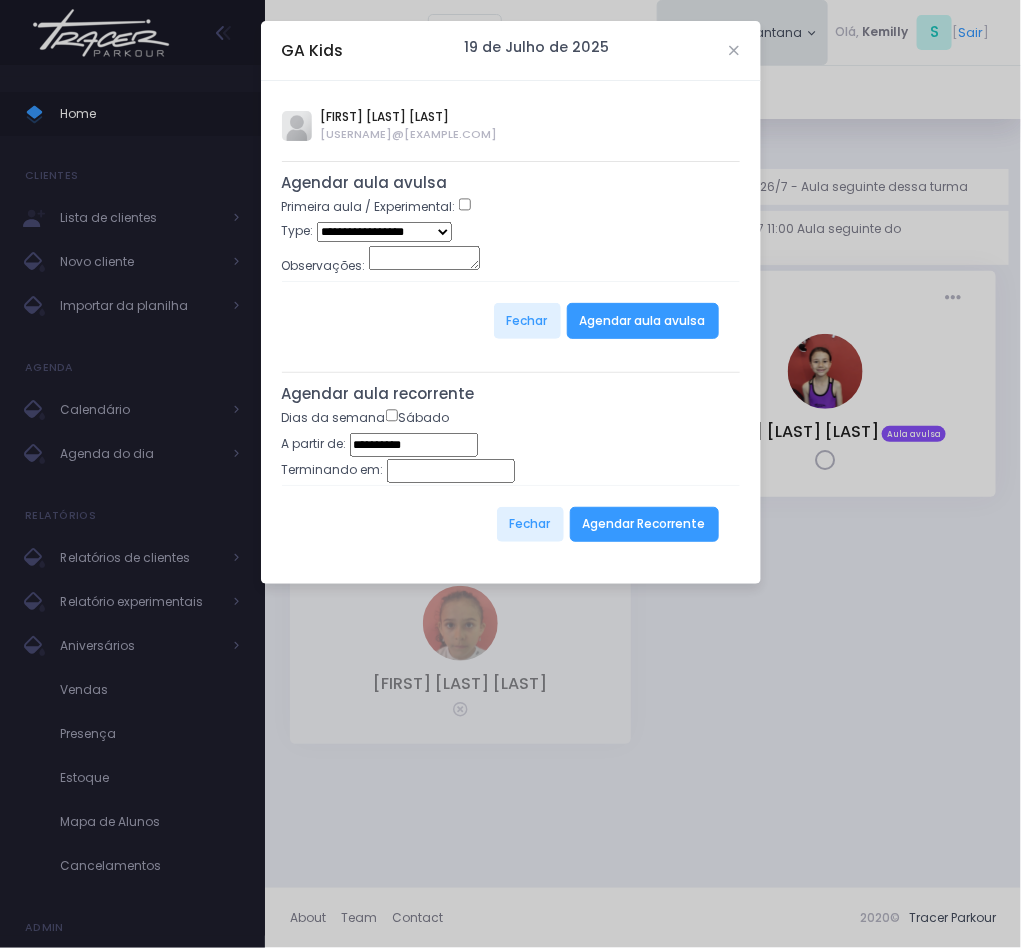 type on "**********" 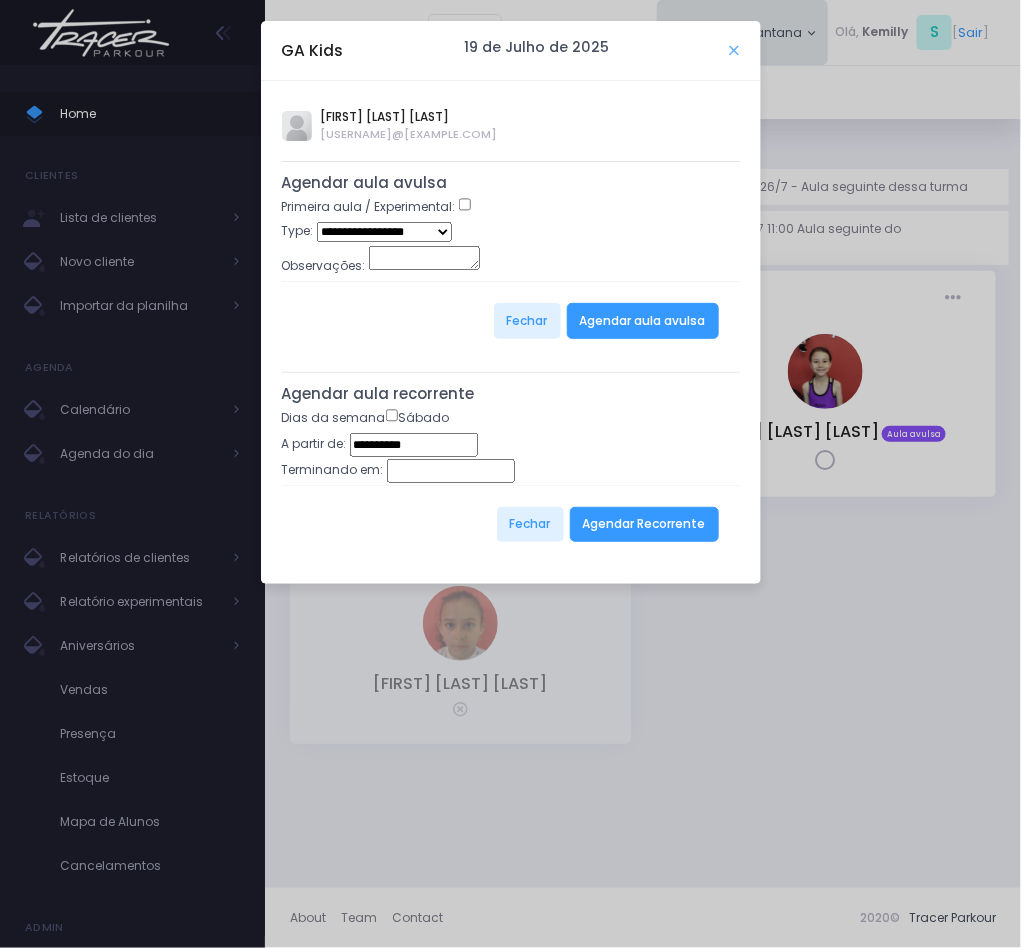 click at bounding box center (735, 50) 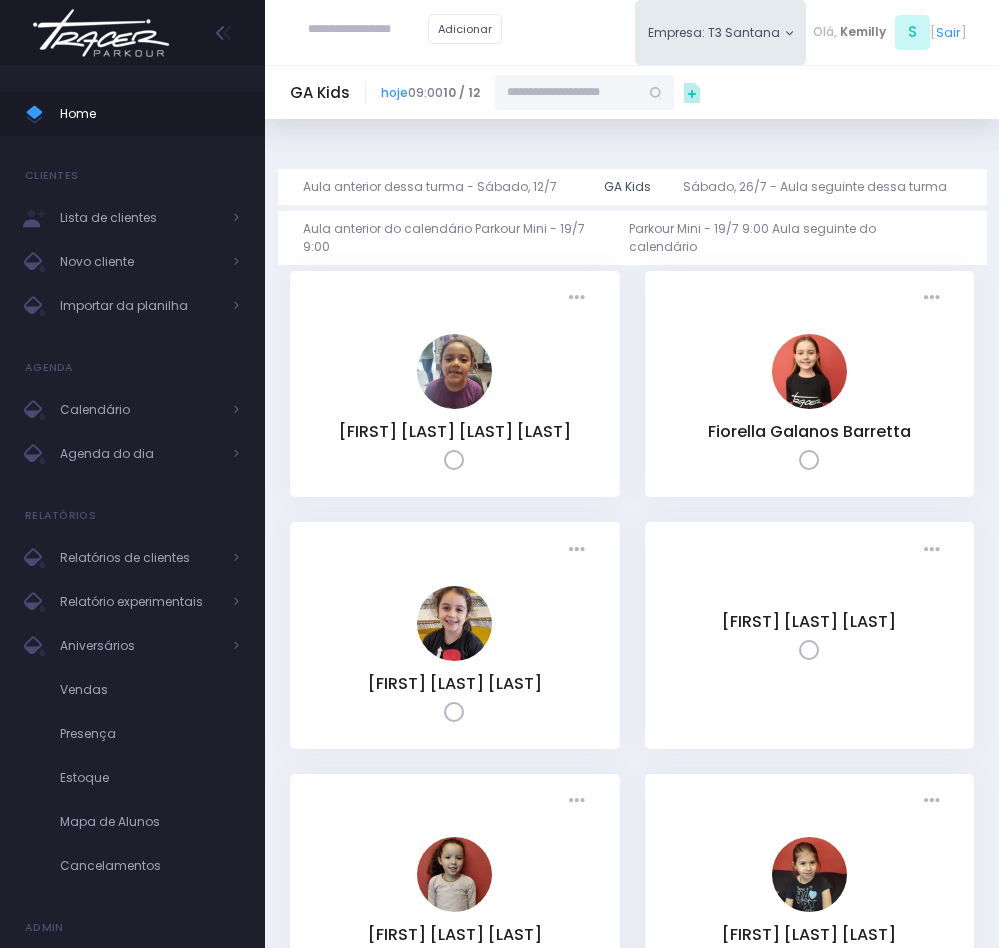 scroll, scrollTop: 0, scrollLeft: 0, axis: both 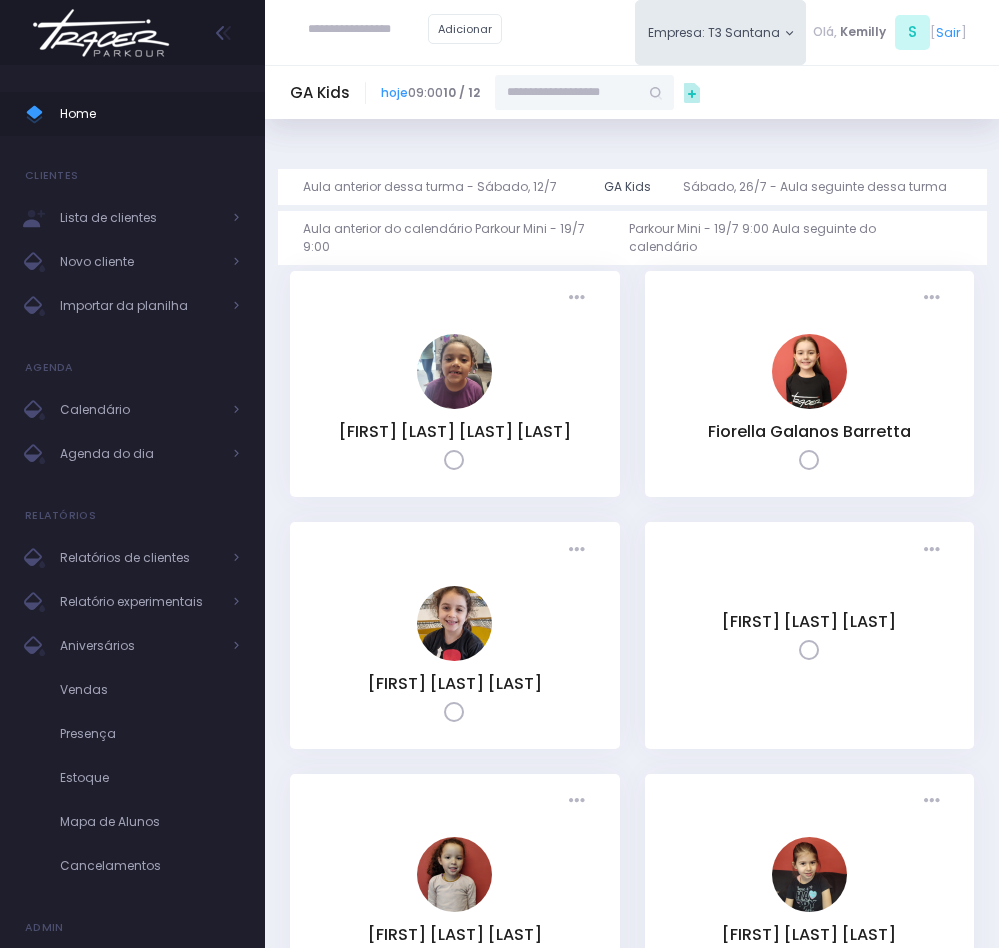 click at bounding box center [567, 93] 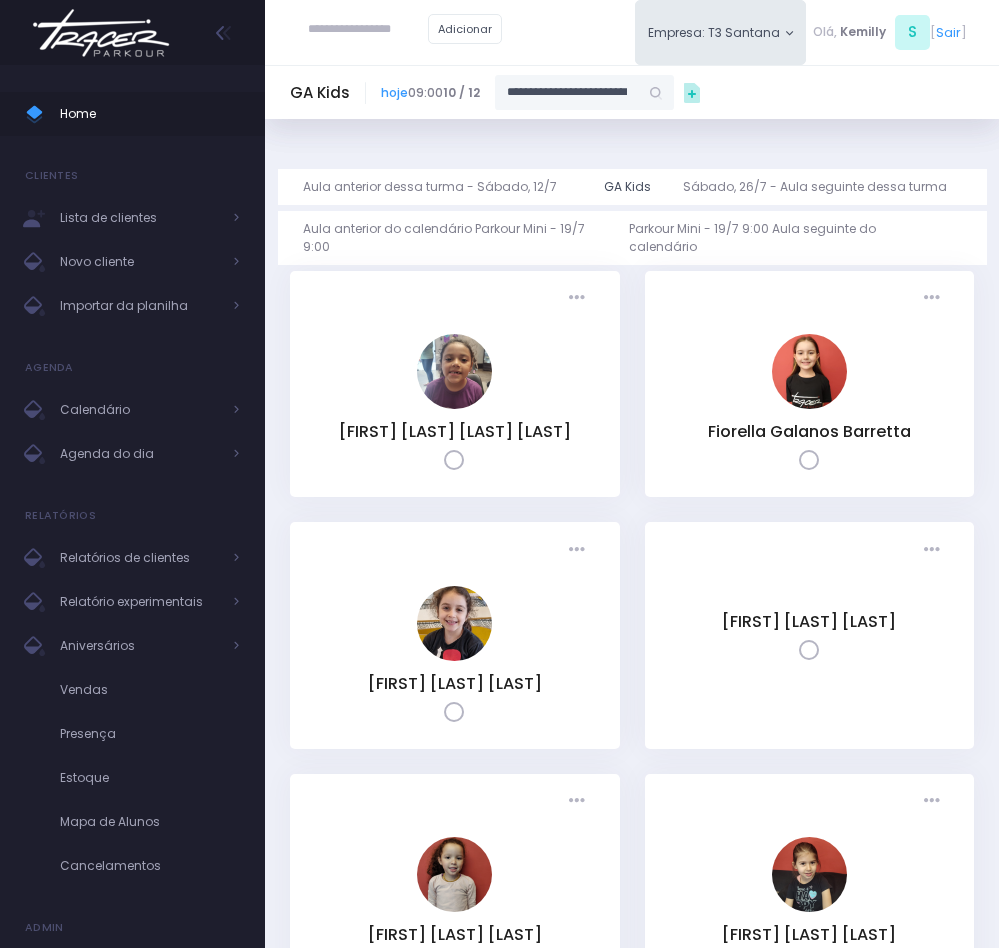 scroll, scrollTop: 0, scrollLeft: 3, axis: horizontal 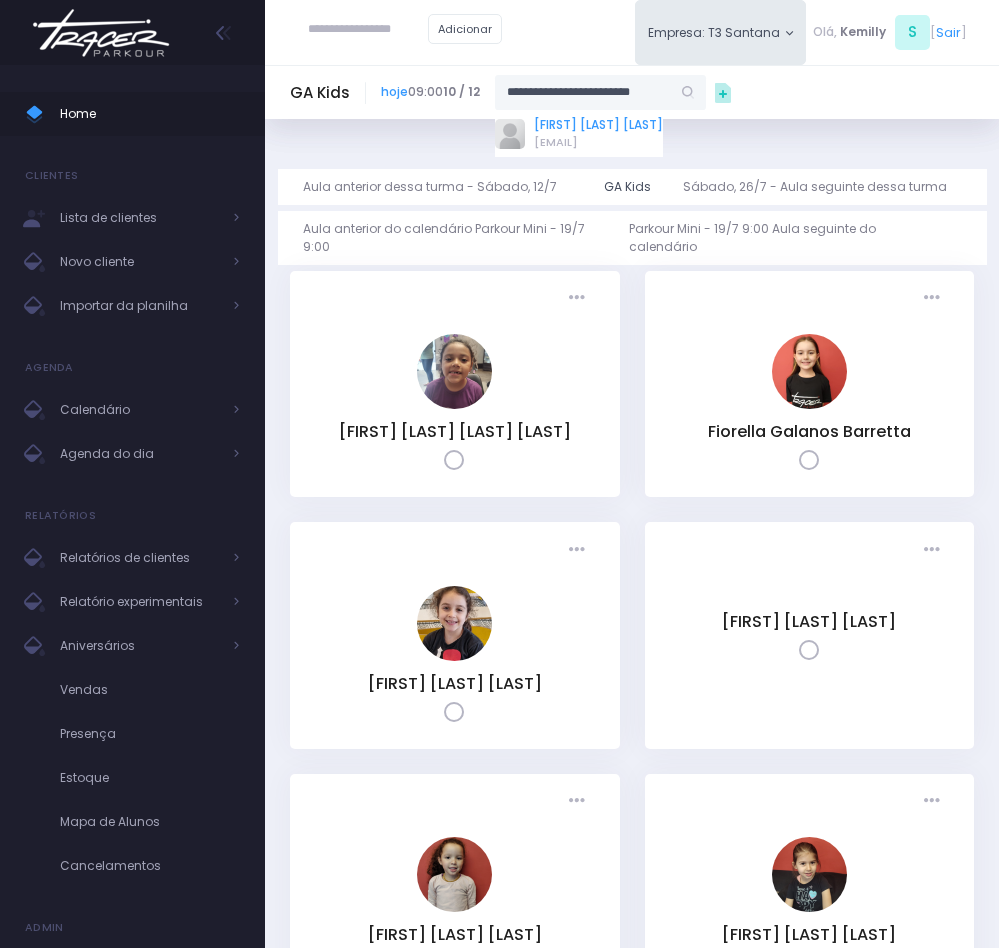 click on "[FIRST] [LAST]" at bounding box center [598, 125] 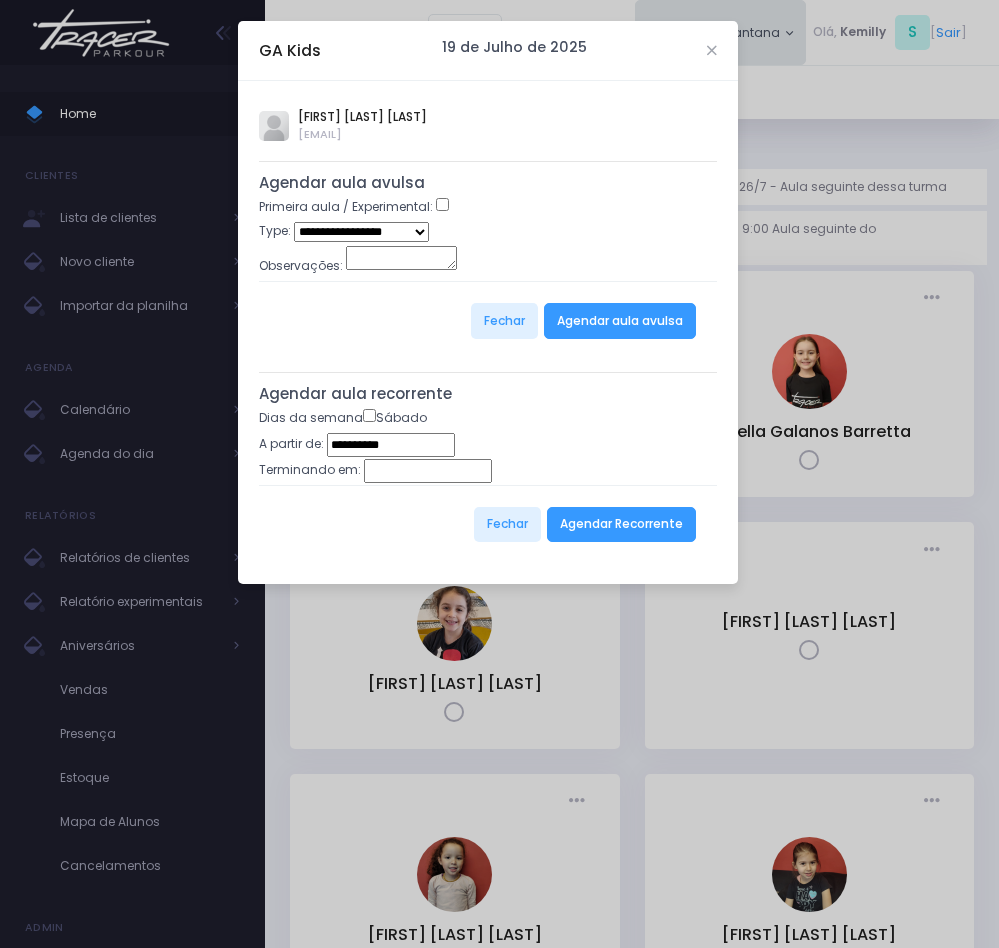 type on "**********" 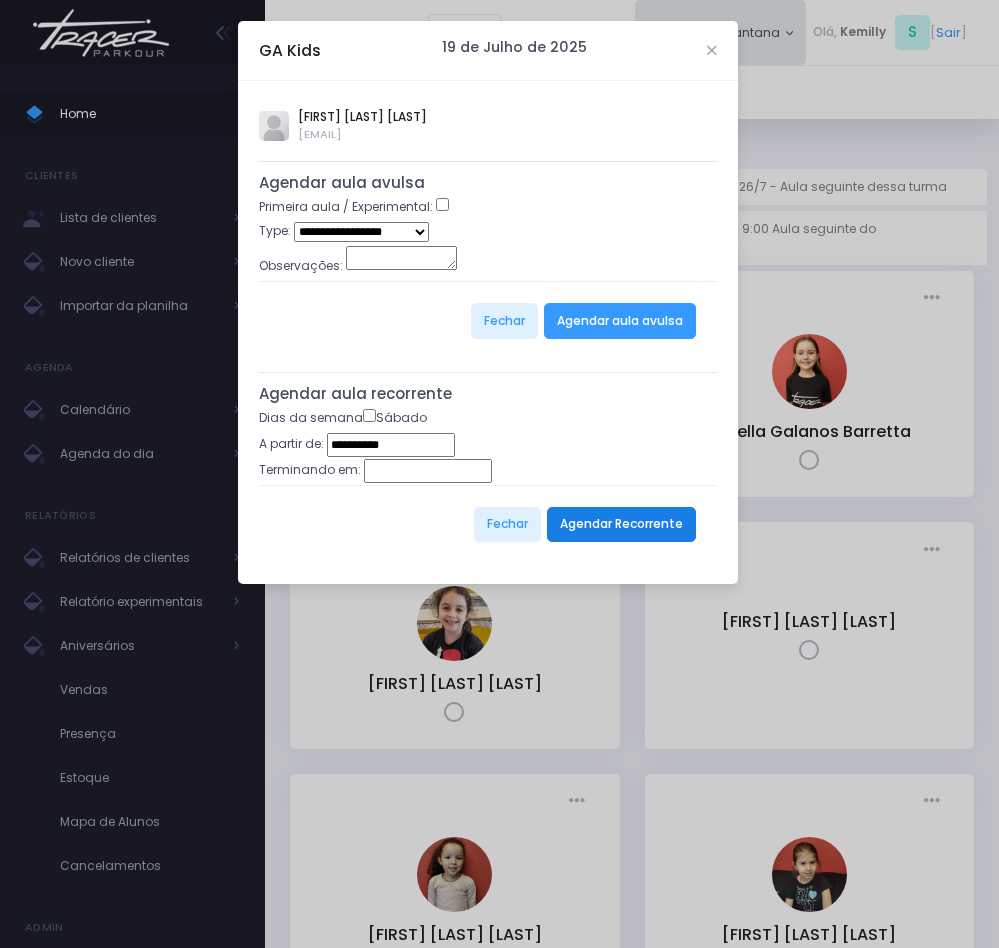 click on "Agendar Recorrente" at bounding box center [621, 525] 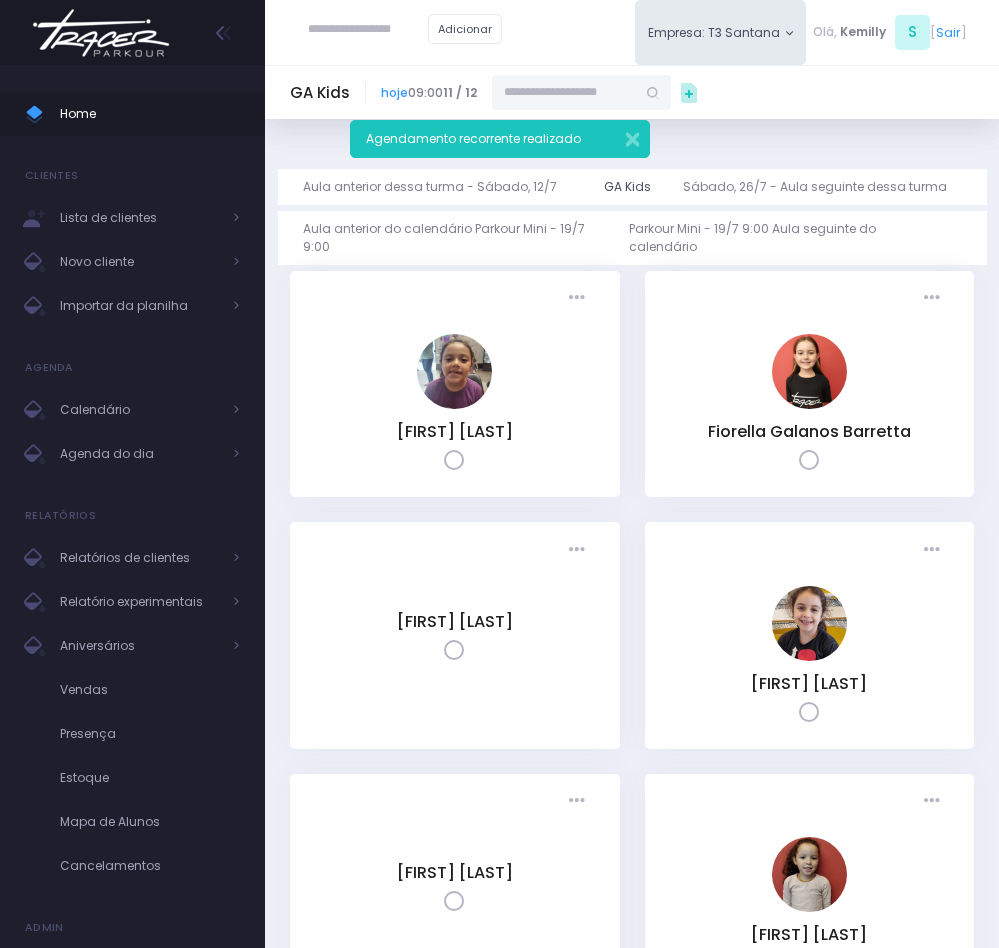 scroll, scrollTop: 0, scrollLeft: 0, axis: both 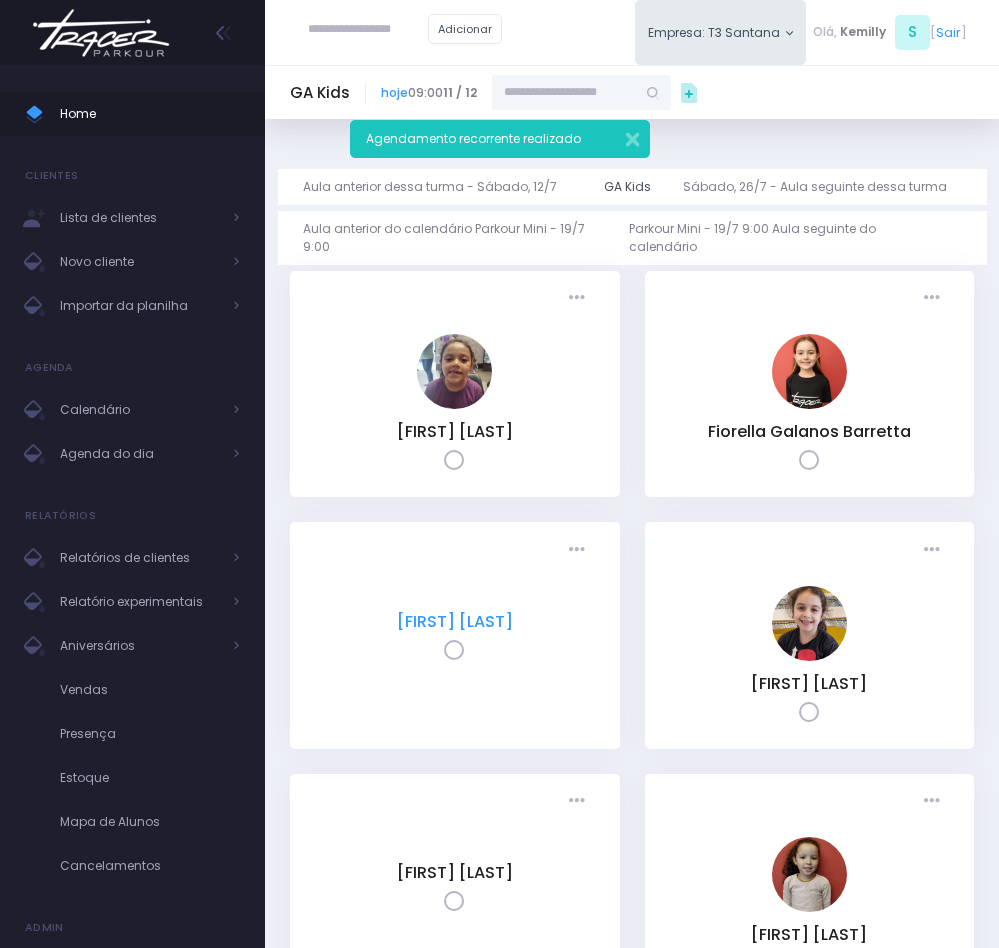 click on "[FIRST] [LAST]" at bounding box center [455, 621] 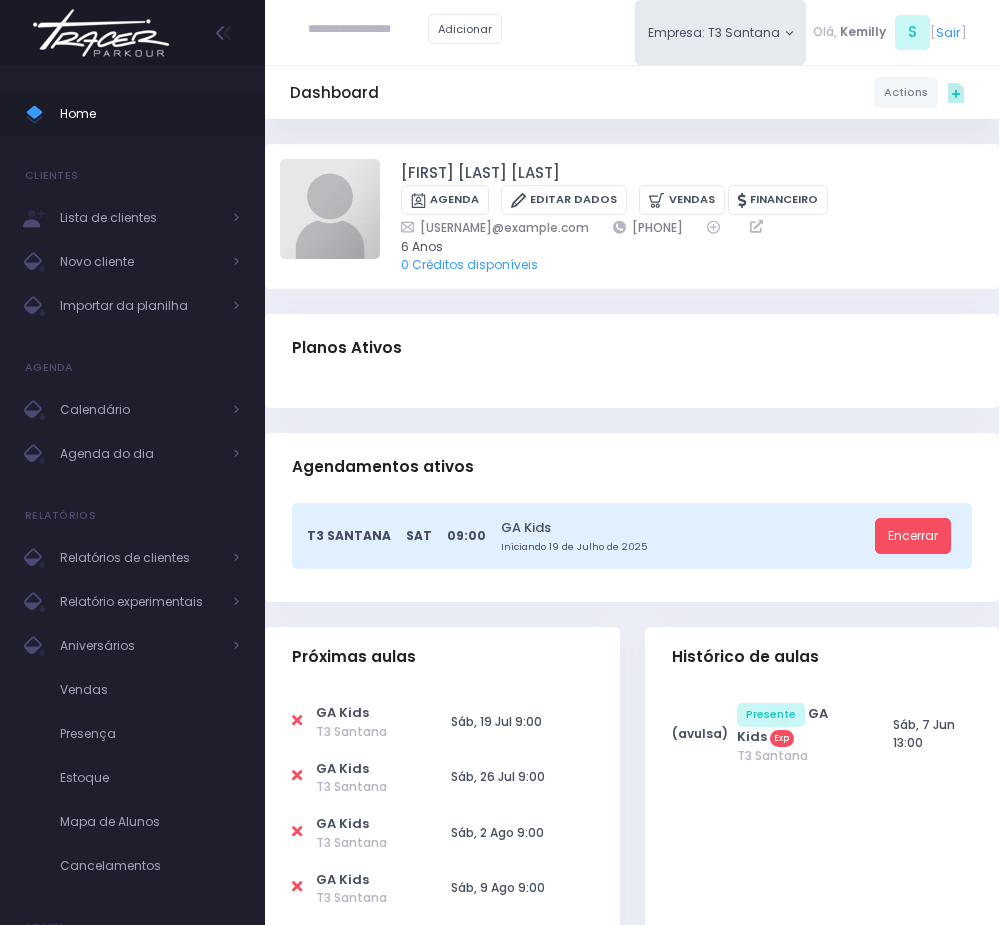 scroll, scrollTop: 0, scrollLeft: 0, axis: both 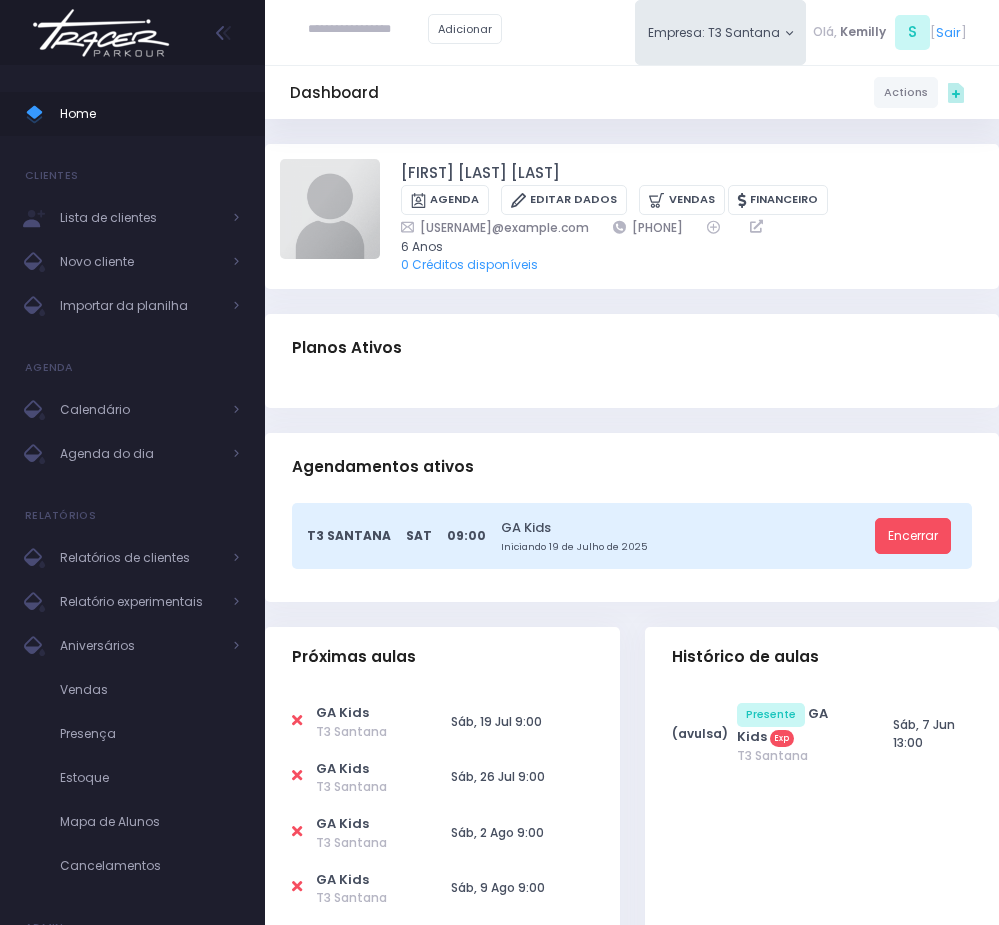 click at bounding box center [297, 720] 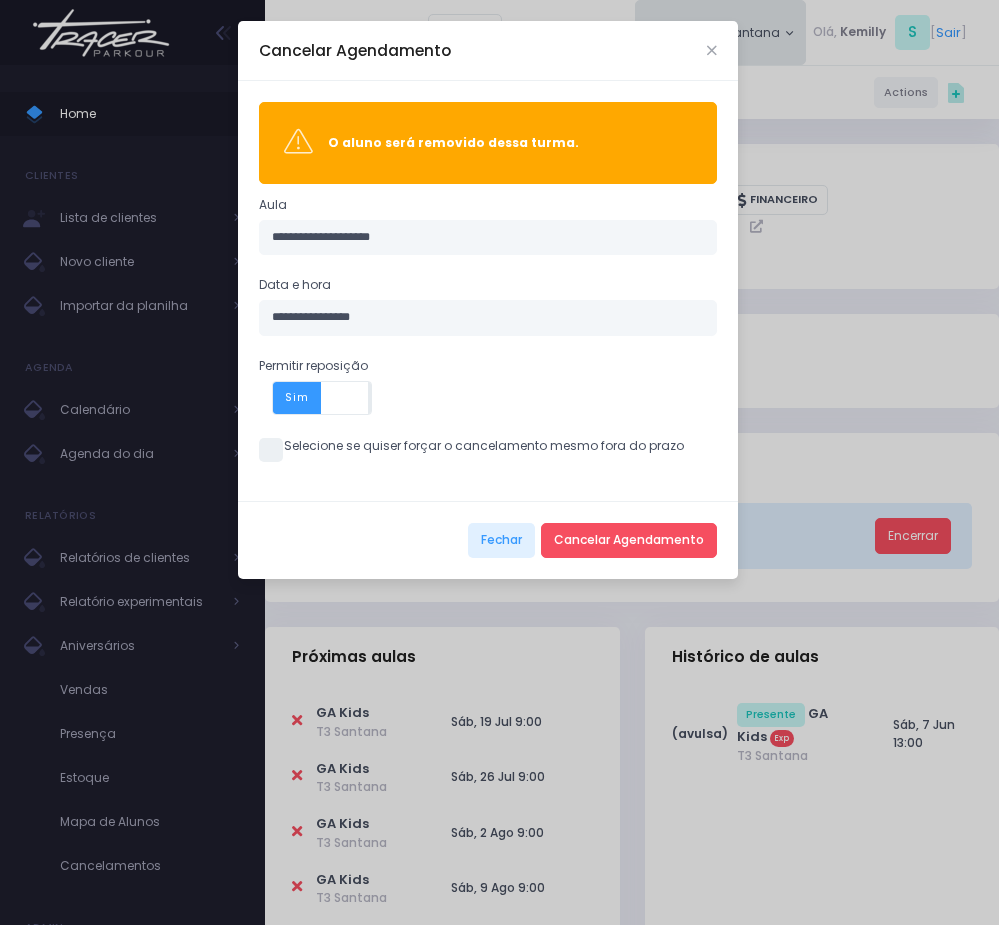 click at bounding box center [271, 450] 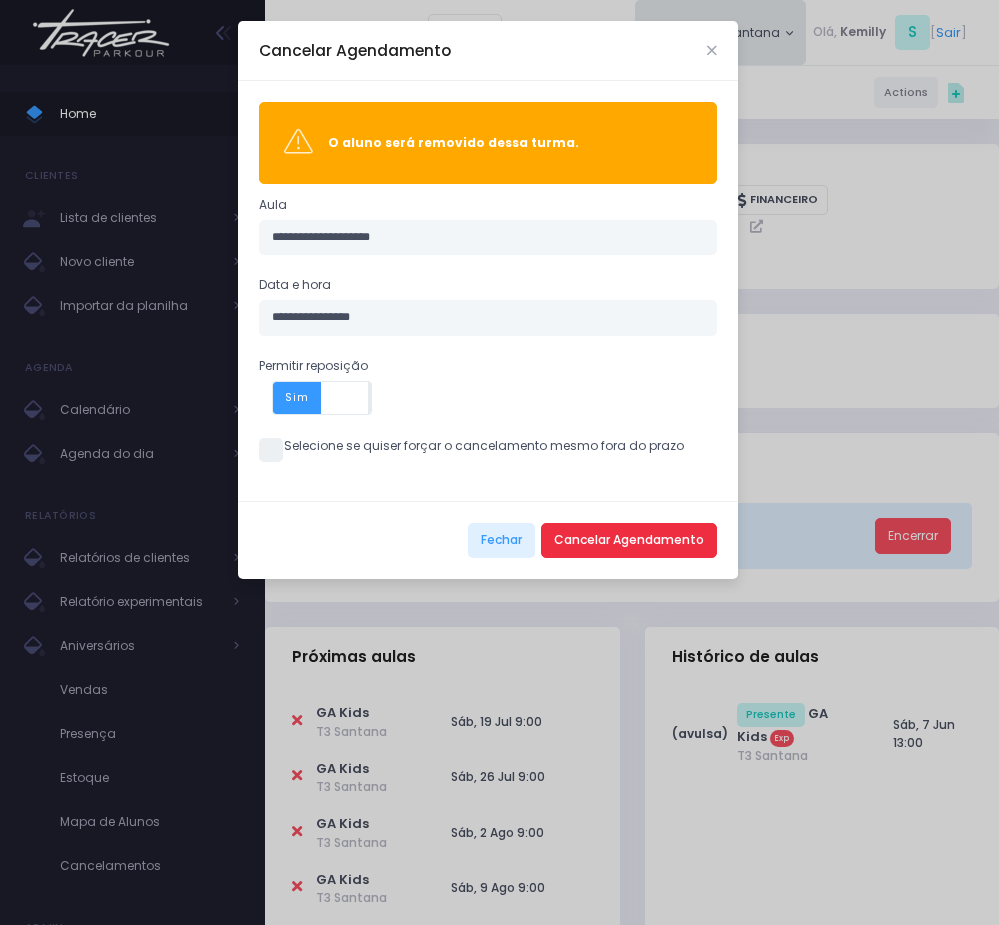 click on "Cancelar Agendamento" at bounding box center [629, 541] 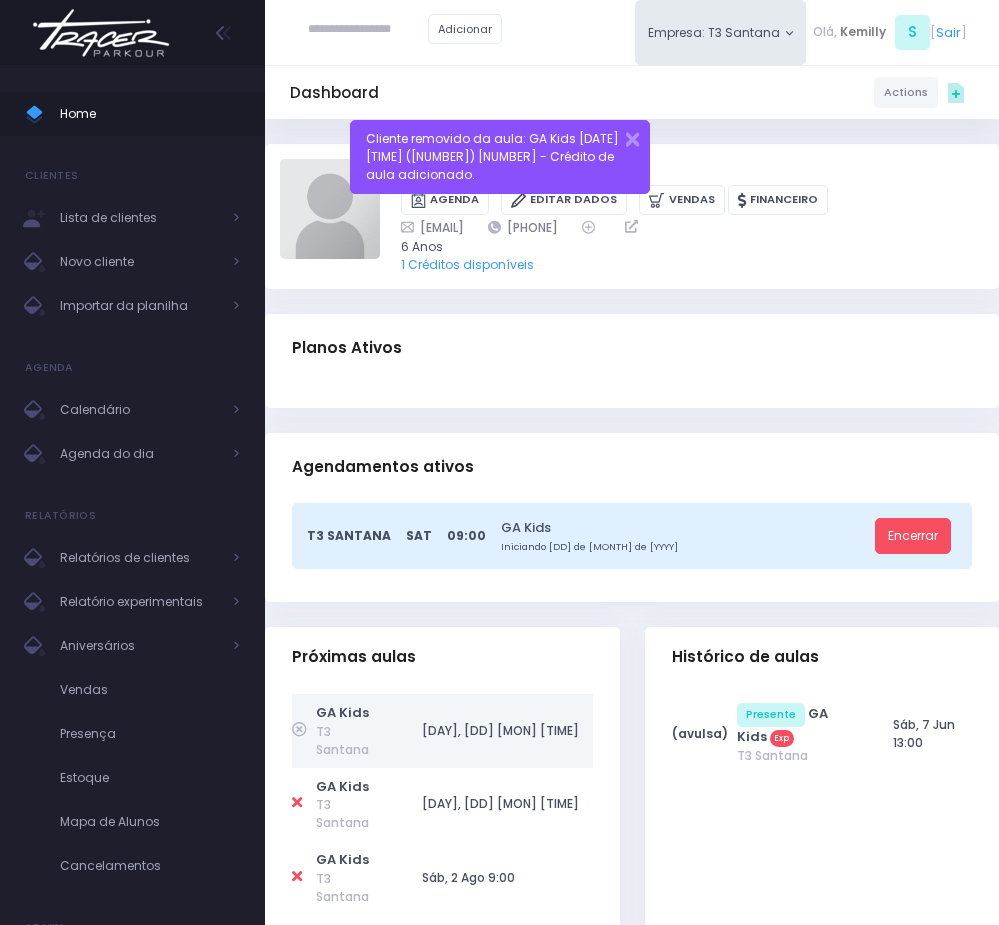 scroll, scrollTop: 0, scrollLeft: 0, axis: both 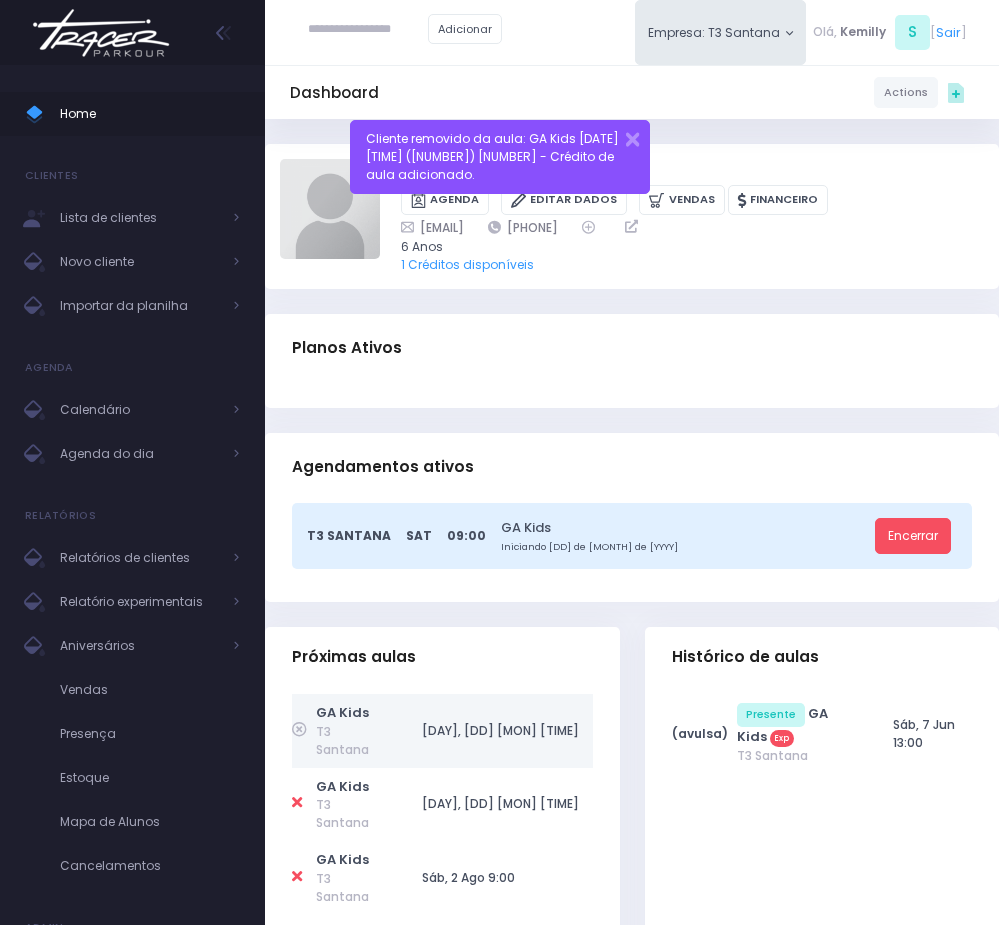 click on "Planos Ativos" at bounding box center [632, 349] 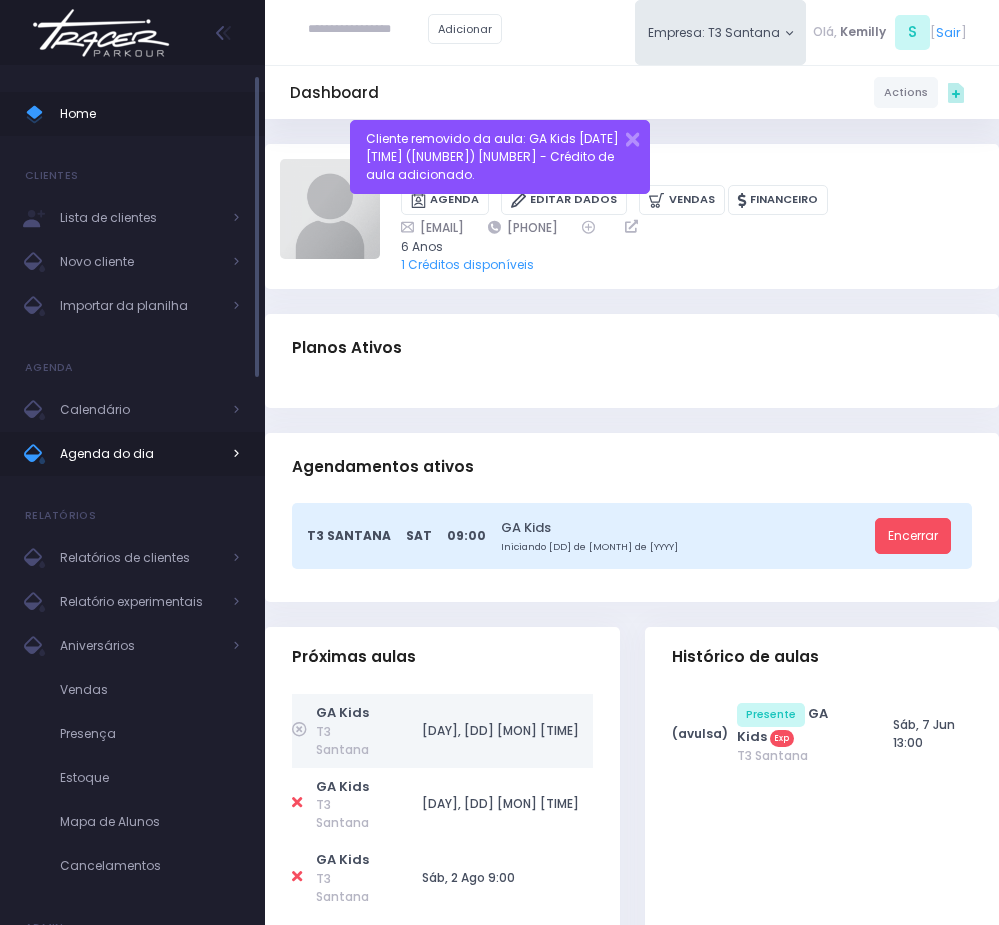 click on "Agenda do dia" at bounding box center (140, 454) 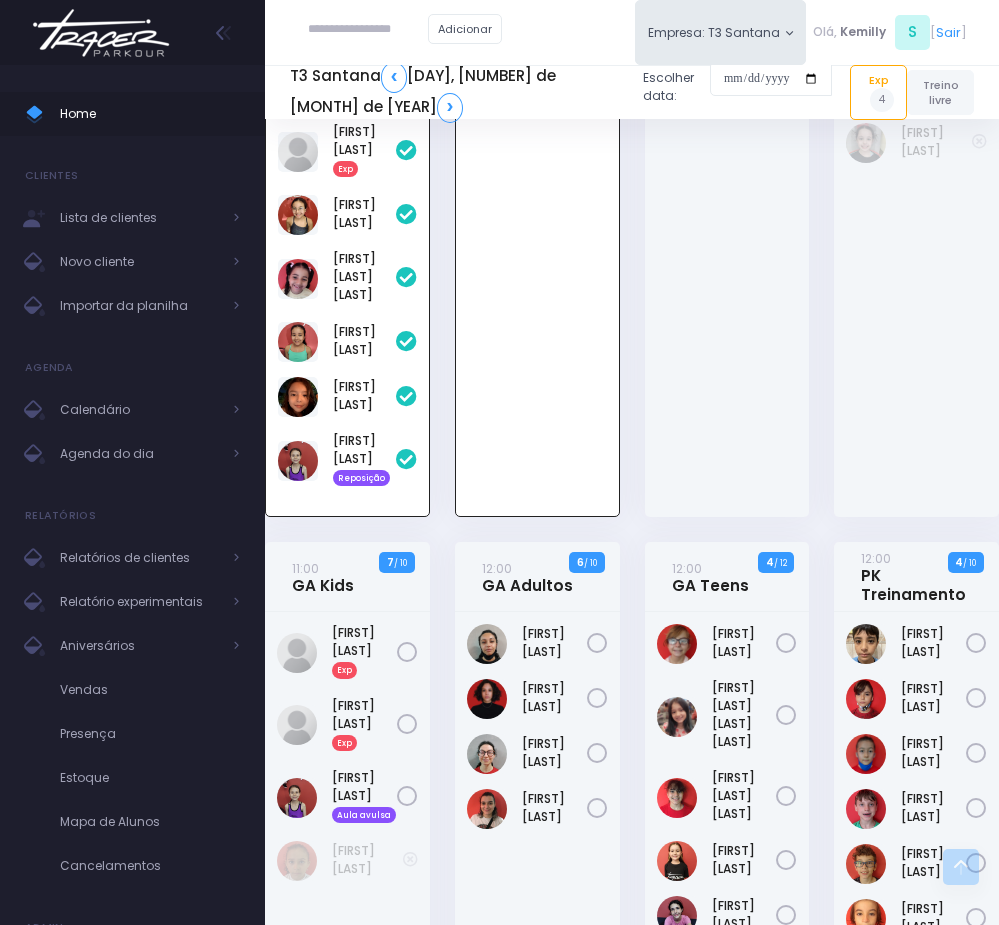 scroll, scrollTop: 1494, scrollLeft: 0, axis: vertical 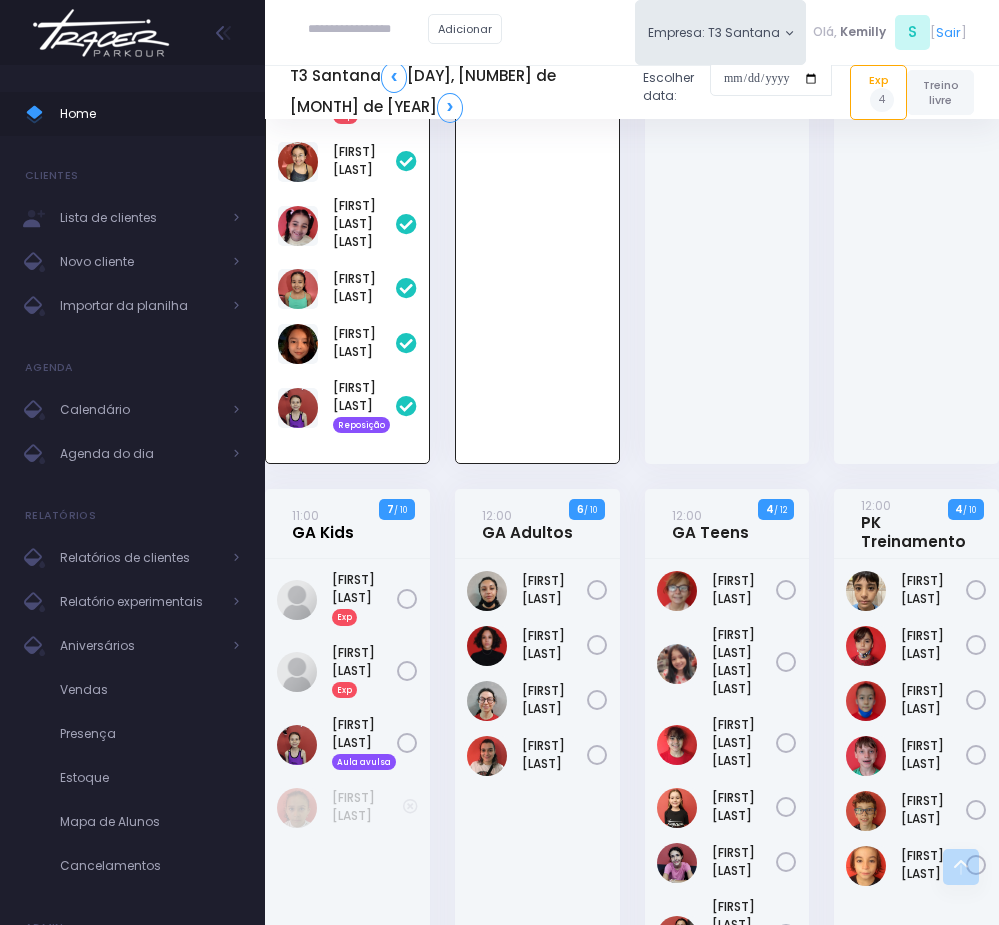 click on "11:00 GA Kids" at bounding box center [323, 524] 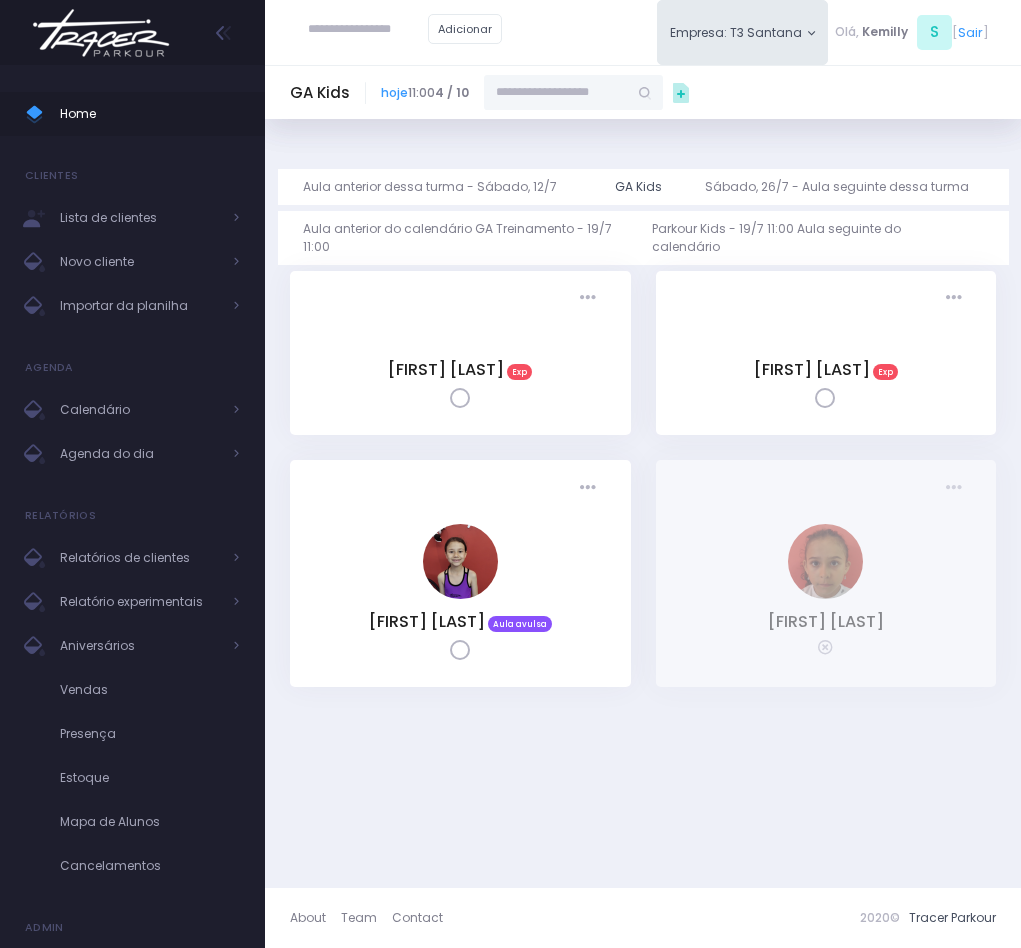 scroll, scrollTop: 0, scrollLeft: 0, axis: both 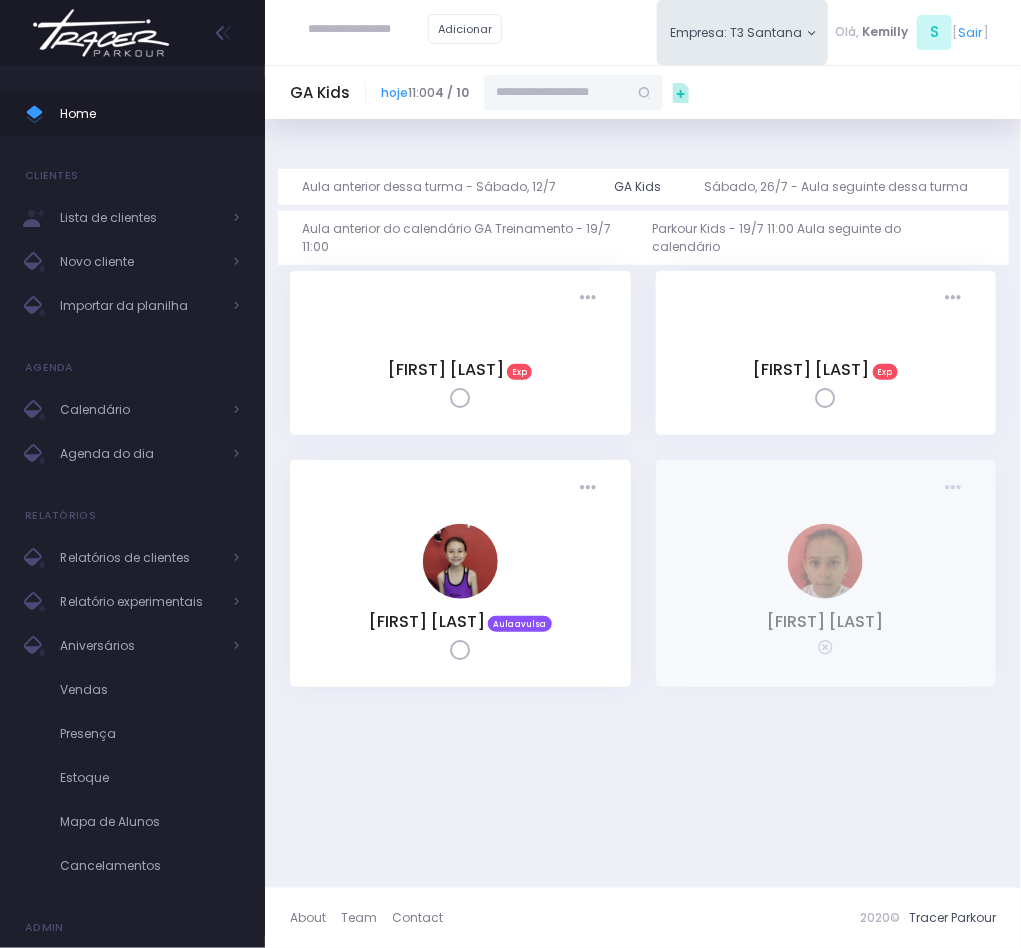 click at bounding box center (556, 93) 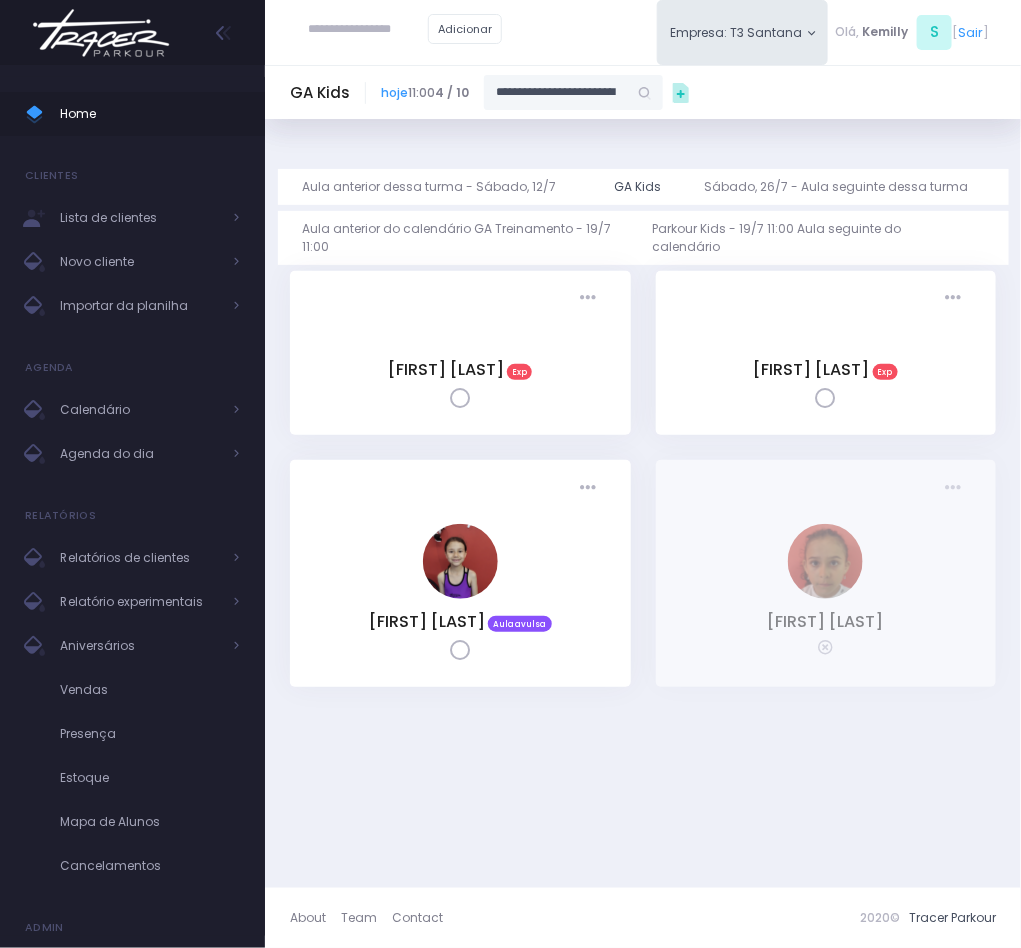 scroll, scrollTop: 0, scrollLeft: 3, axis: horizontal 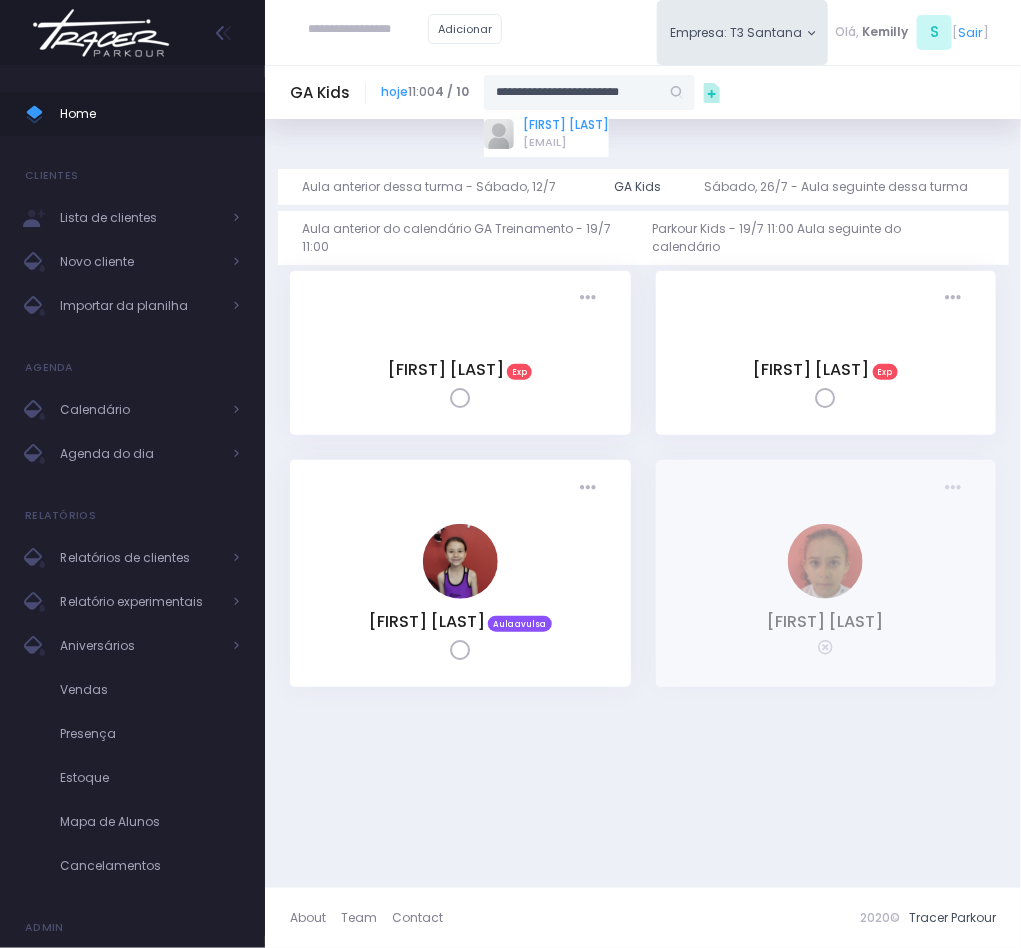 click on "LAURA ORTIZ CAMPOS VIEIRA" at bounding box center (566, 125) 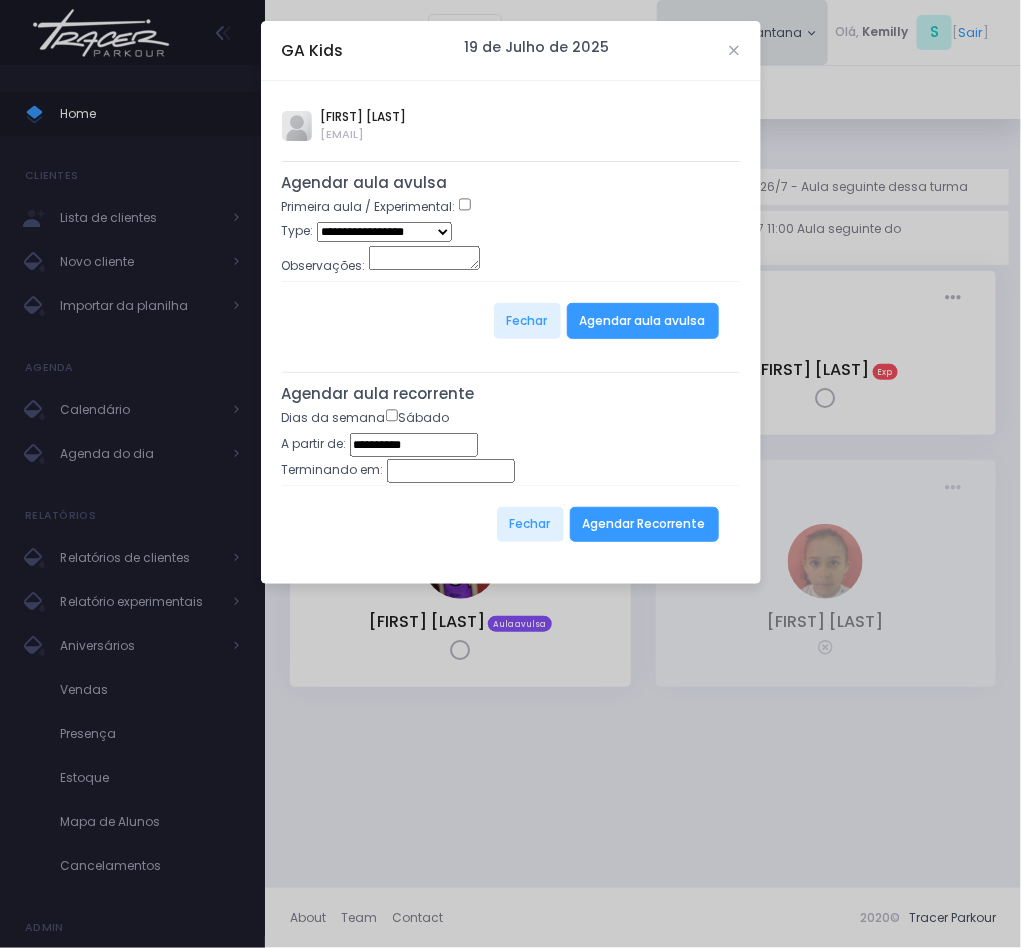 type on "**********" 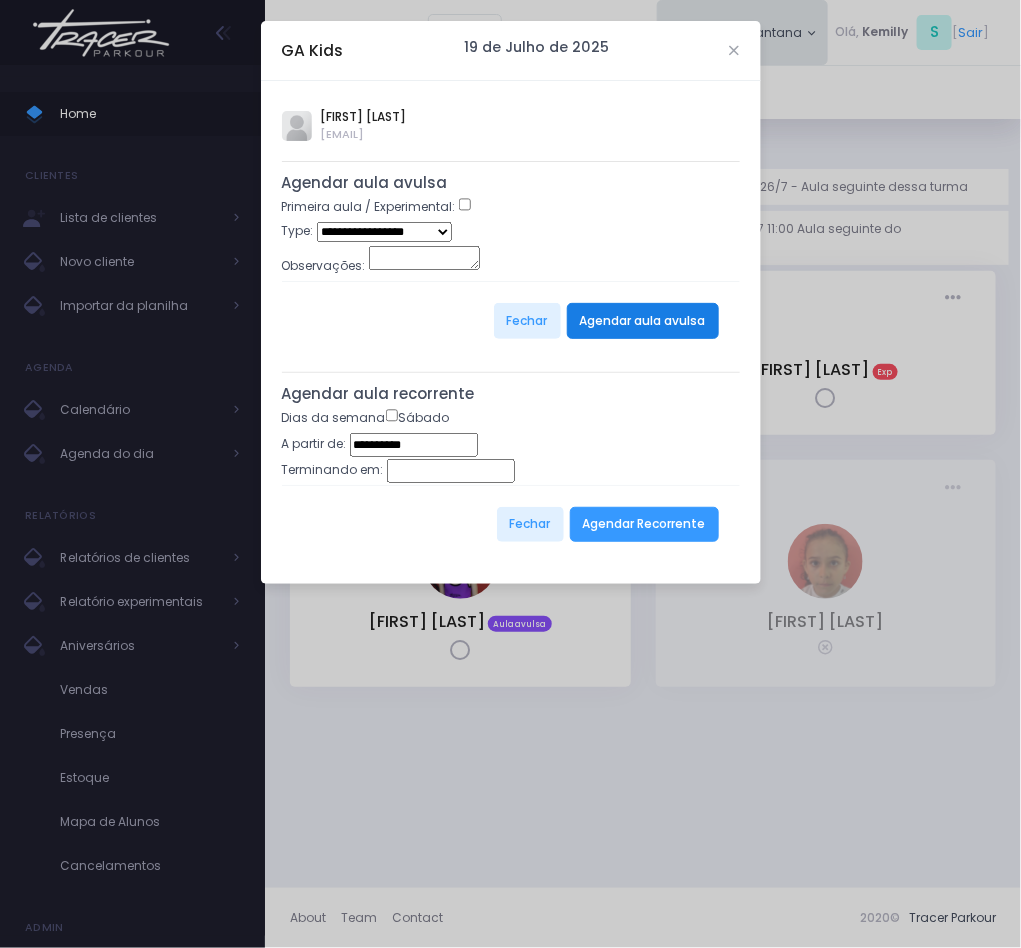 click on "Agendar aula avulsa" at bounding box center (643, 321) 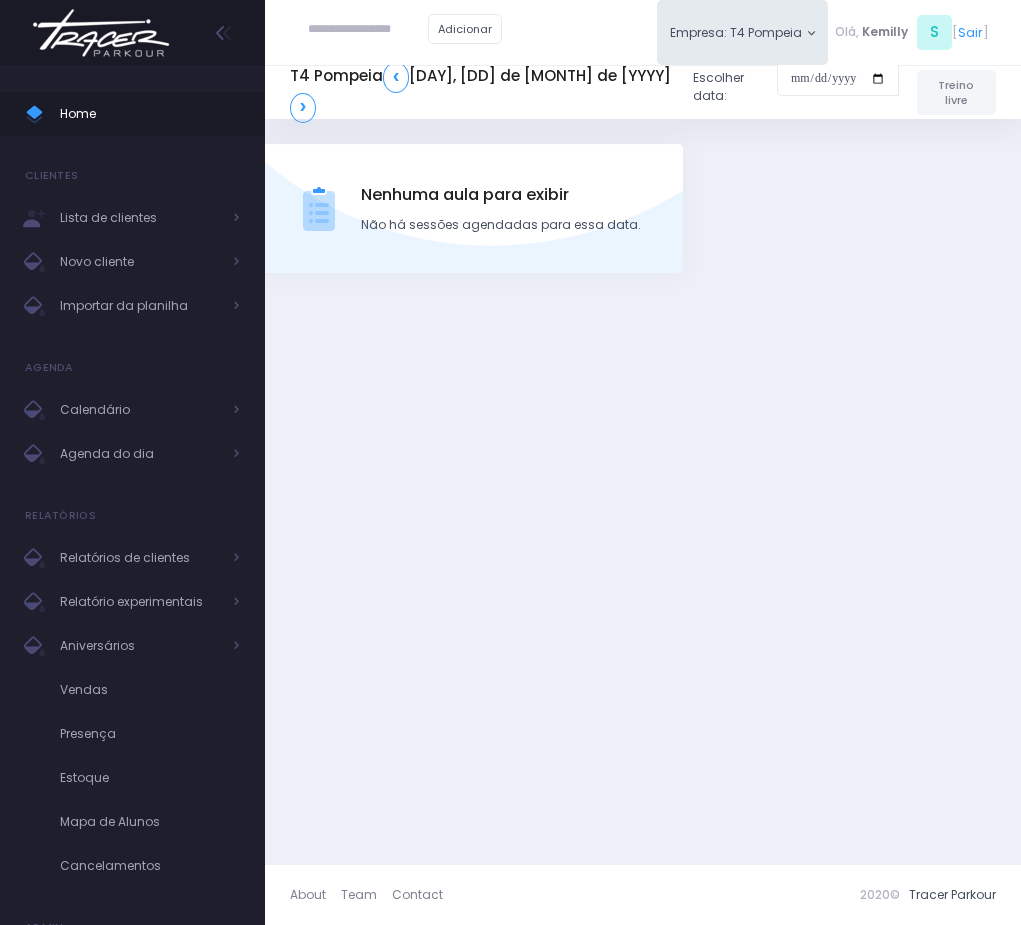 scroll, scrollTop: 0, scrollLeft: 0, axis: both 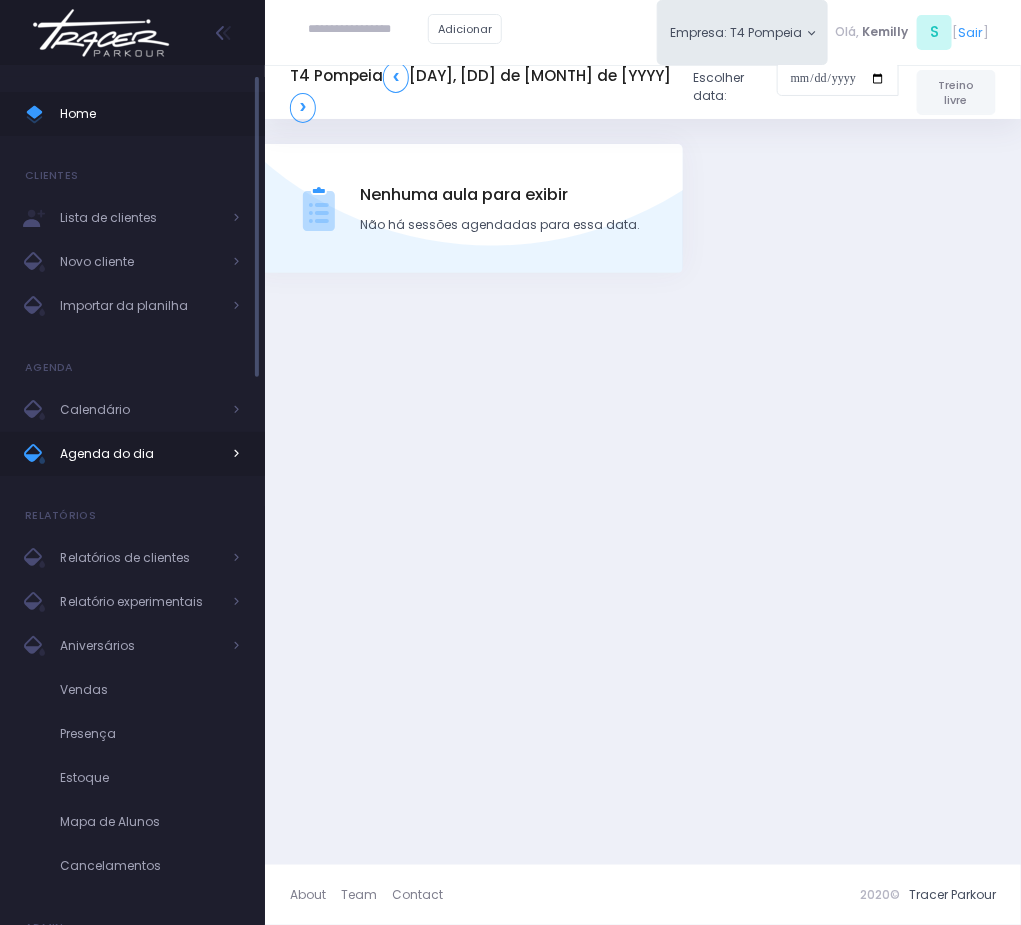 click on "Agenda do dia" at bounding box center [140, 454] 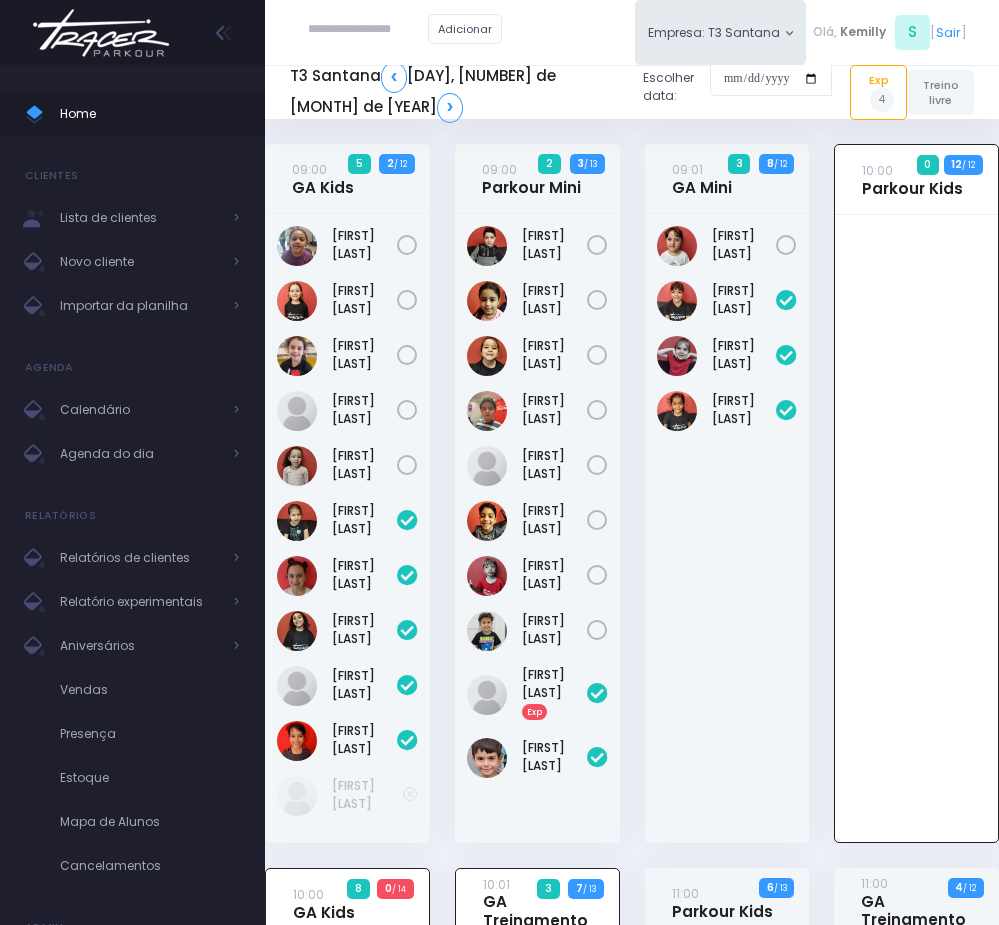 scroll, scrollTop: 144, scrollLeft: 0, axis: vertical 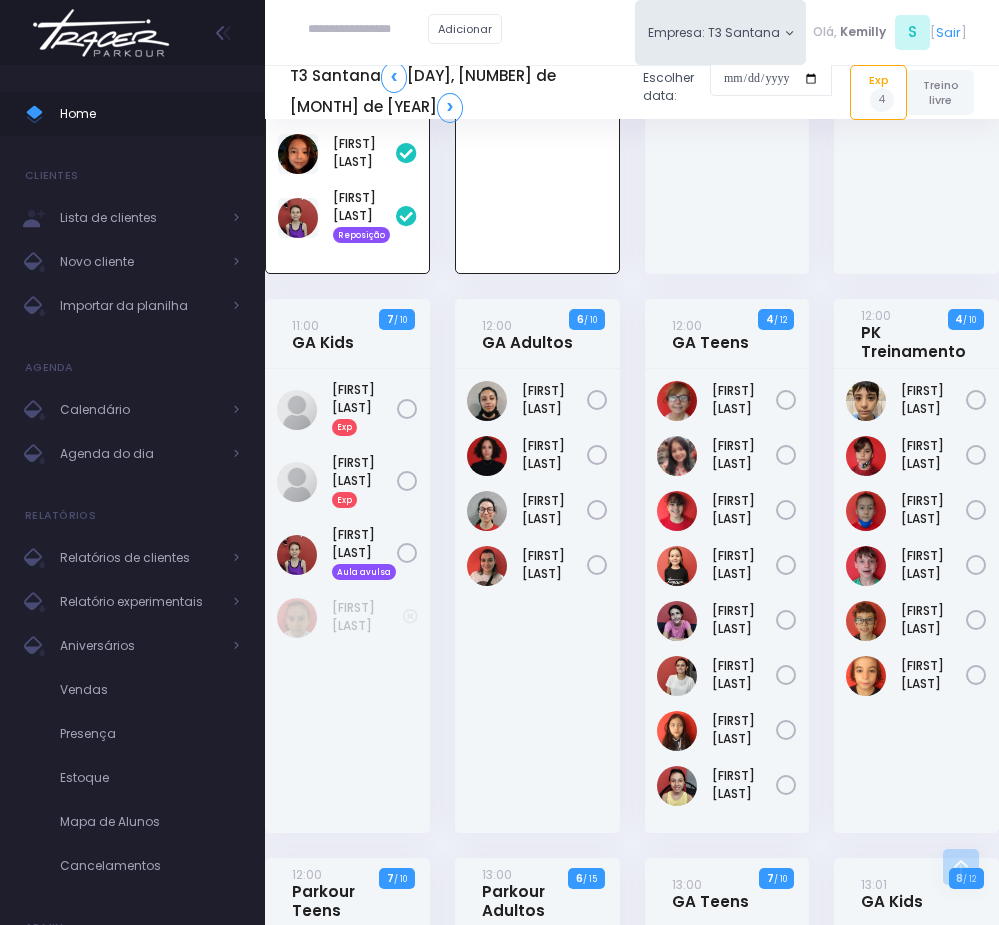 click on "11:00 GA Kids
7  / 10
Exp" at bounding box center [348, 578] 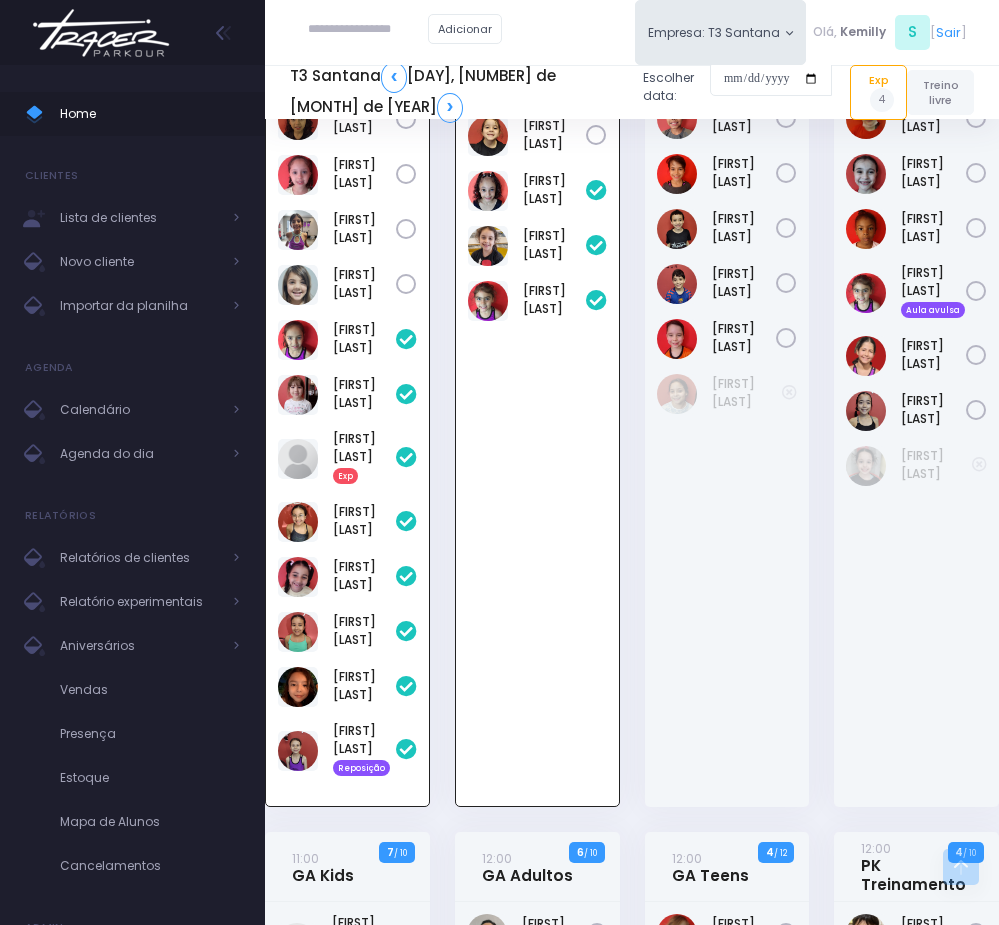 scroll, scrollTop: 894, scrollLeft: 0, axis: vertical 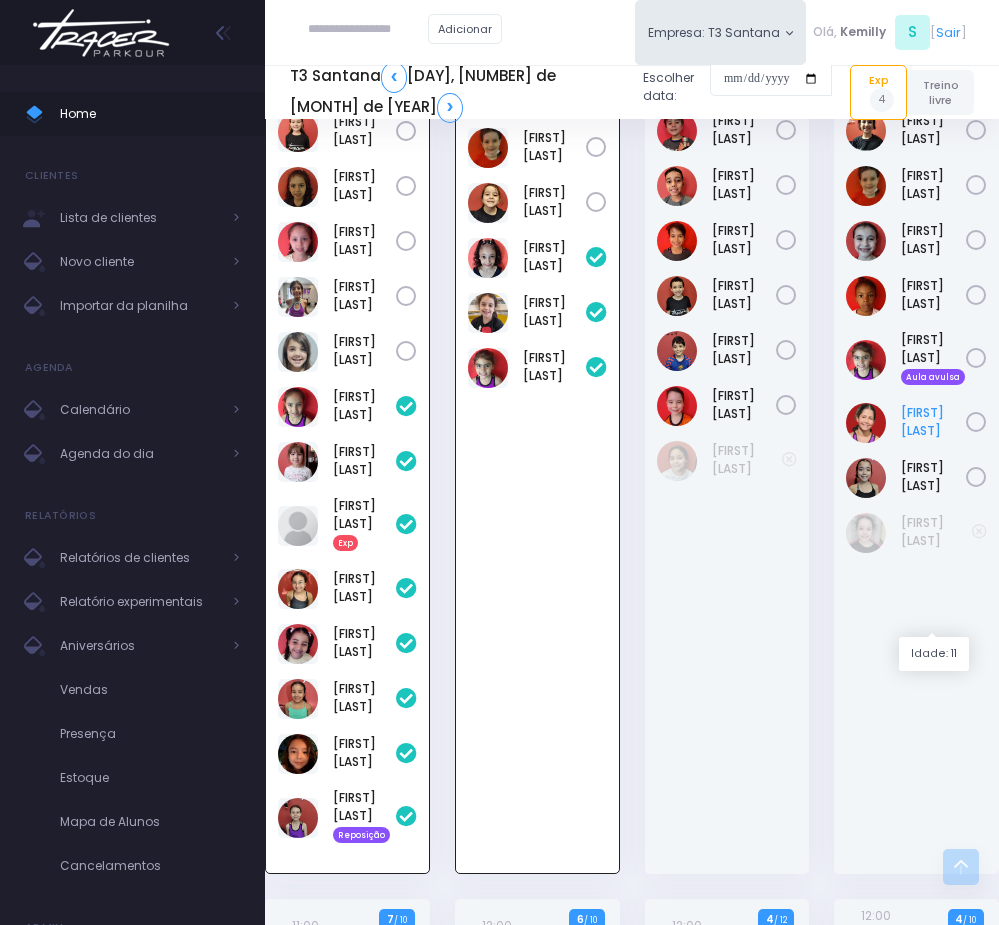 click on "Manuela Moretz" at bounding box center (933, 422) 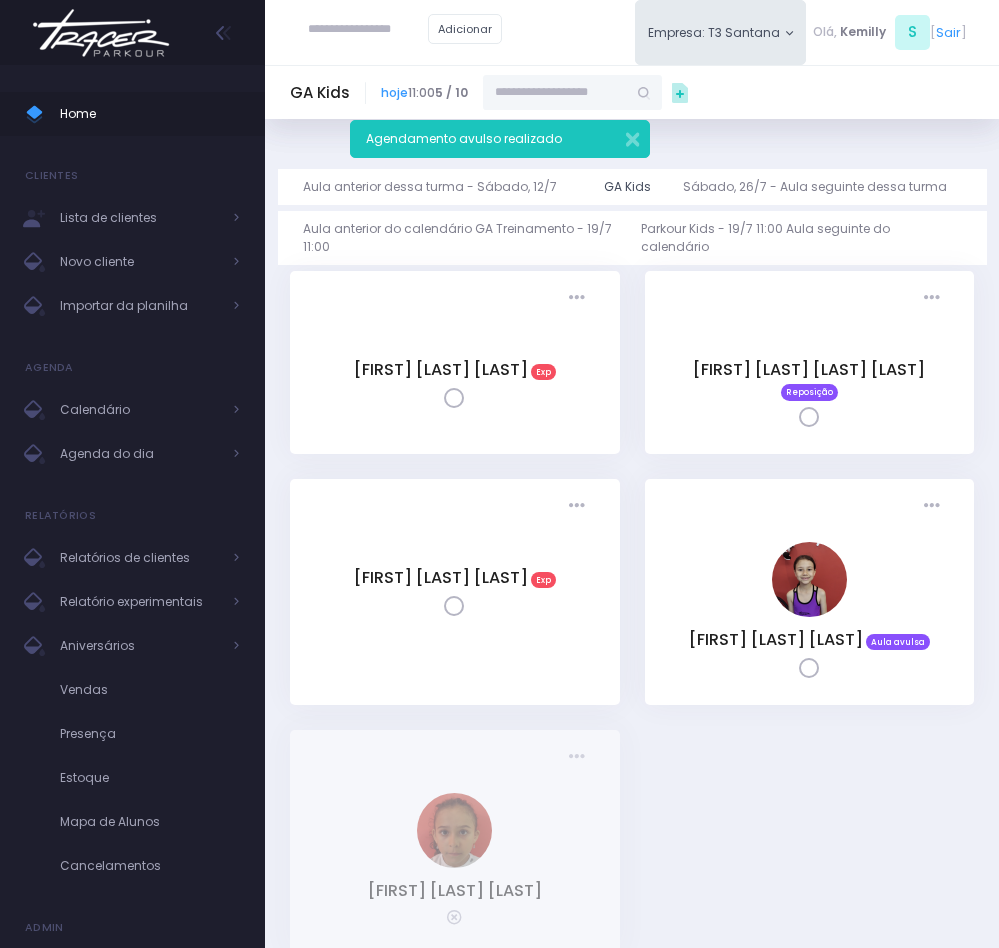 scroll, scrollTop: 0, scrollLeft: 0, axis: both 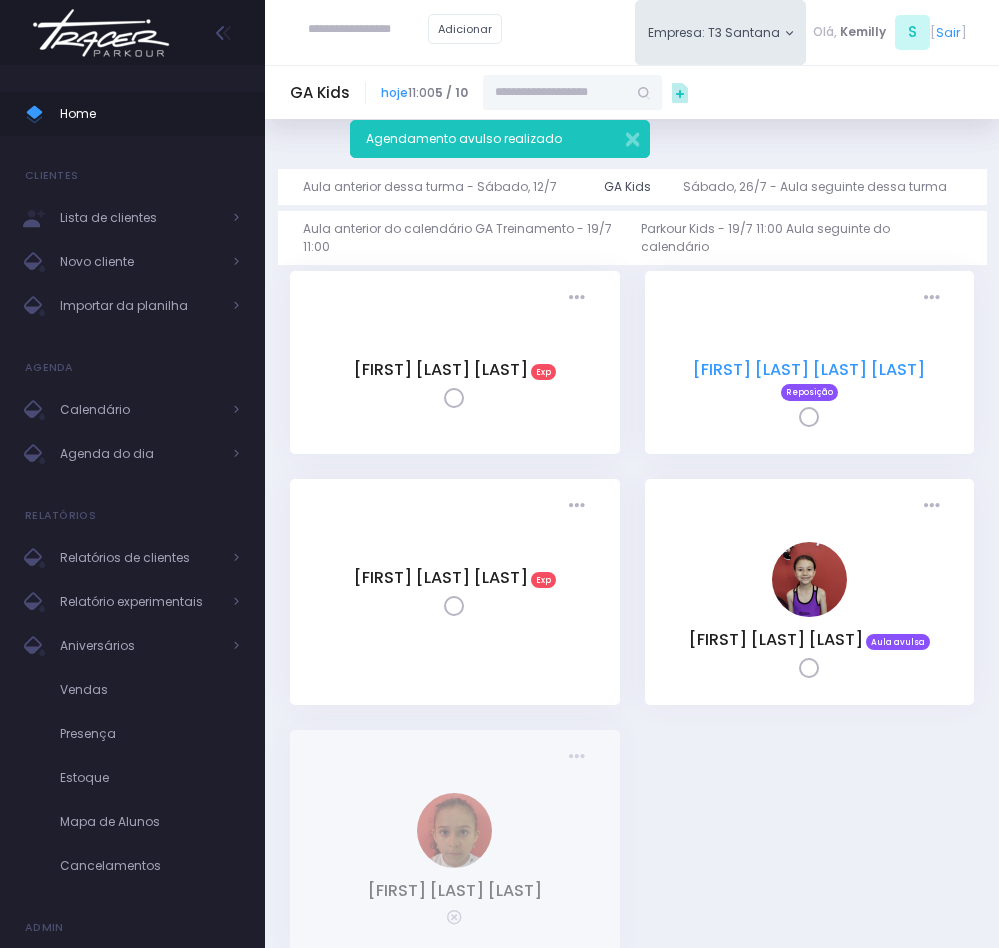 click on "[FIRST] [LAST] [LAST] [LAST]" at bounding box center (809, 369) 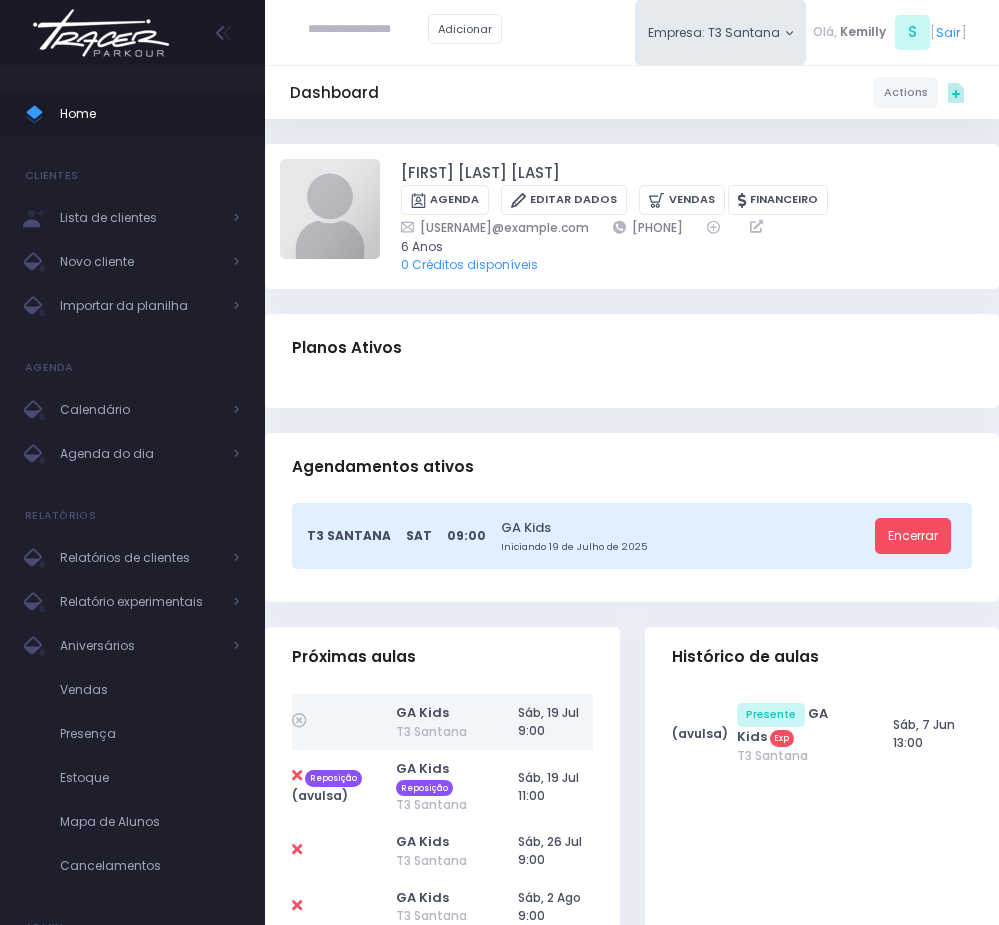 scroll, scrollTop: 0, scrollLeft: 0, axis: both 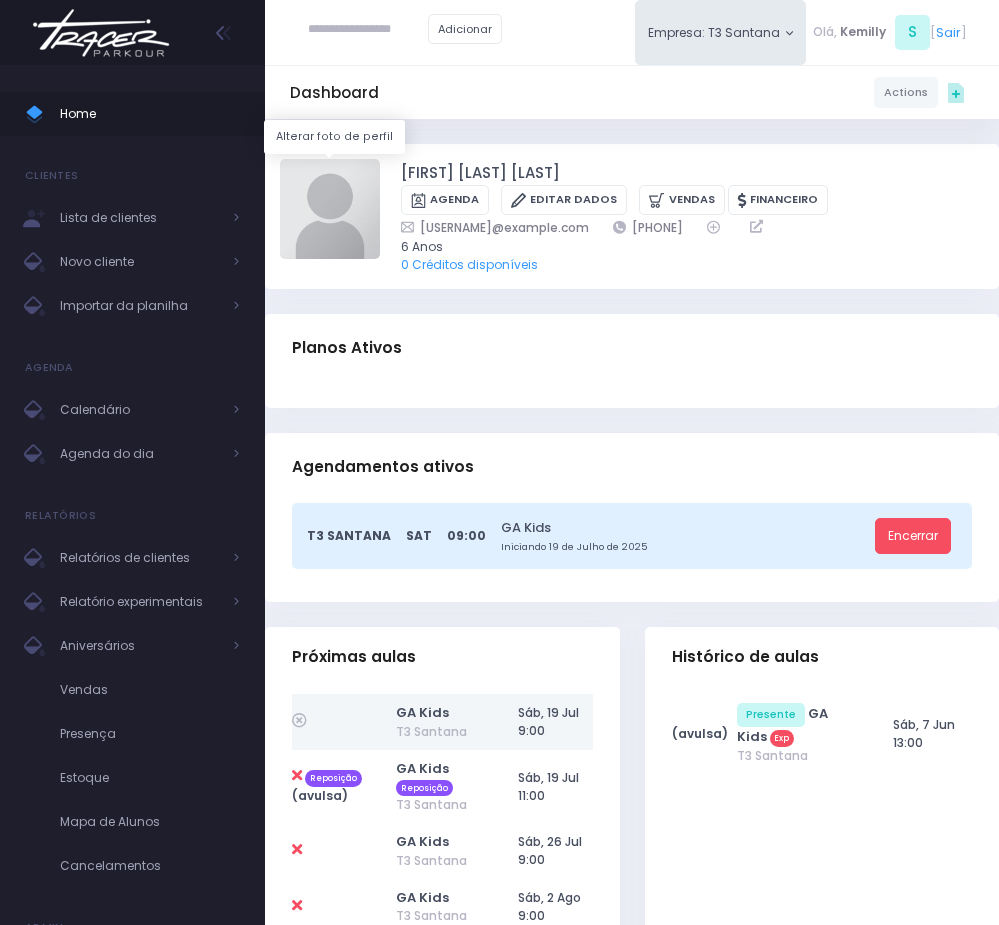 click at bounding box center [330, 209] 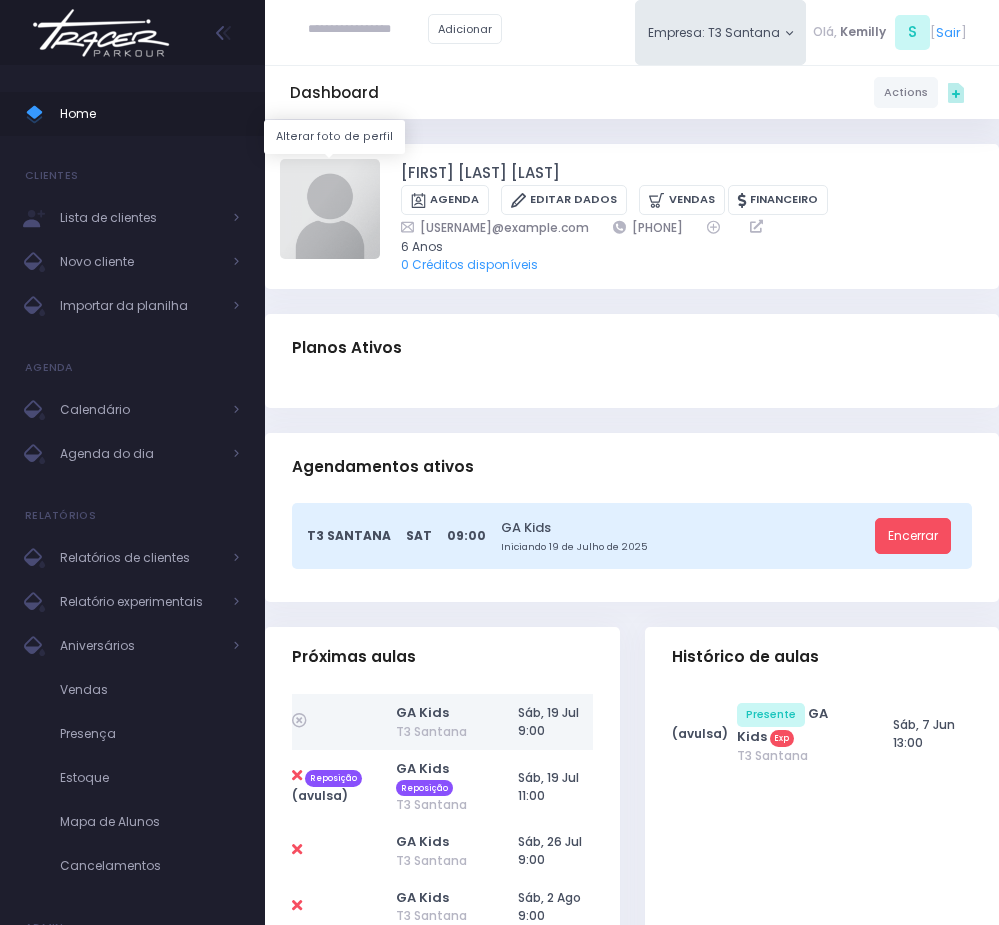 click at bounding box center [330, 209] 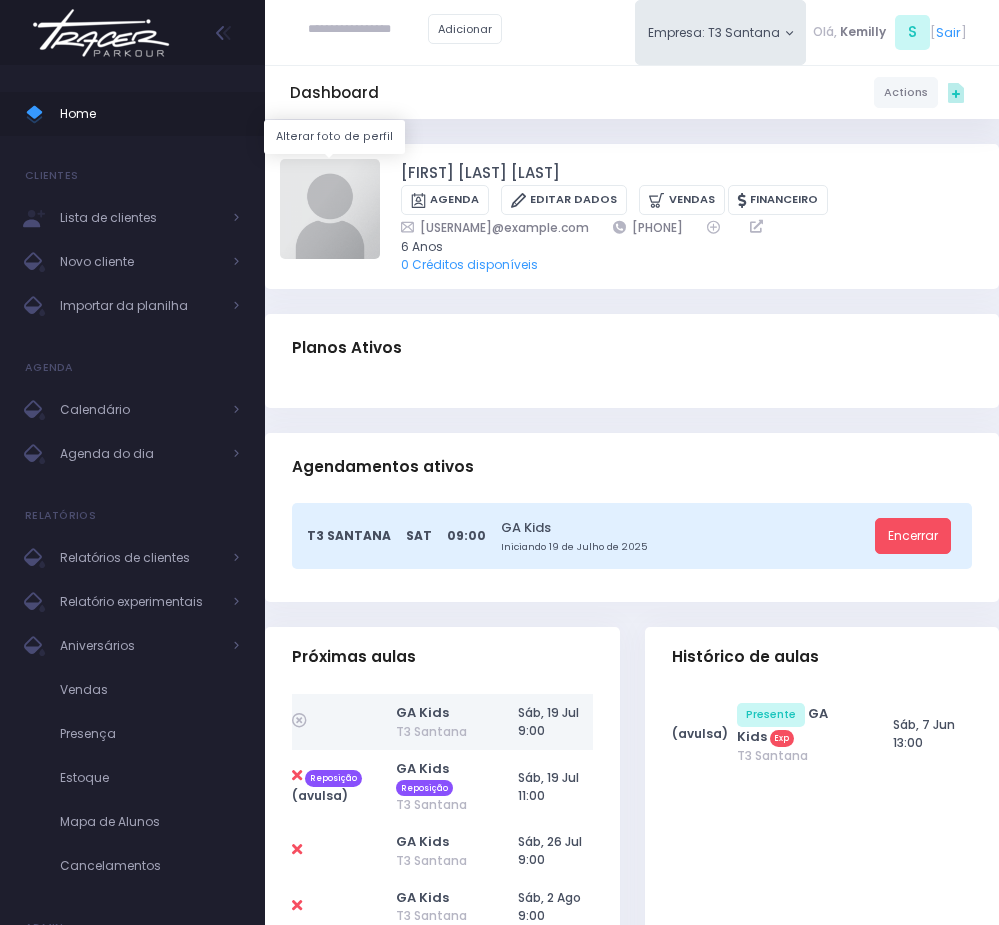 type on "**********" 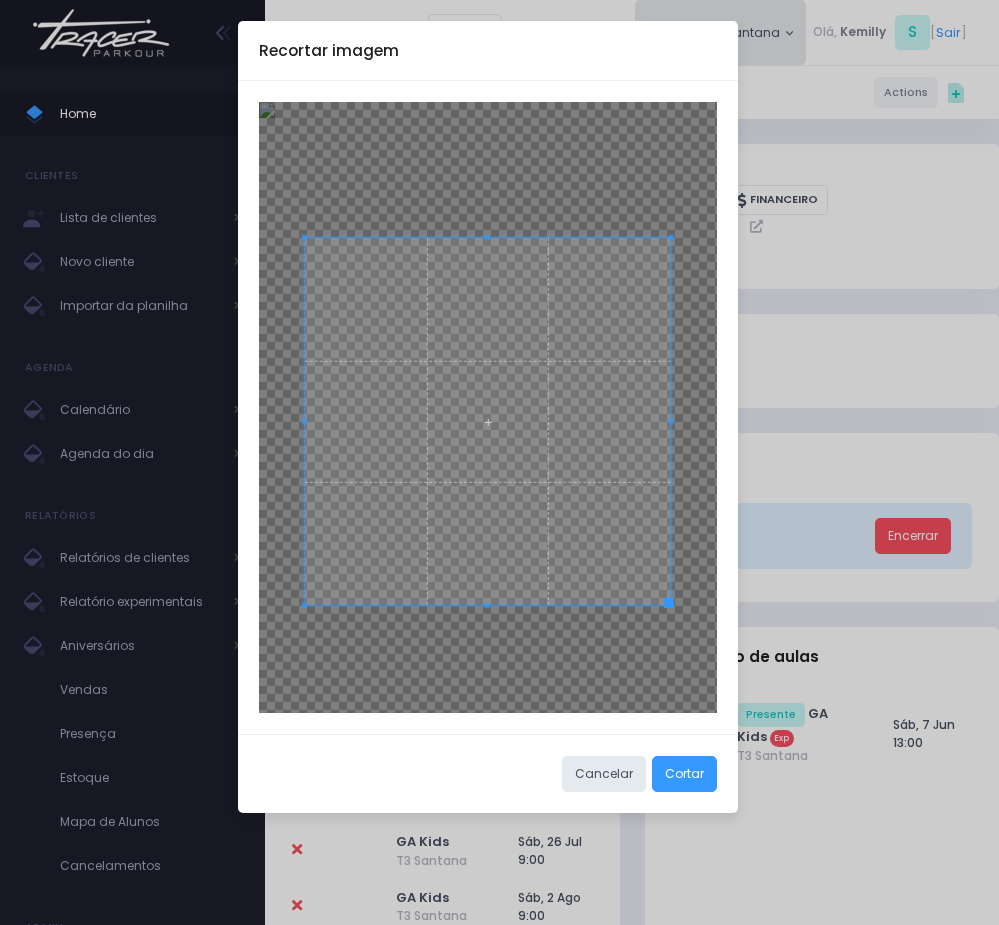click at bounding box center (488, 421) 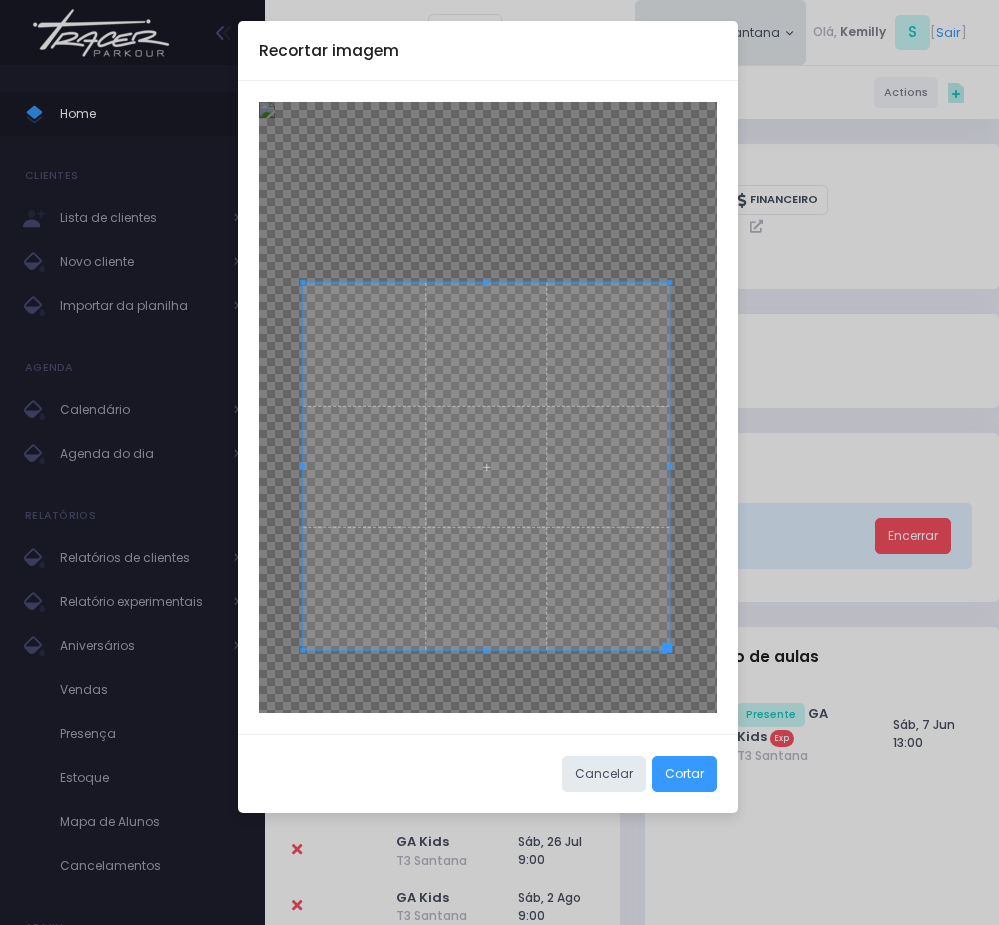 click at bounding box center (486, 466) 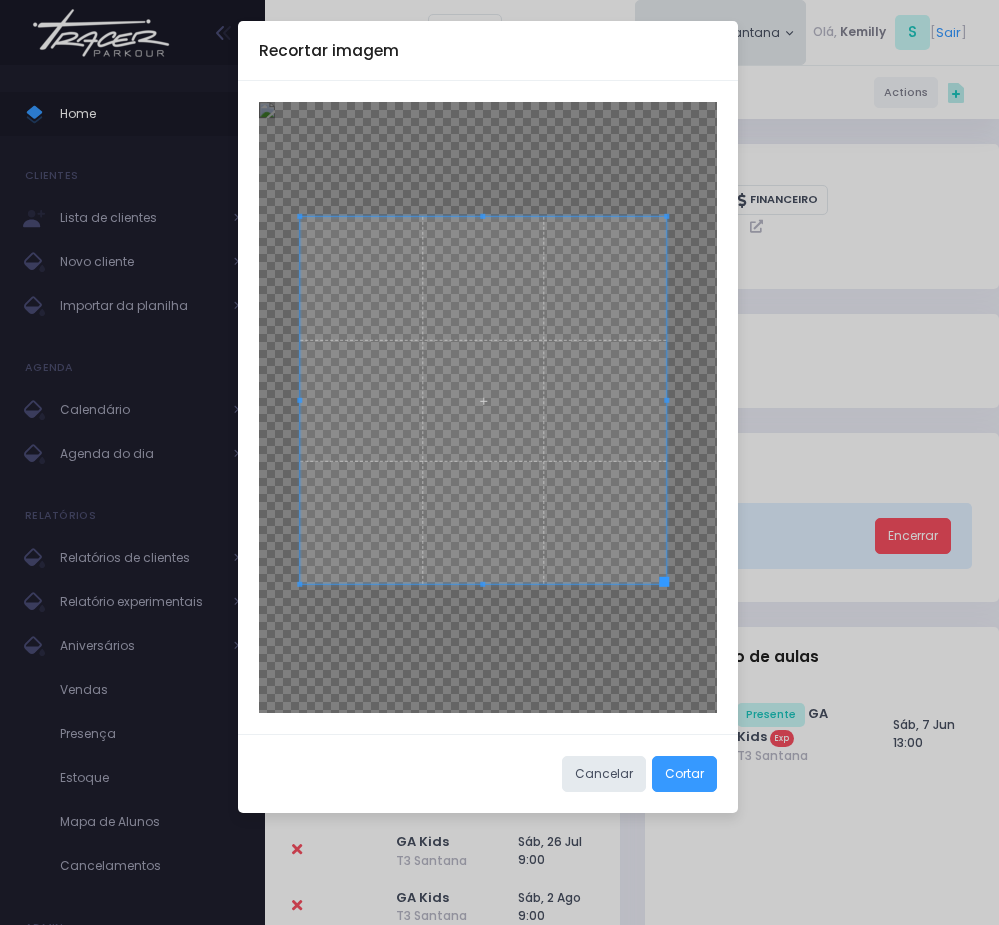 click at bounding box center (483, 400) 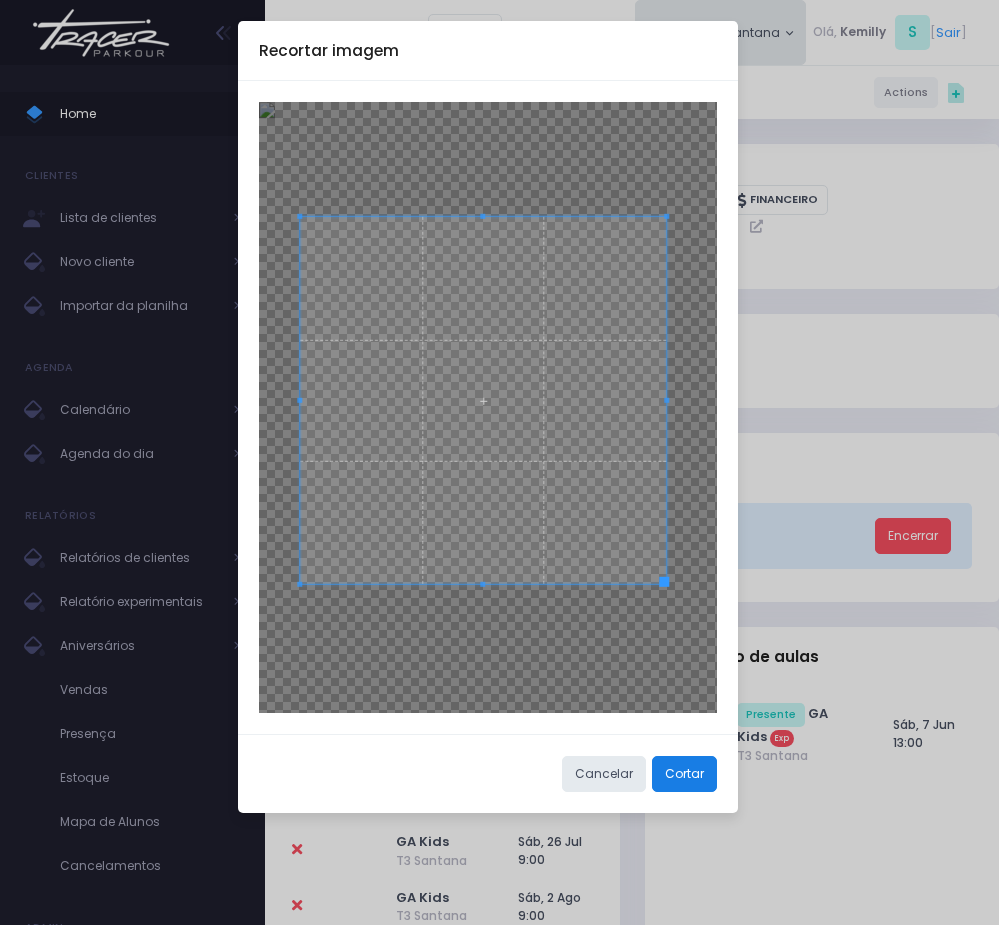 click on "Cortar" at bounding box center (684, 774) 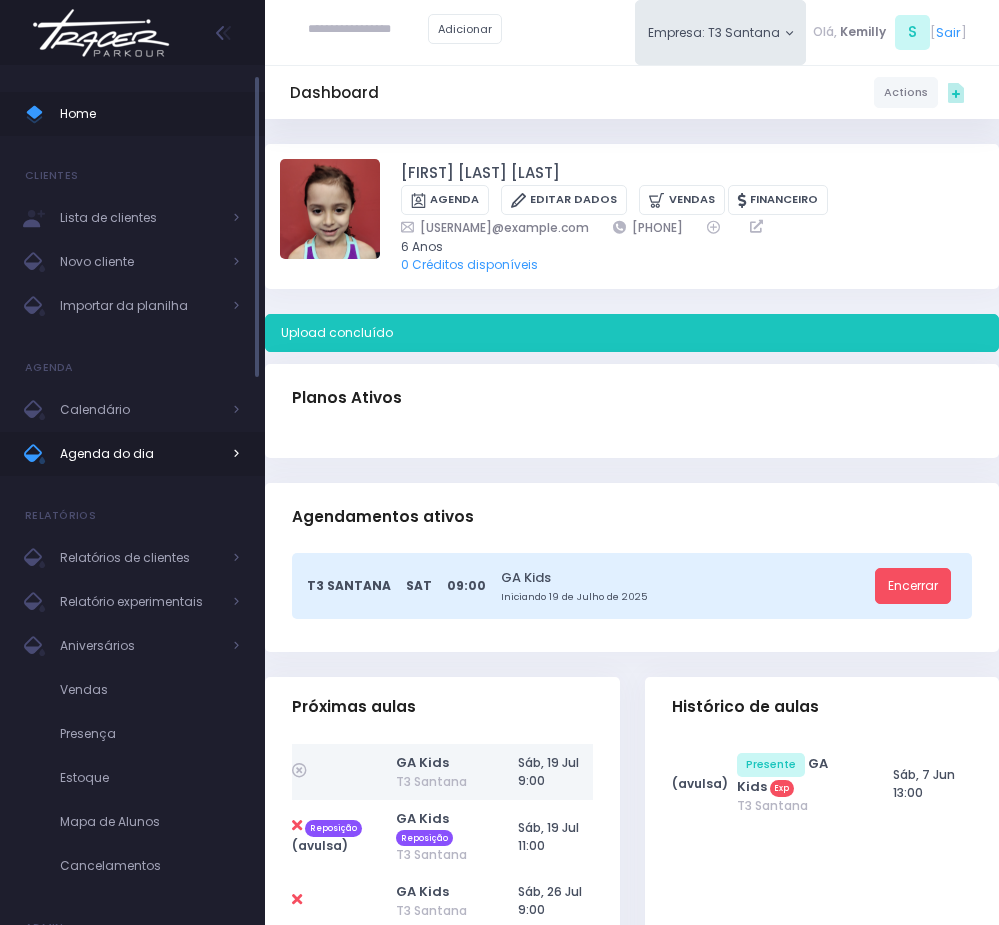 click on "Agenda do dia" at bounding box center (140, 454) 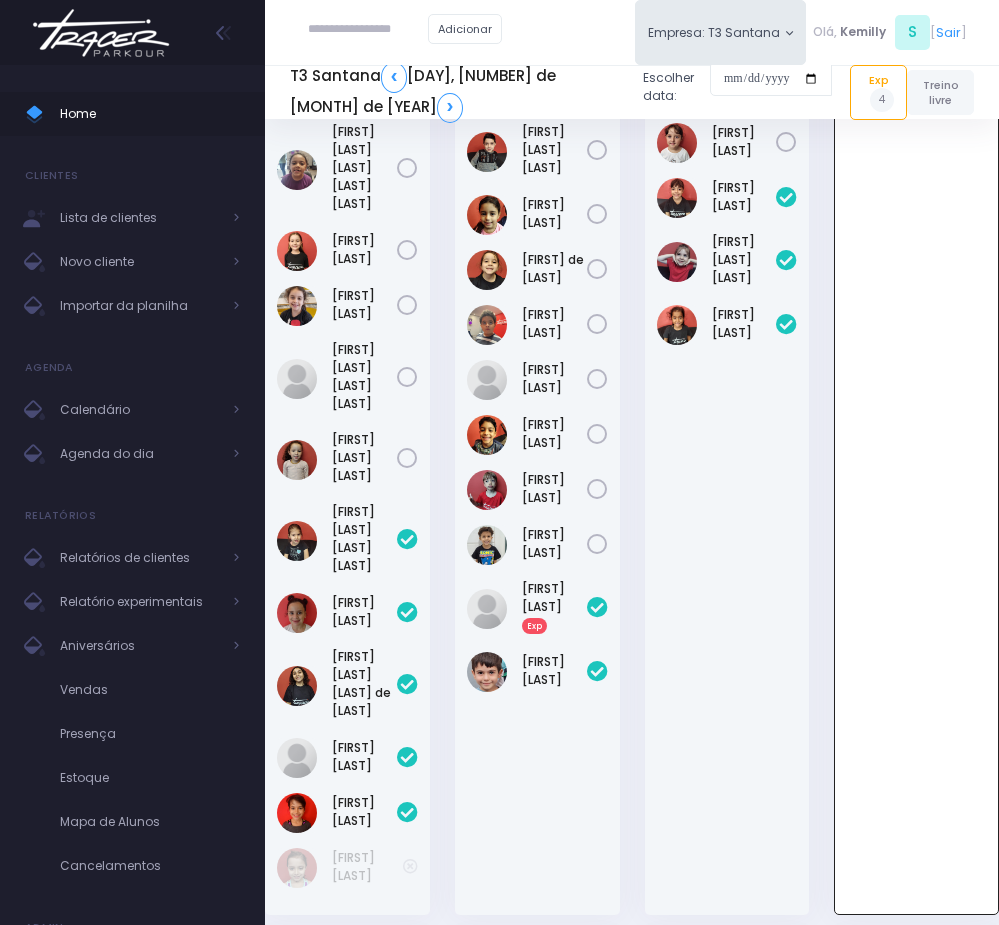scroll, scrollTop: 150, scrollLeft: 0, axis: vertical 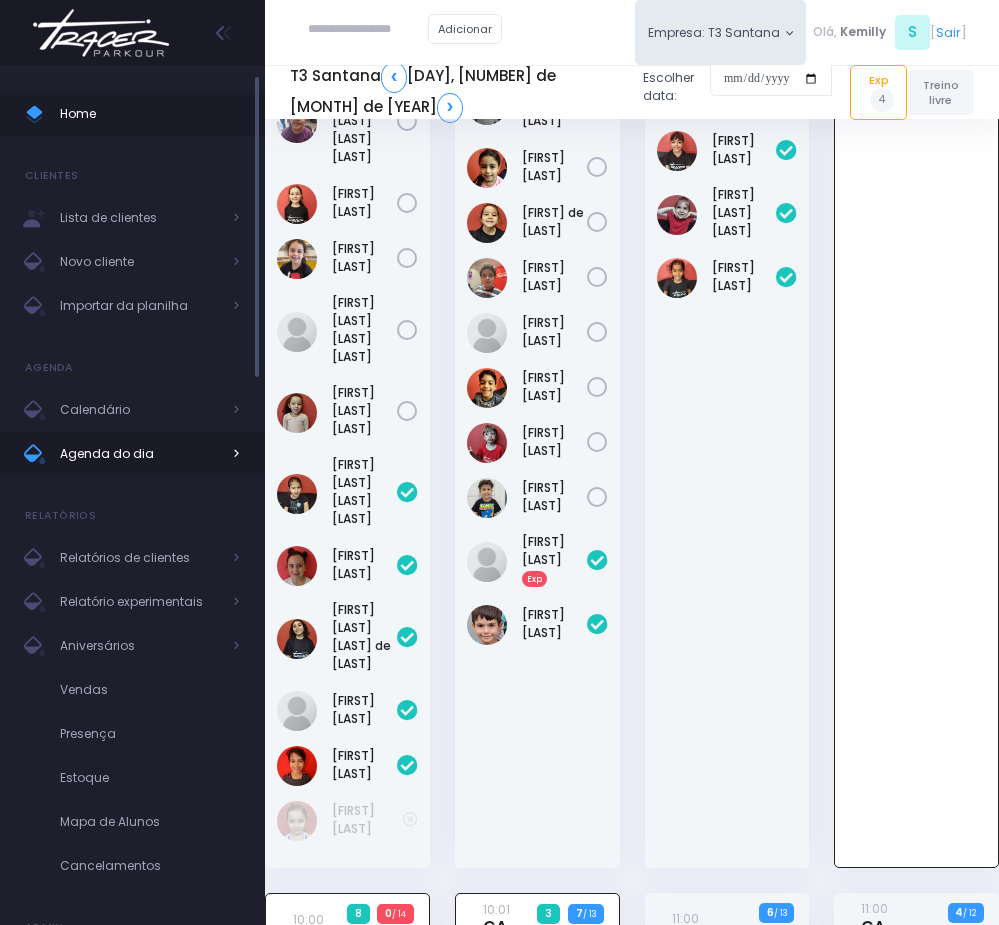 click on "Agenda do dia" at bounding box center [140, 454] 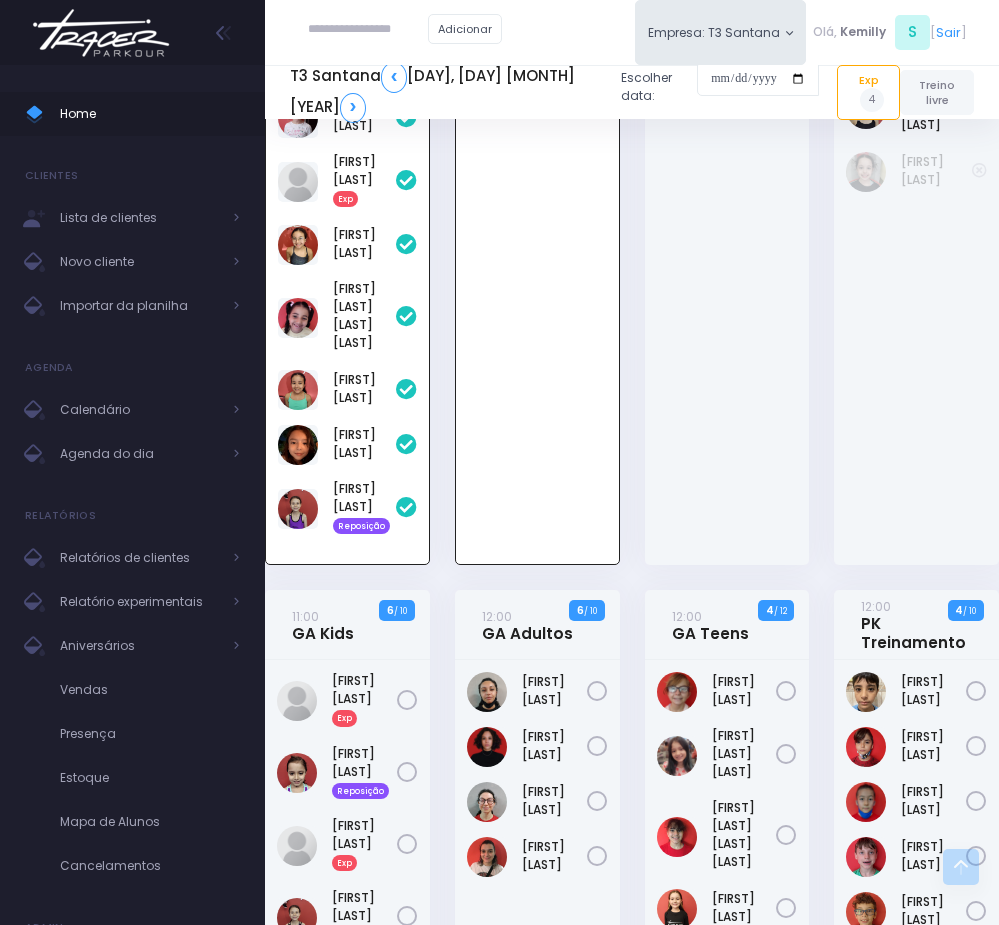 scroll, scrollTop: 1494, scrollLeft: 0, axis: vertical 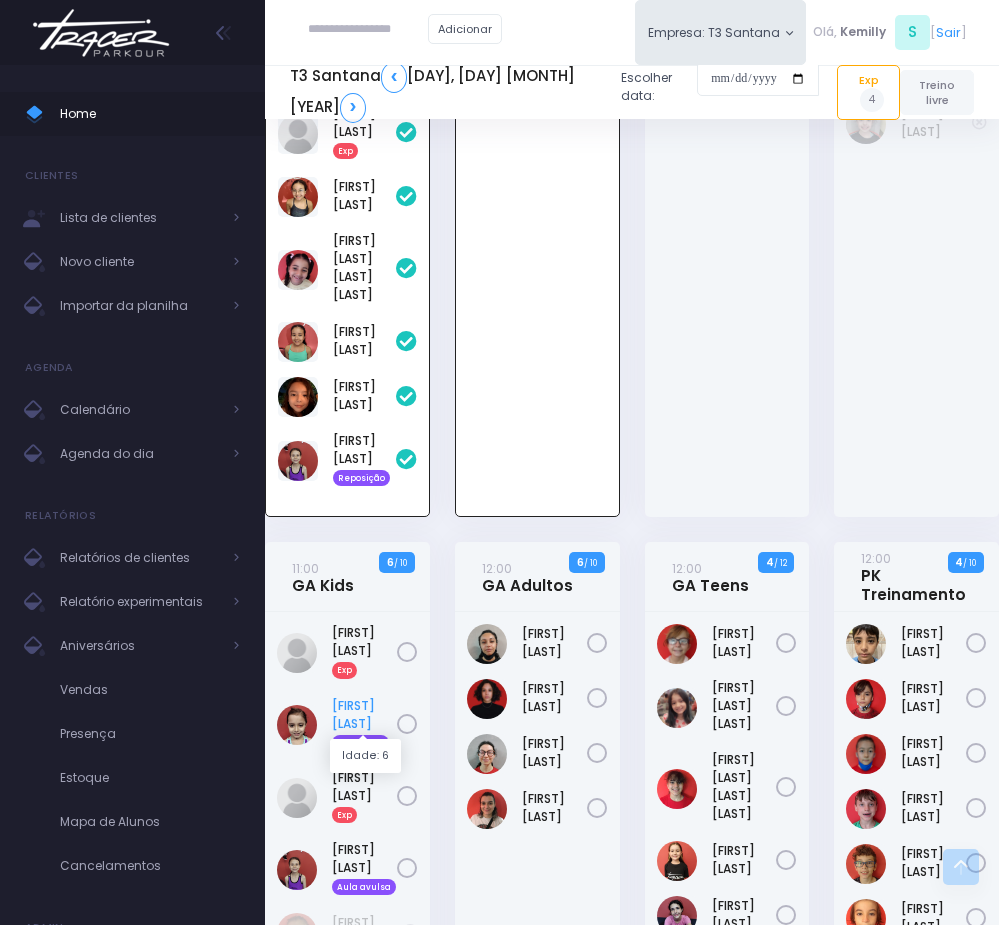 click on "Laura Ortiz
Reposição" at bounding box center [364, 724] 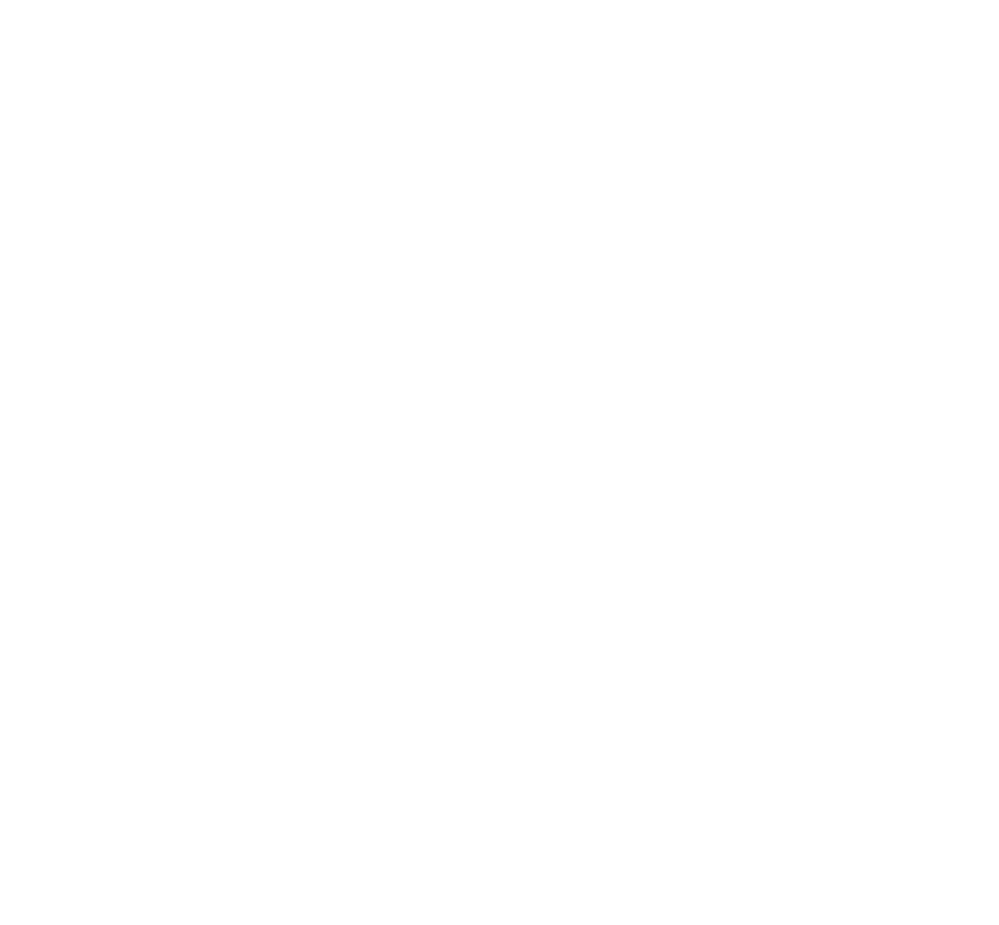 scroll, scrollTop: 0, scrollLeft: 0, axis: both 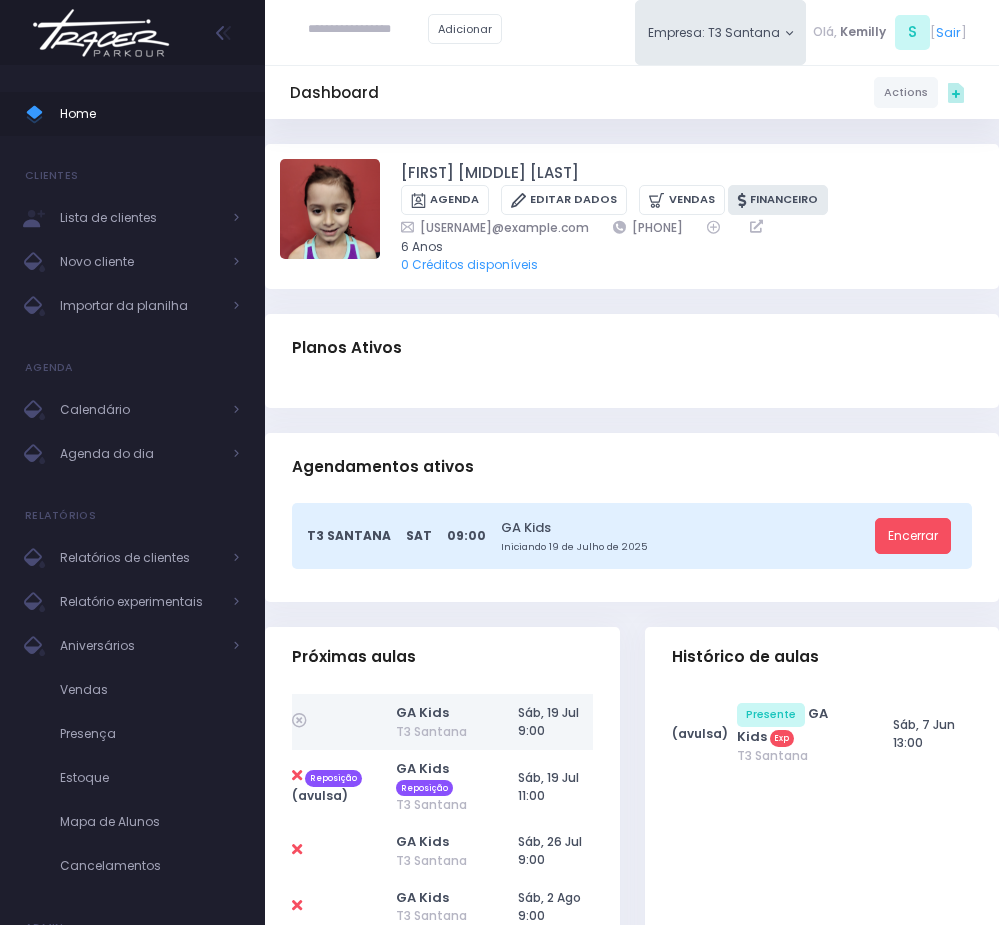 click on "Financeiro" at bounding box center [778, 200] 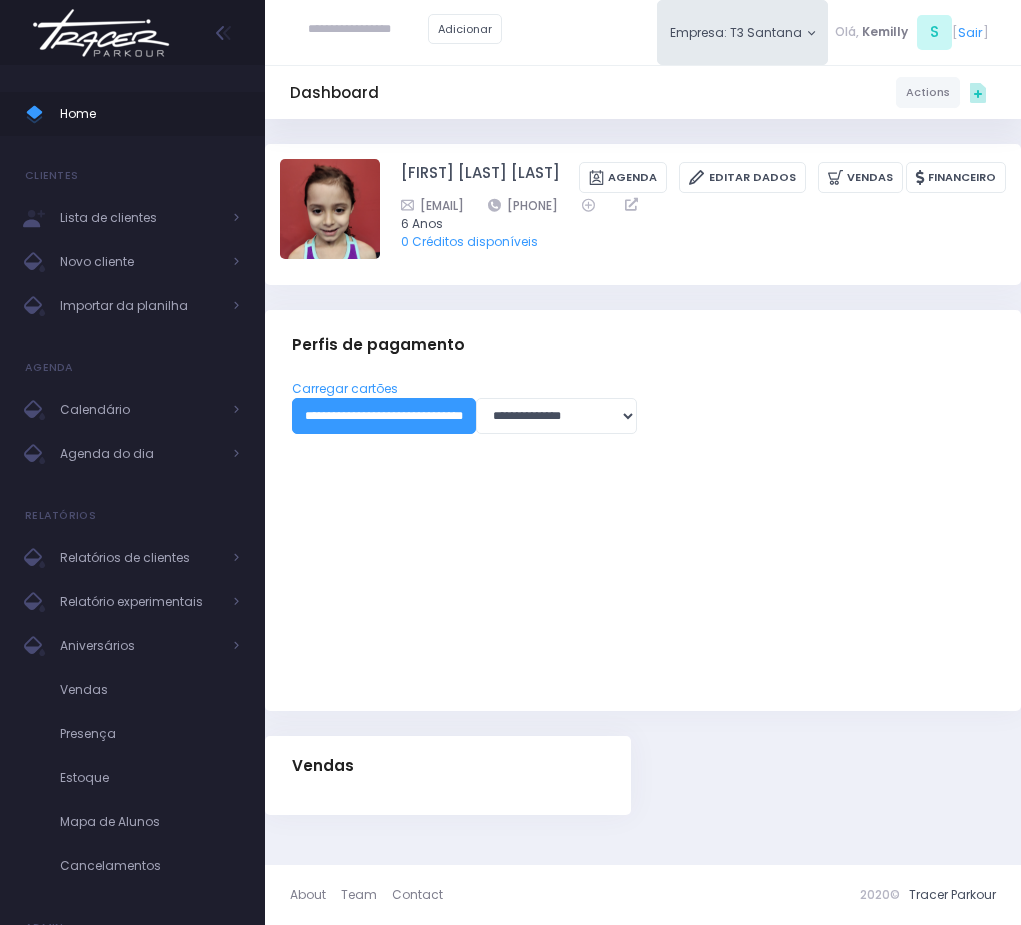 scroll, scrollTop: 0, scrollLeft: 0, axis: both 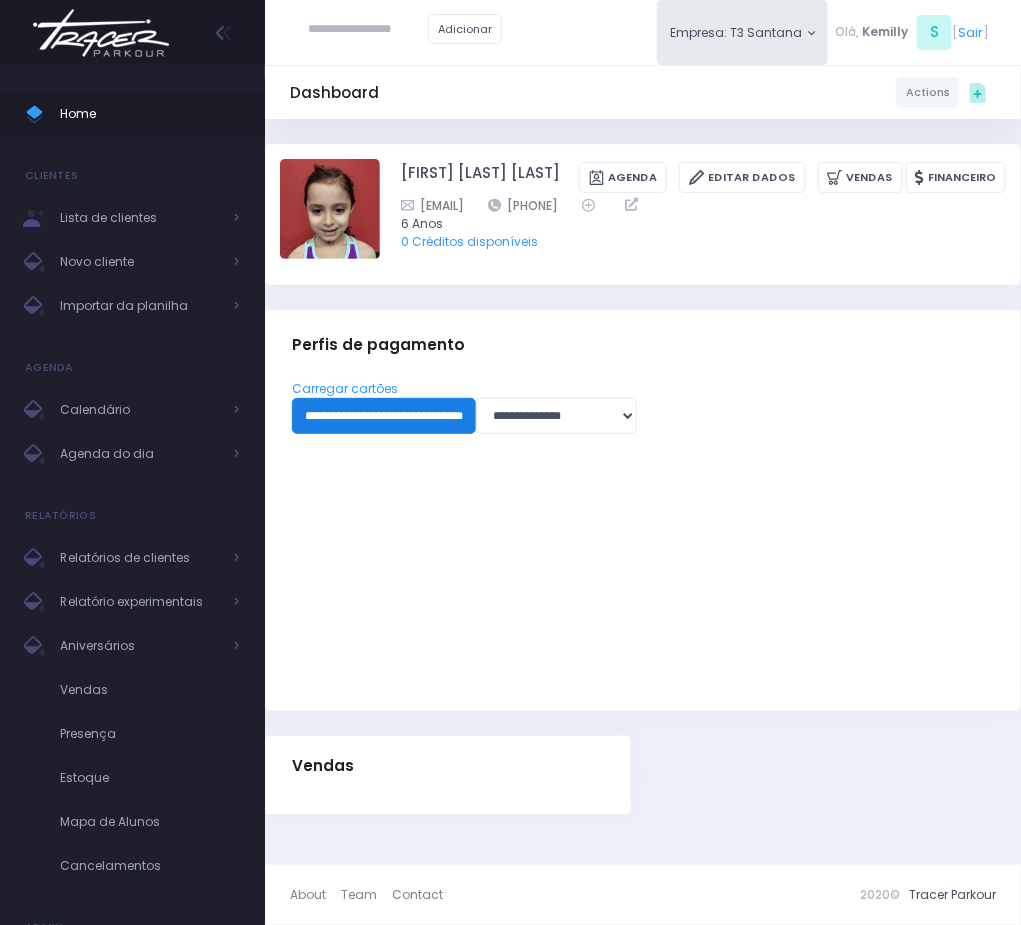 click on "**********" at bounding box center [384, 416] 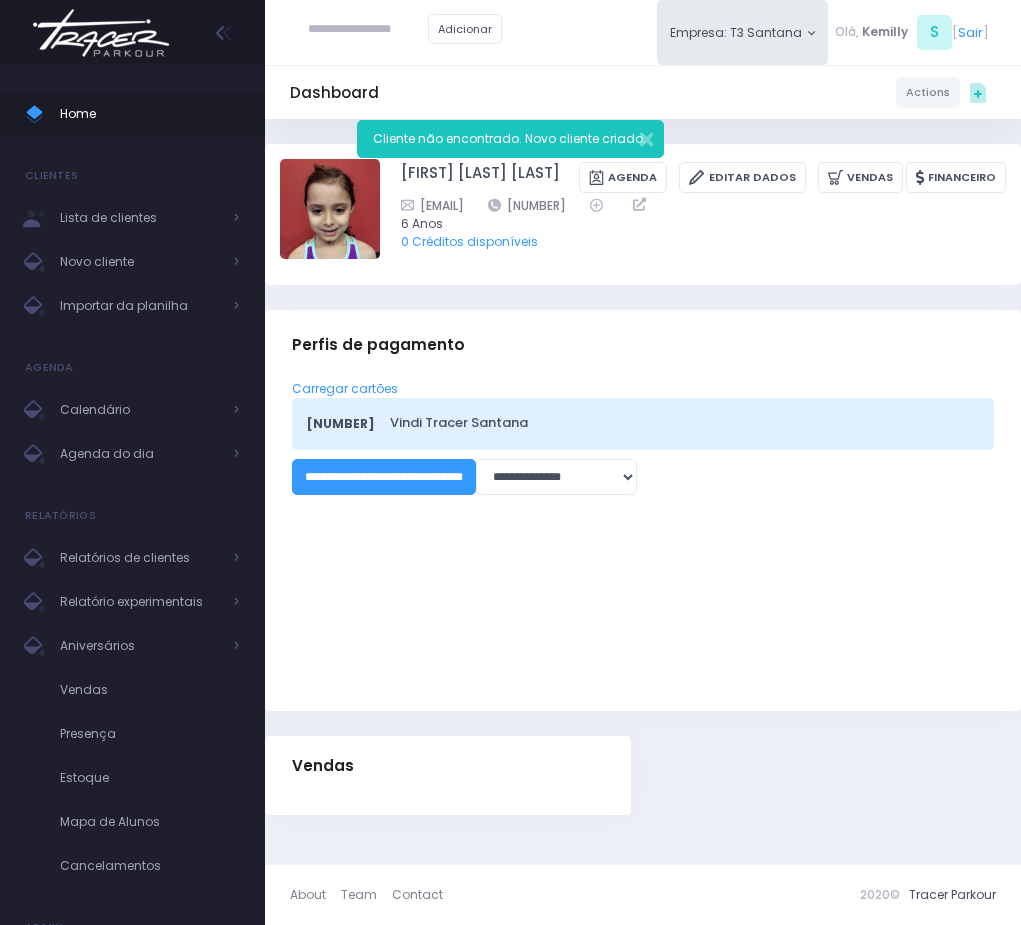 scroll, scrollTop: 0, scrollLeft: 0, axis: both 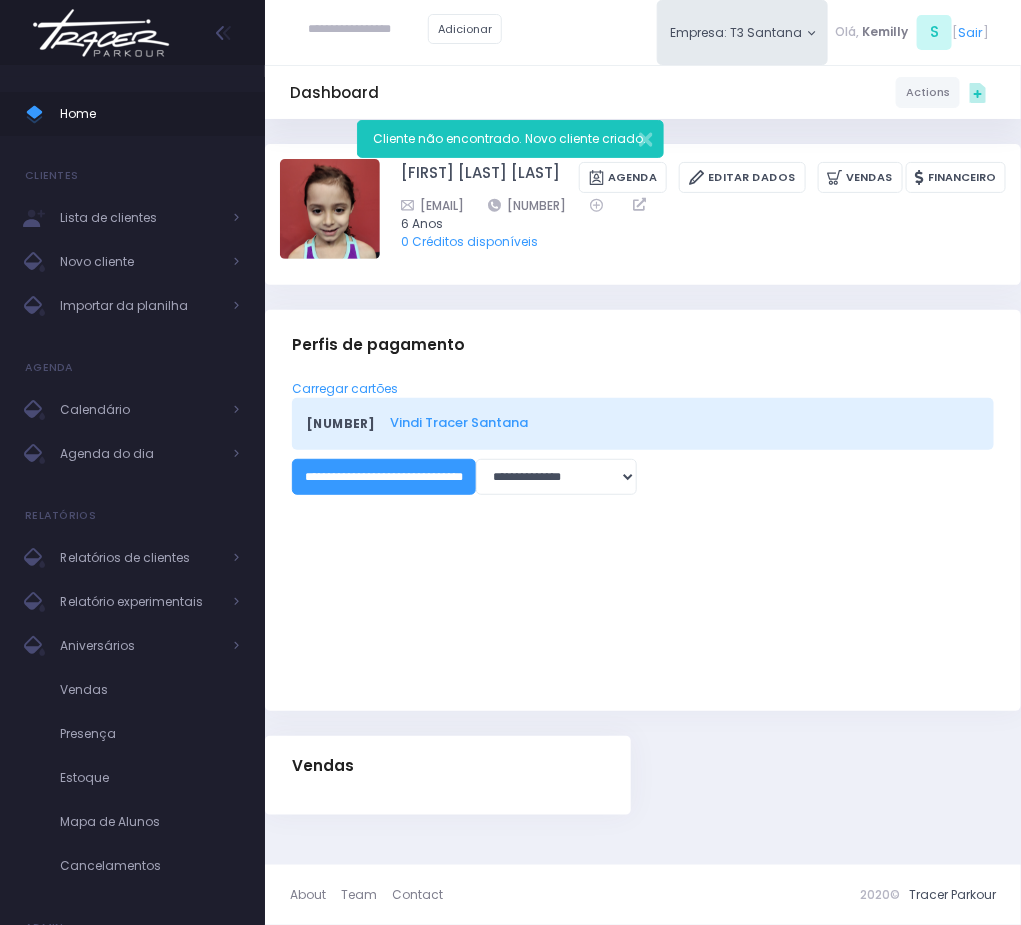 click on "Vindi Tracer Santana" at bounding box center (681, 422) 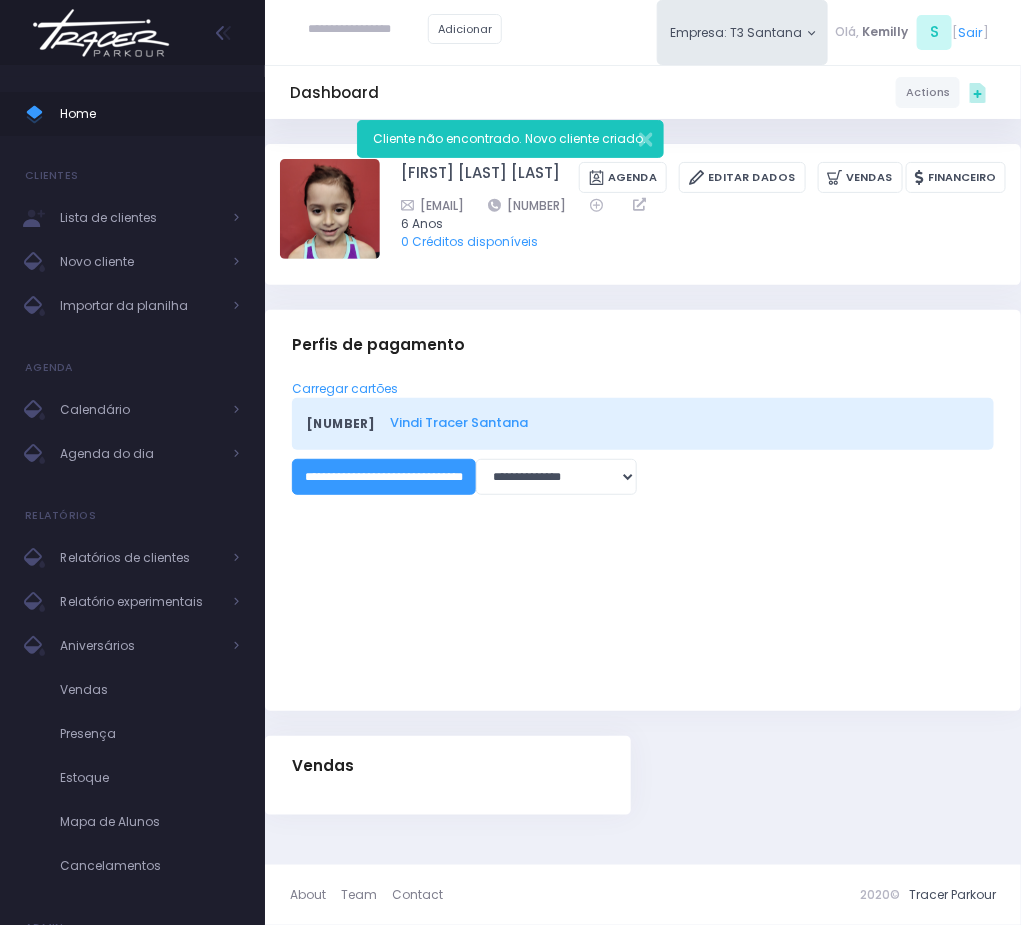 click on "Vindi Tracer Santana" at bounding box center [681, 422] 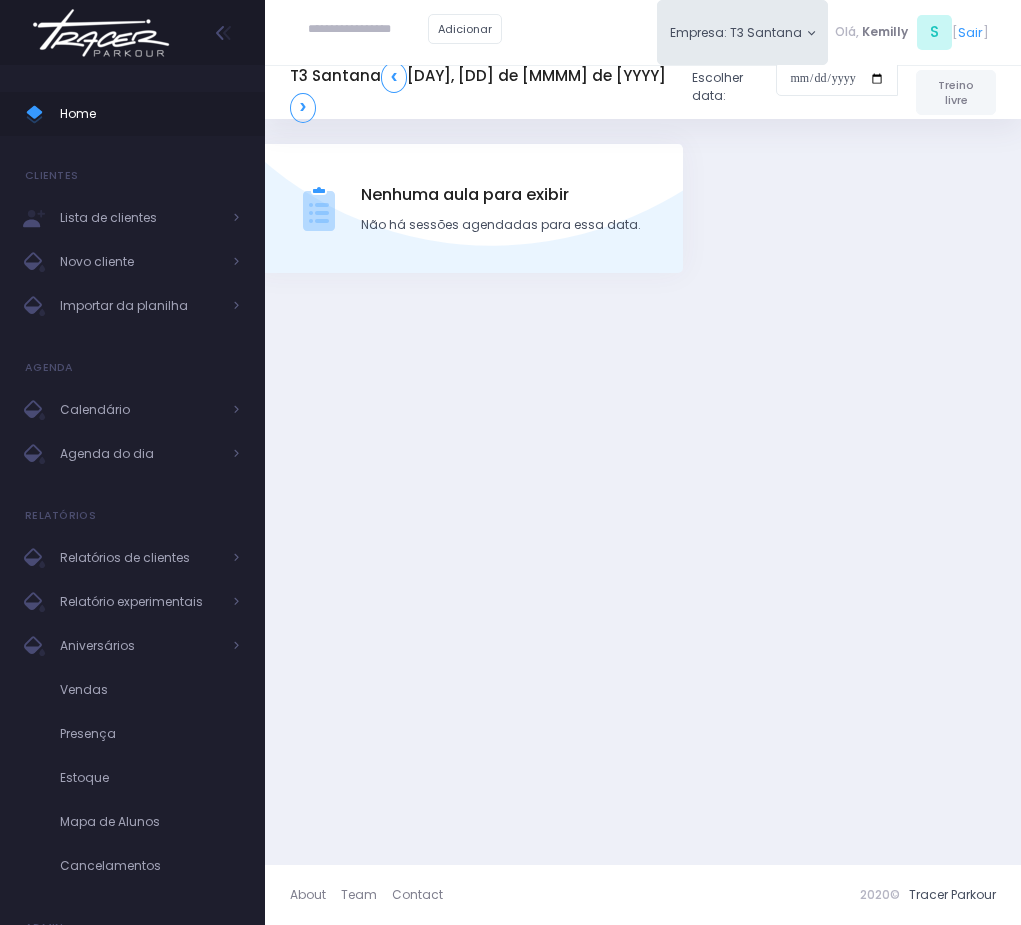 scroll, scrollTop: 0, scrollLeft: 0, axis: both 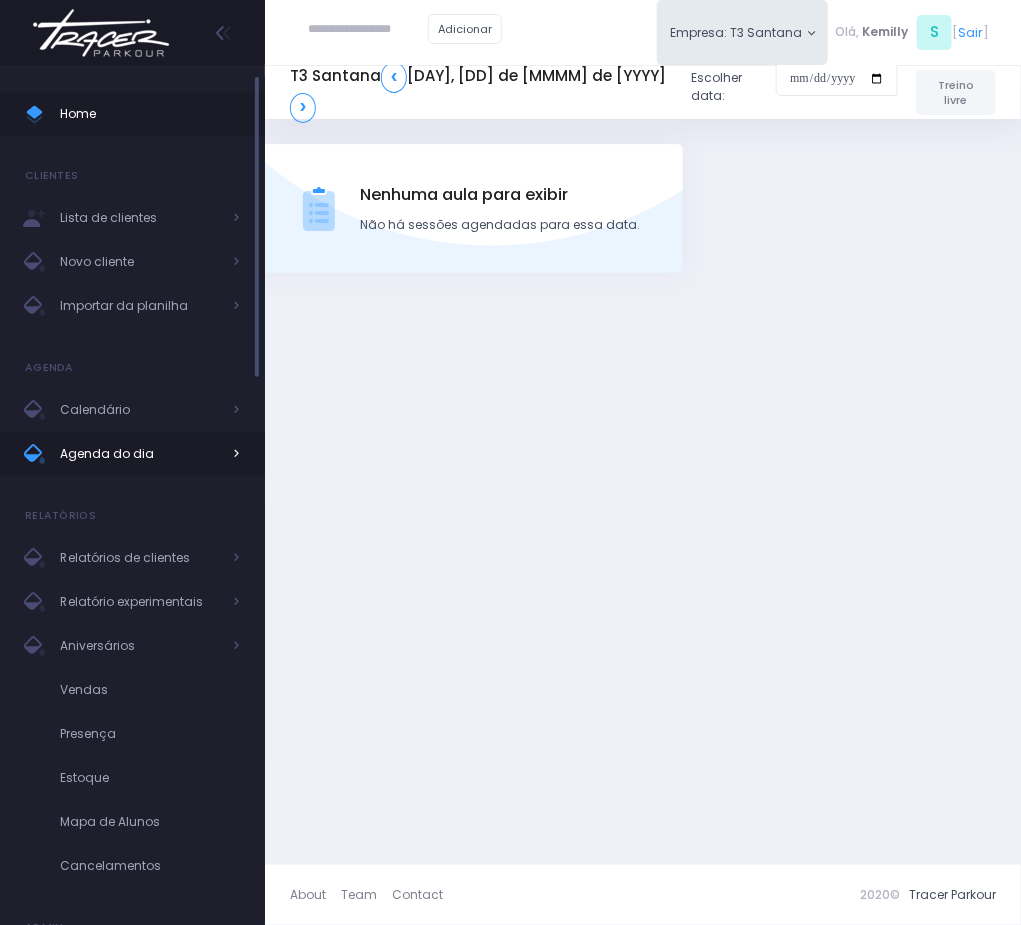 click on "Agenda do dia" at bounding box center (140, 454) 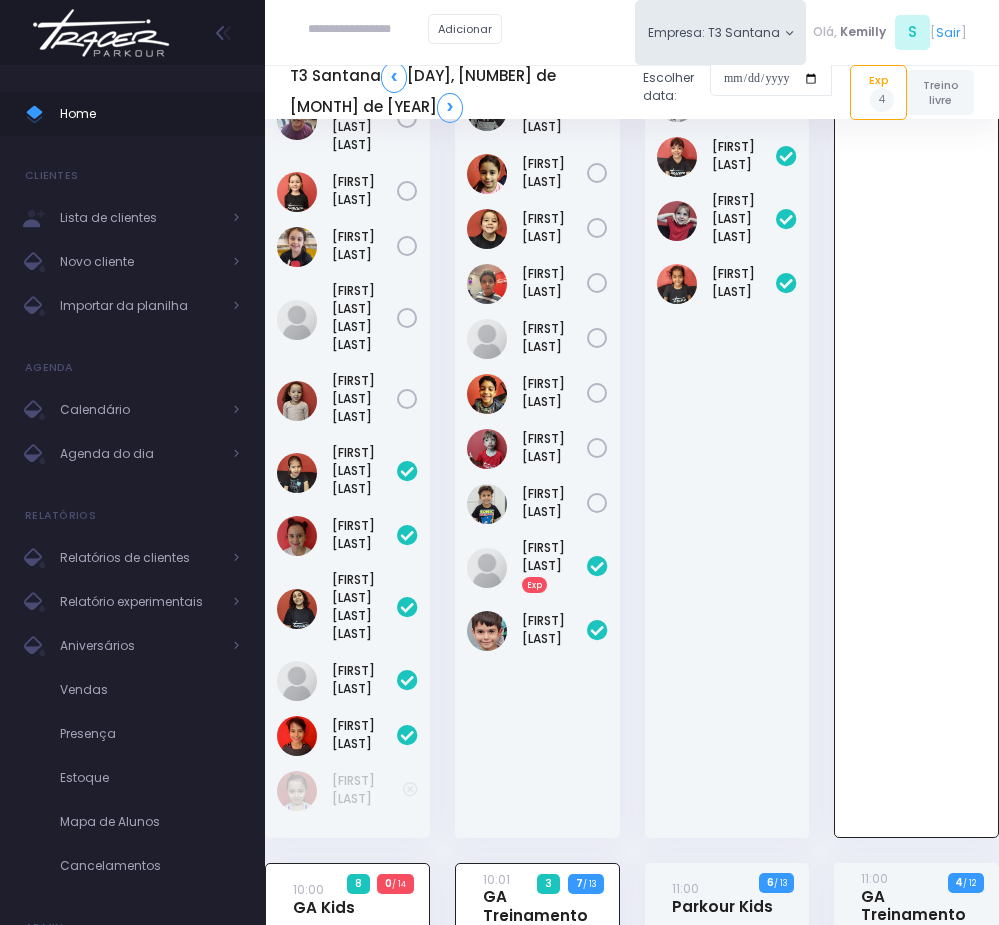 scroll, scrollTop: 144, scrollLeft: 0, axis: vertical 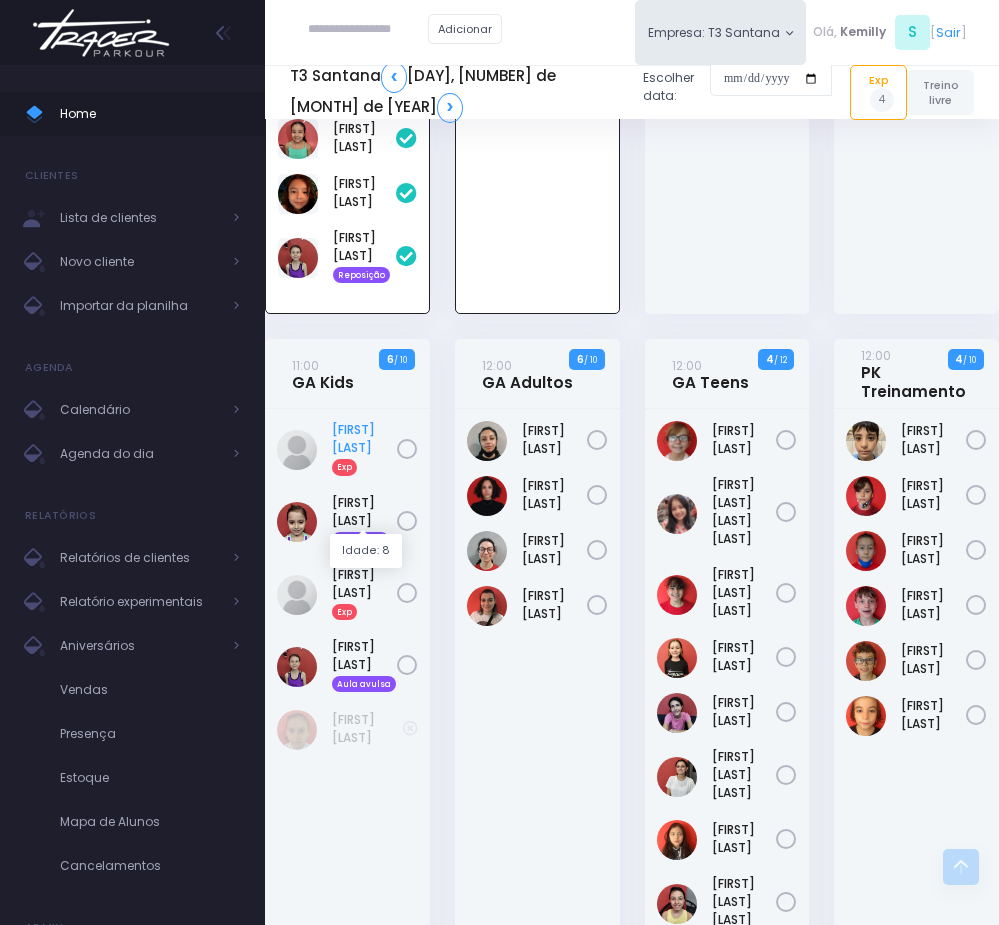 drag, startPoint x: 327, startPoint y: 471, endPoint x: 387, endPoint y: 499, distance: 66.211784 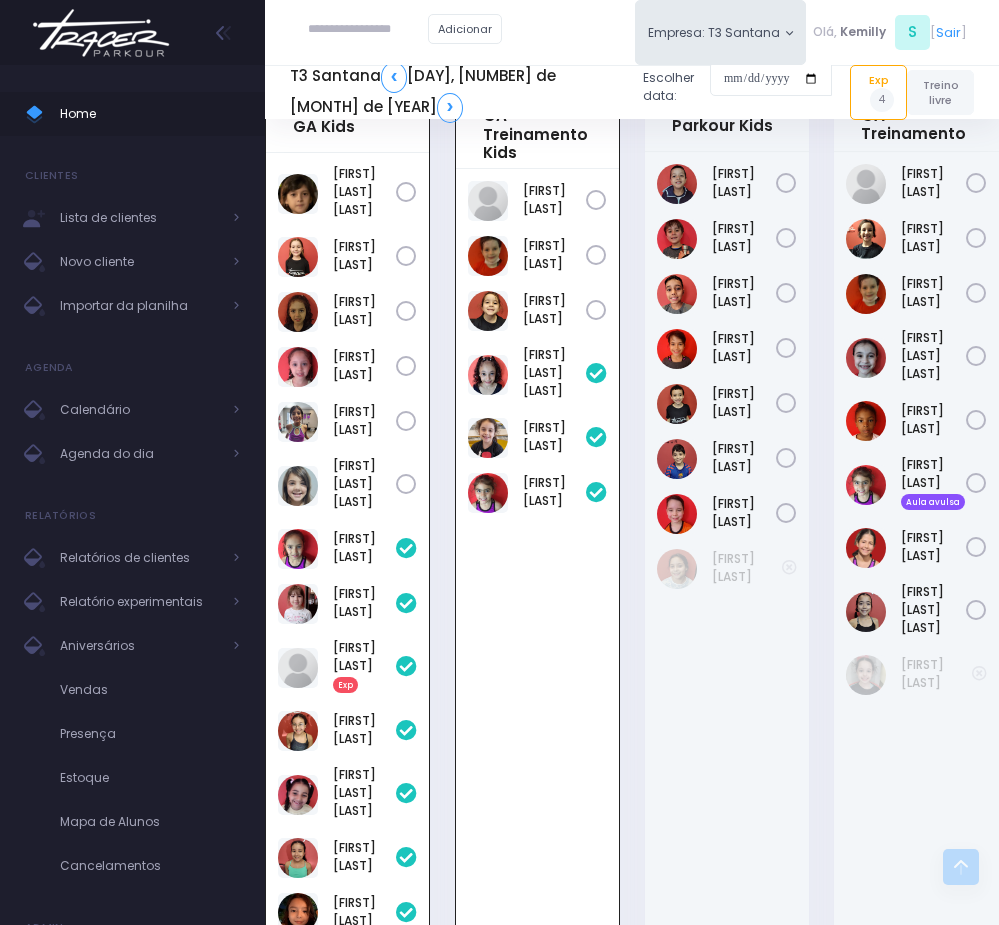 scroll, scrollTop: 744, scrollLeft: 0, axis: vertical 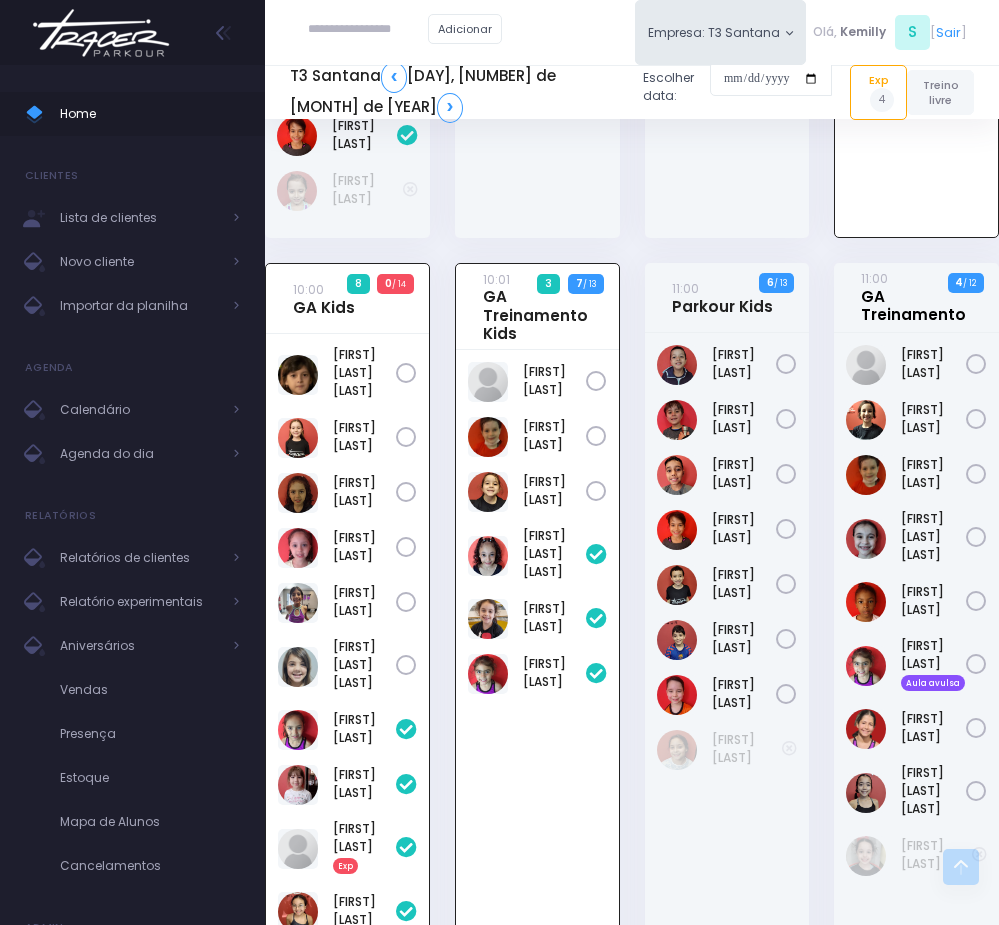 click on "11:00 GA Treinamento" at bounding box center (913, 296) 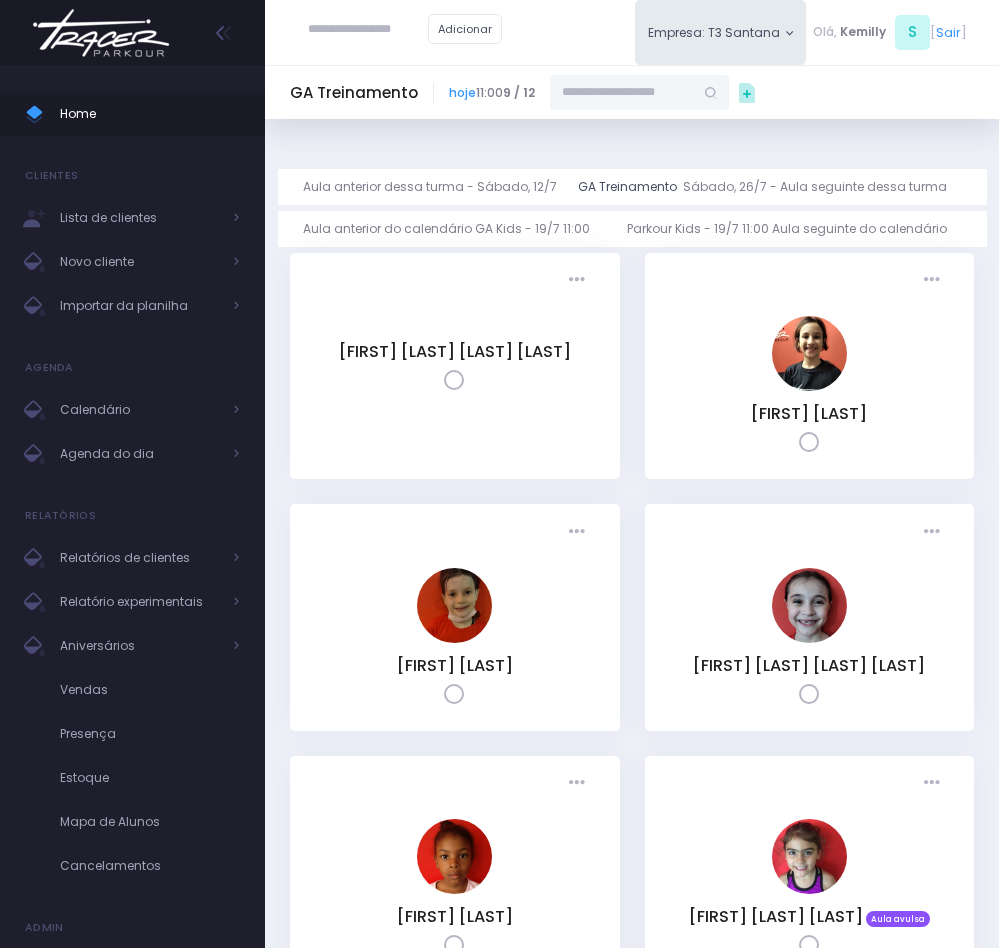 scroll, scrollTop: 0, scrollLeft: 0, axis: both 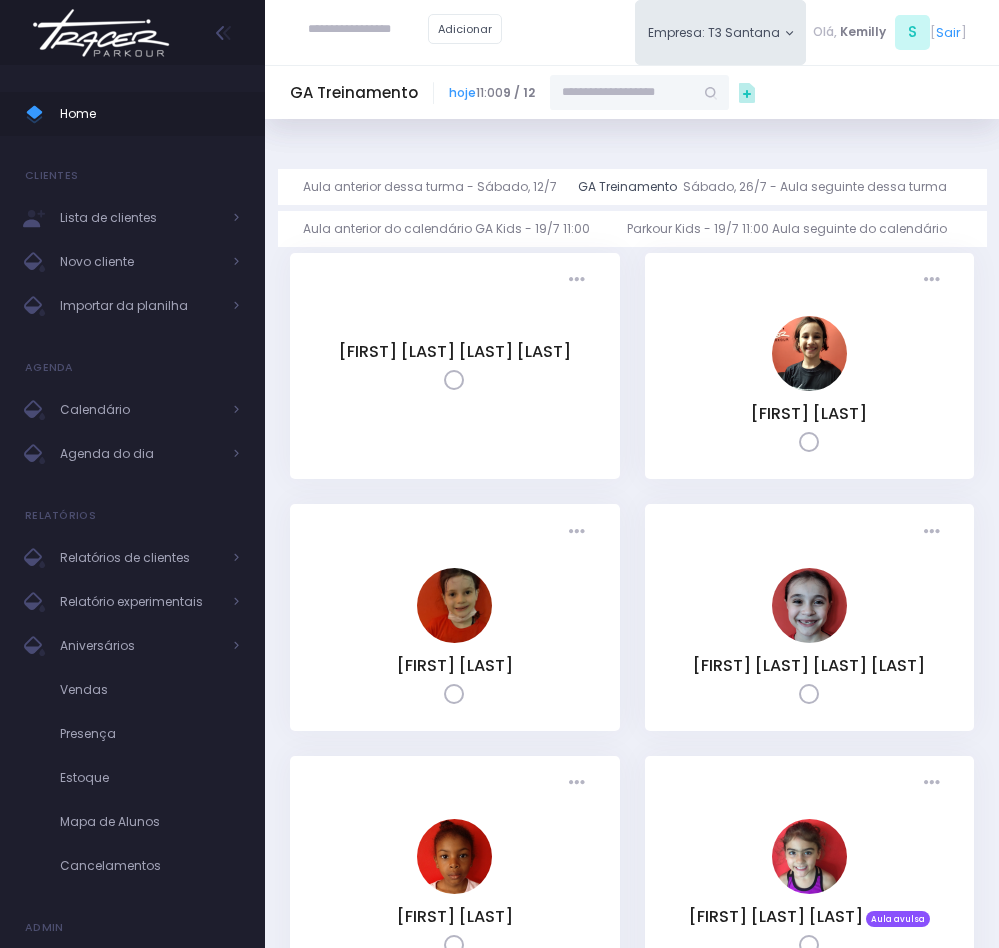 click at bounding box center [622, 93] 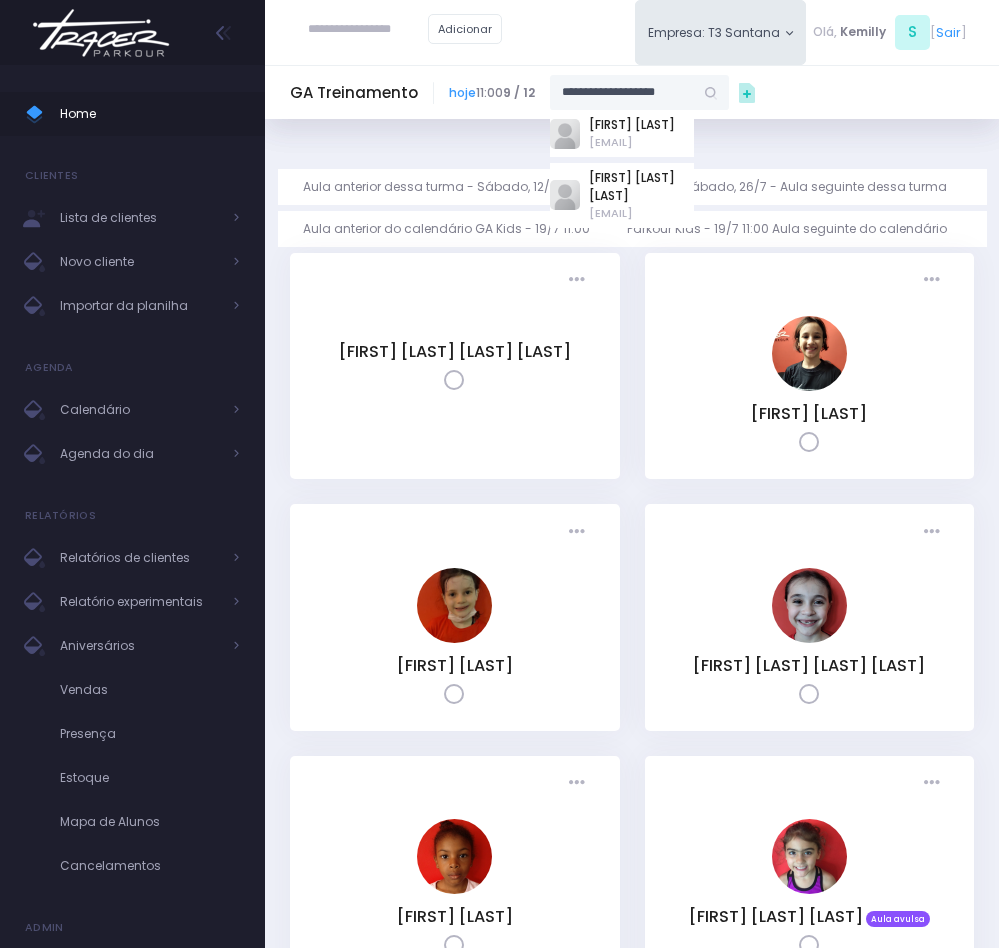 click on "**********" at bounding box center (622, 93) 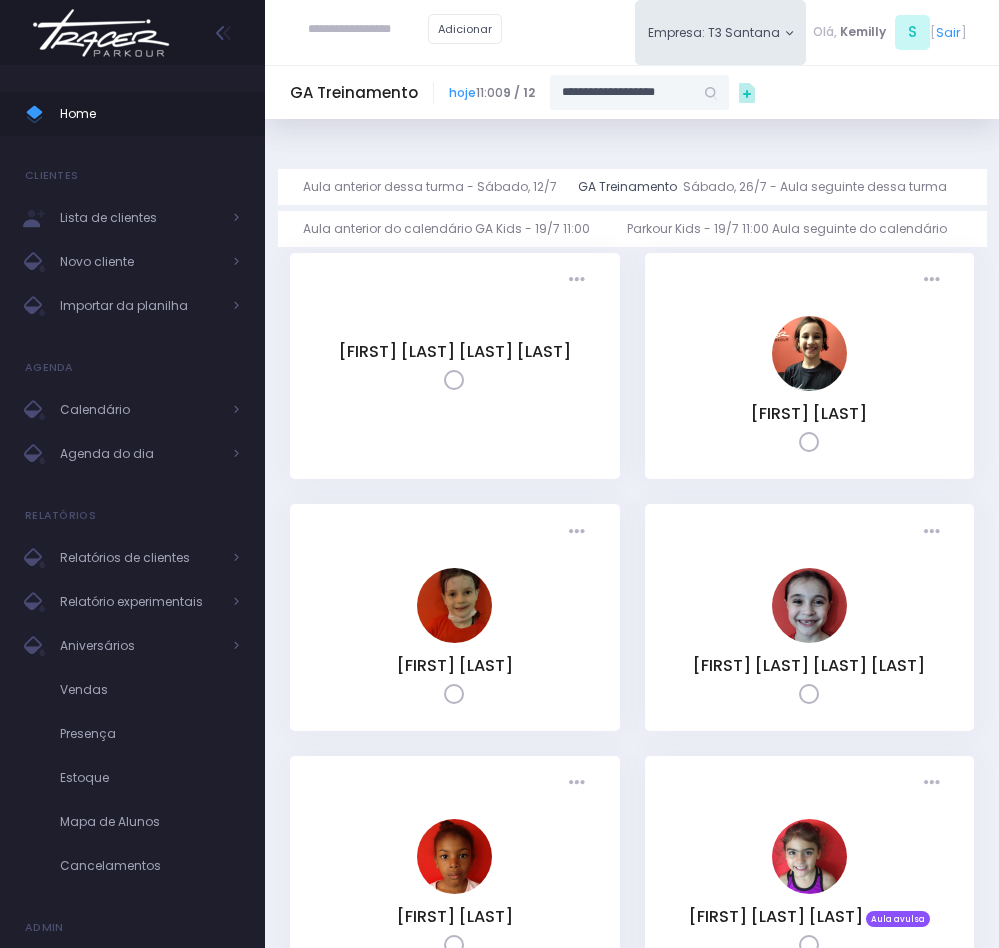 click on "Dashboard
Actions
Choose Label:
Customer
Partner
Suplier
Member
Staff
Add new" at bounding box center (632, 837) 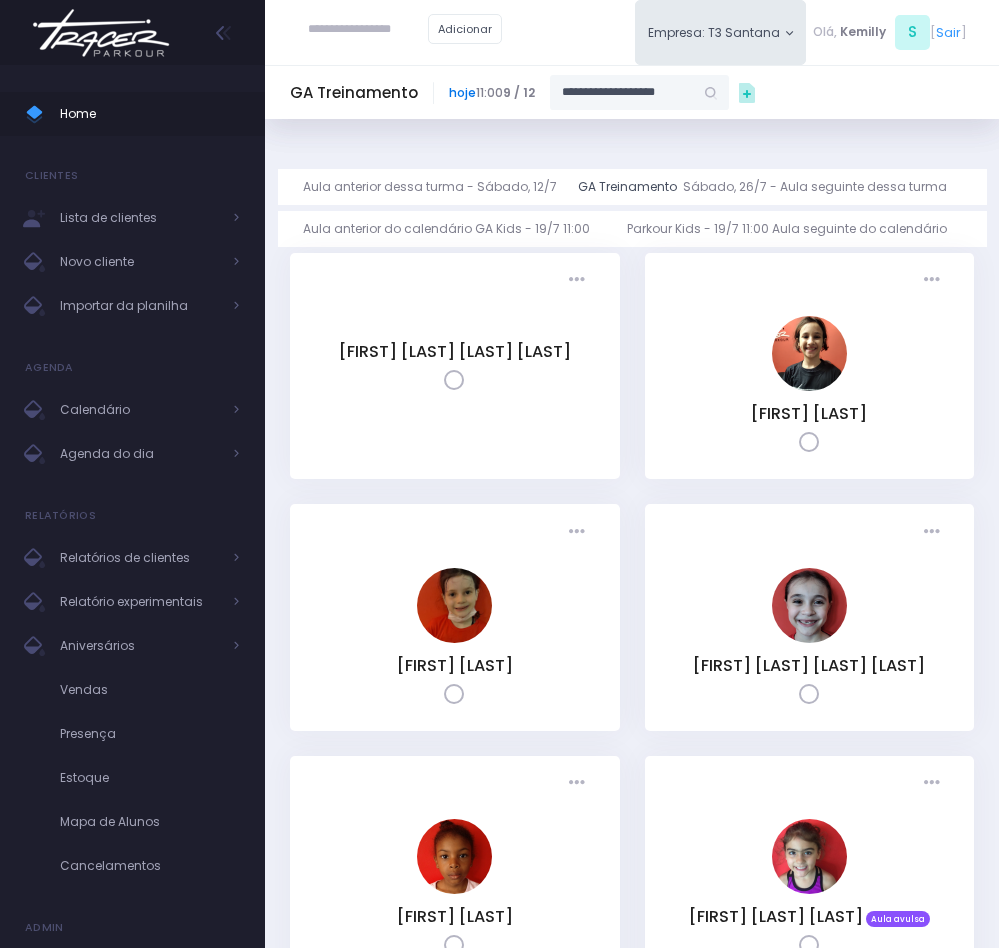 click on "hoje" at bounding box center (462, 92) 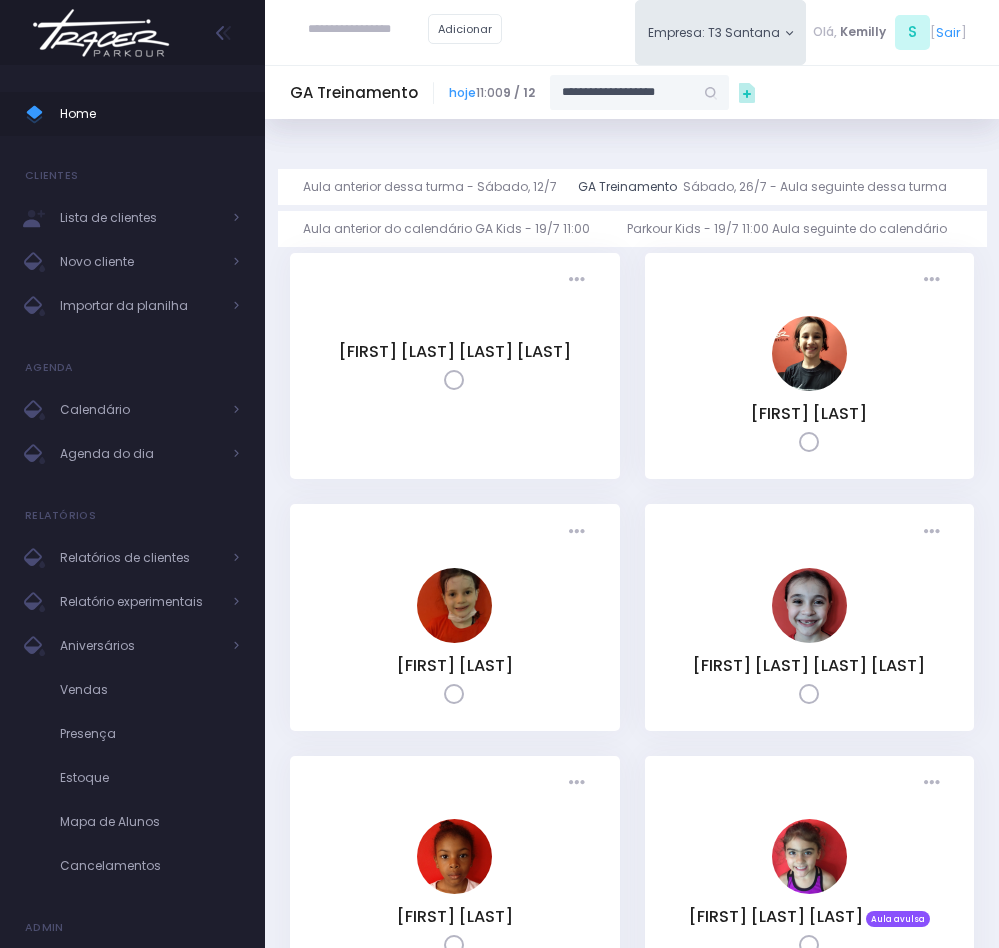 click on "**********" at bounding box center [622, 93] 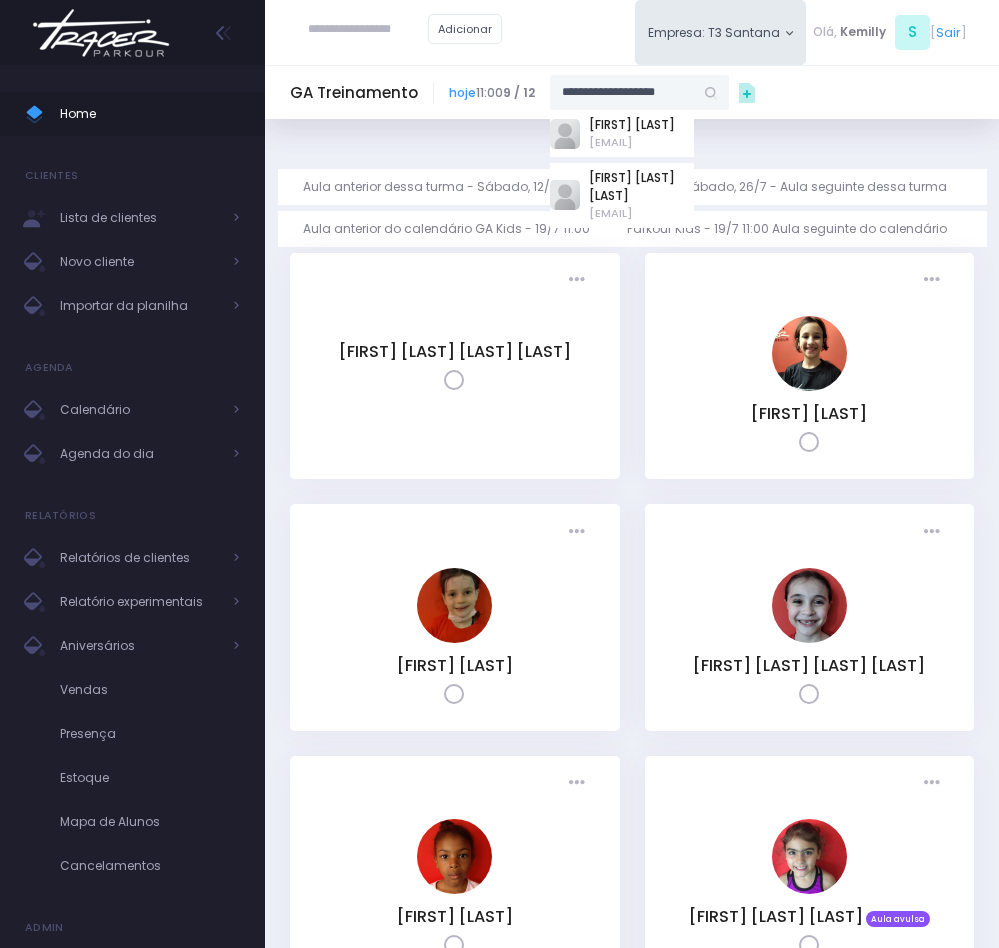 click at bounding box center [368, 30] 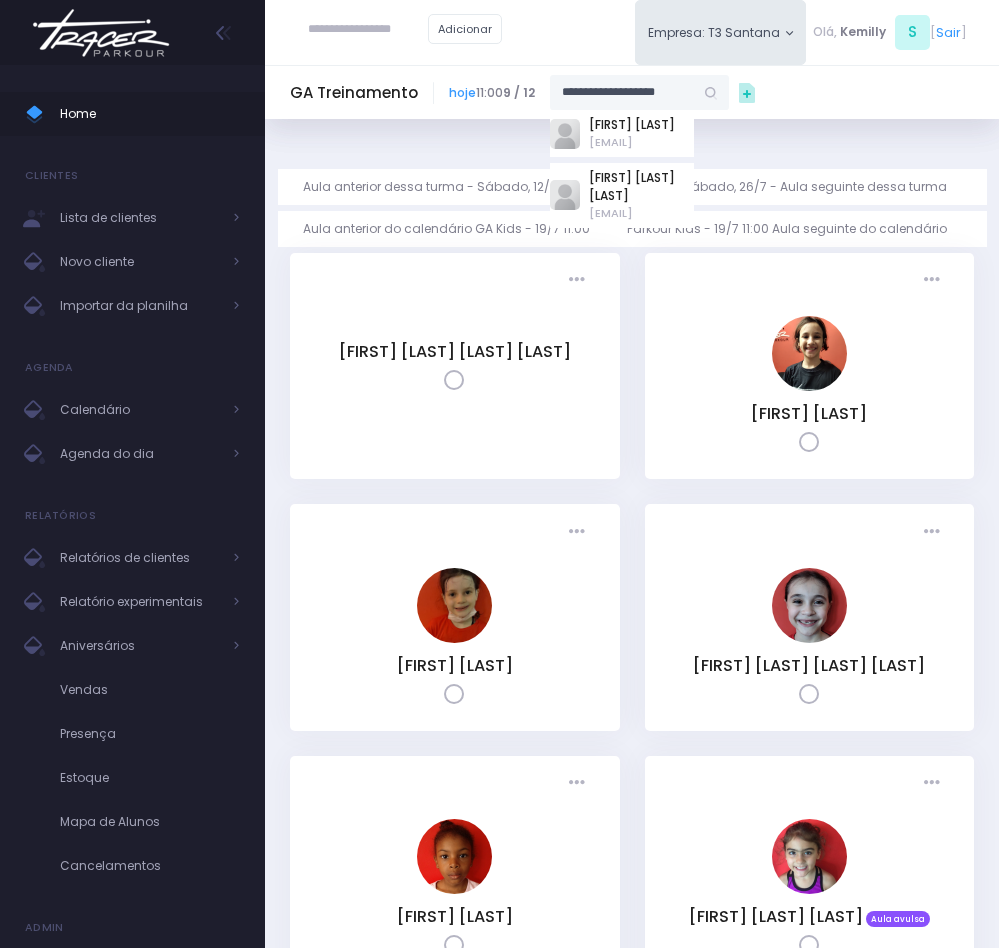 click on "**********" at bounding box center (622, 93) 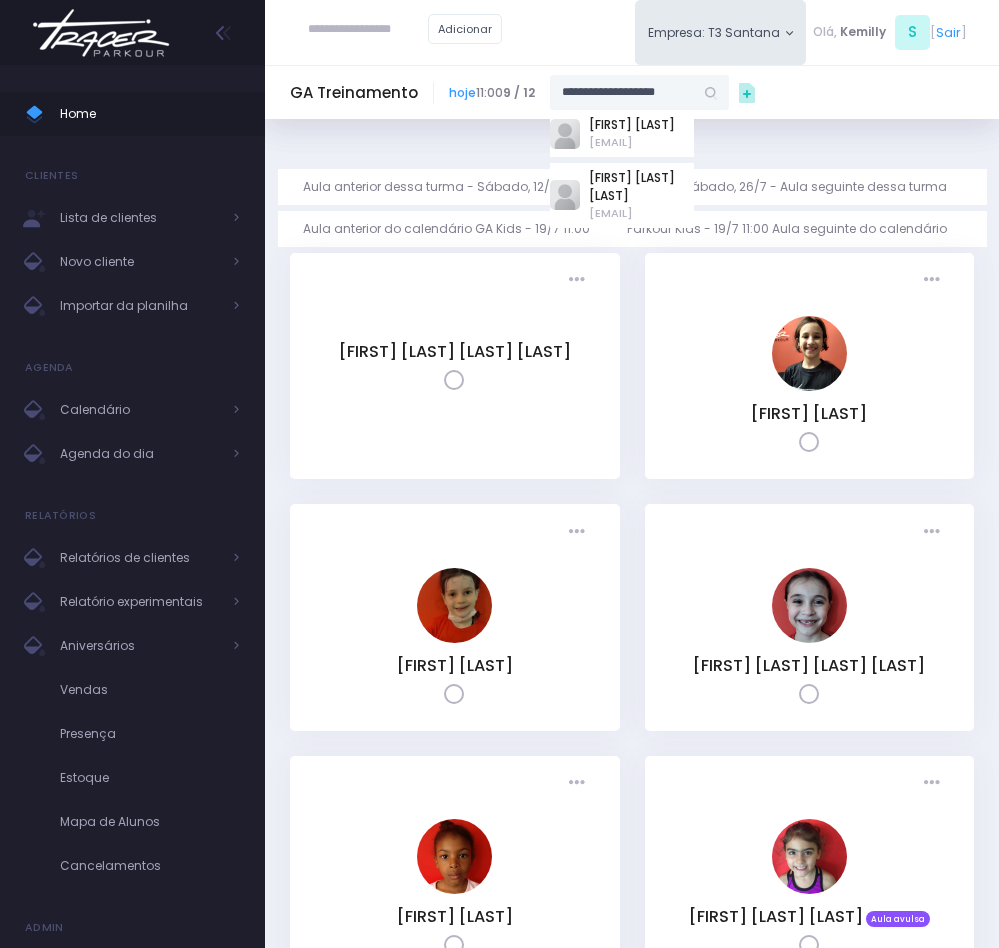 drag, startPoint x: 715, startPoint y: 102, endPoint x: 552, endPoint y: 94, distance: 163.1962 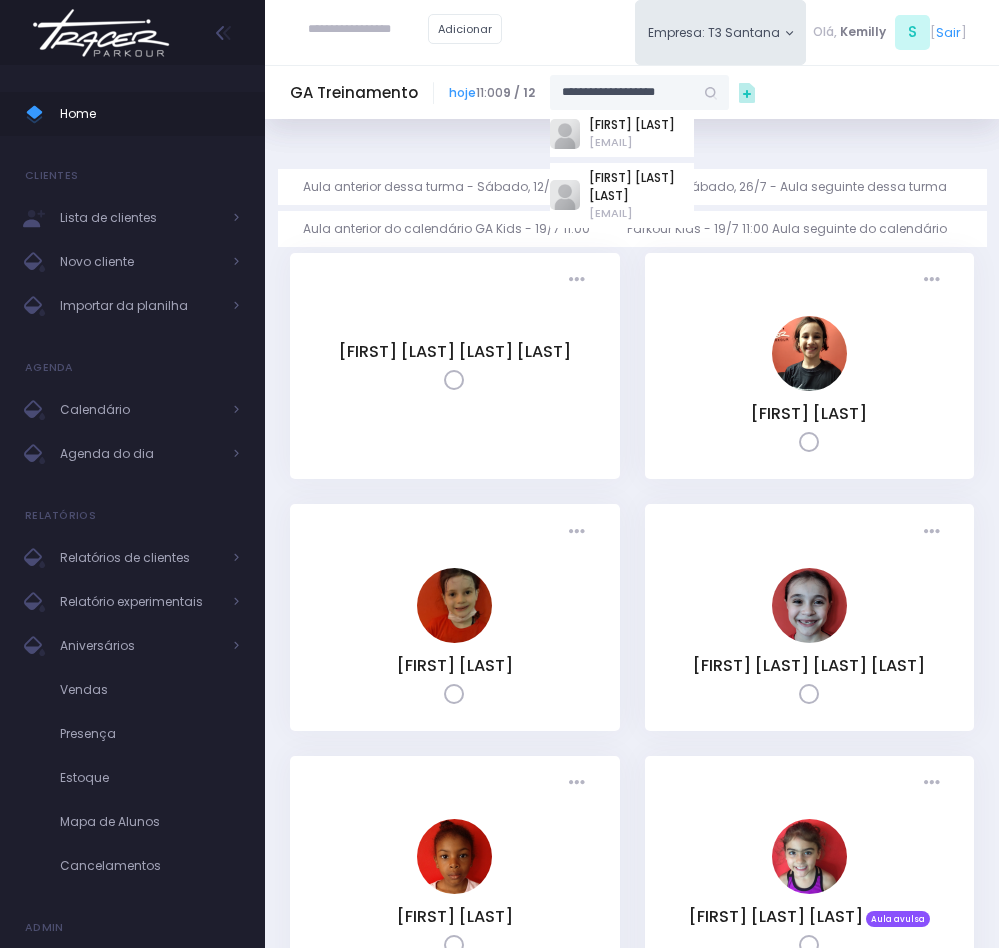 click on "**********" at bounding box center (622, 93) 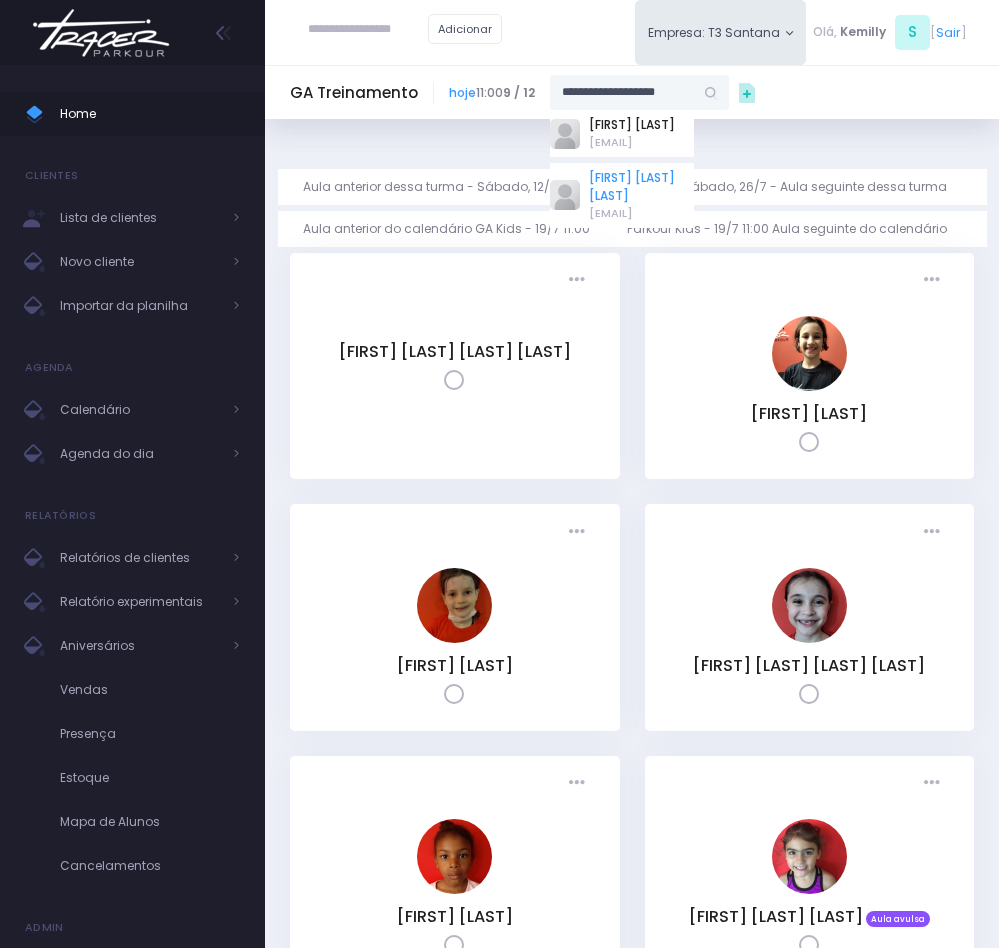 click on "Isabela de Oliveira seixas" at bounding box center [641, 187] 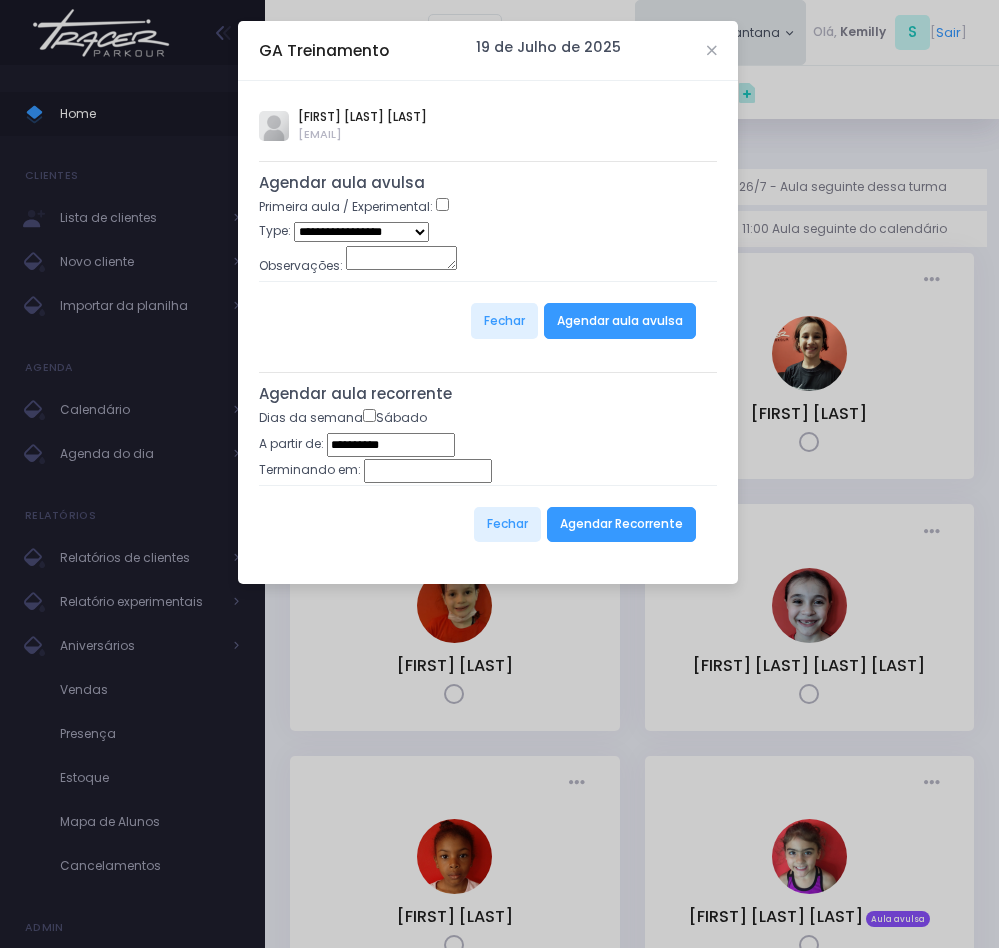 select on "*" 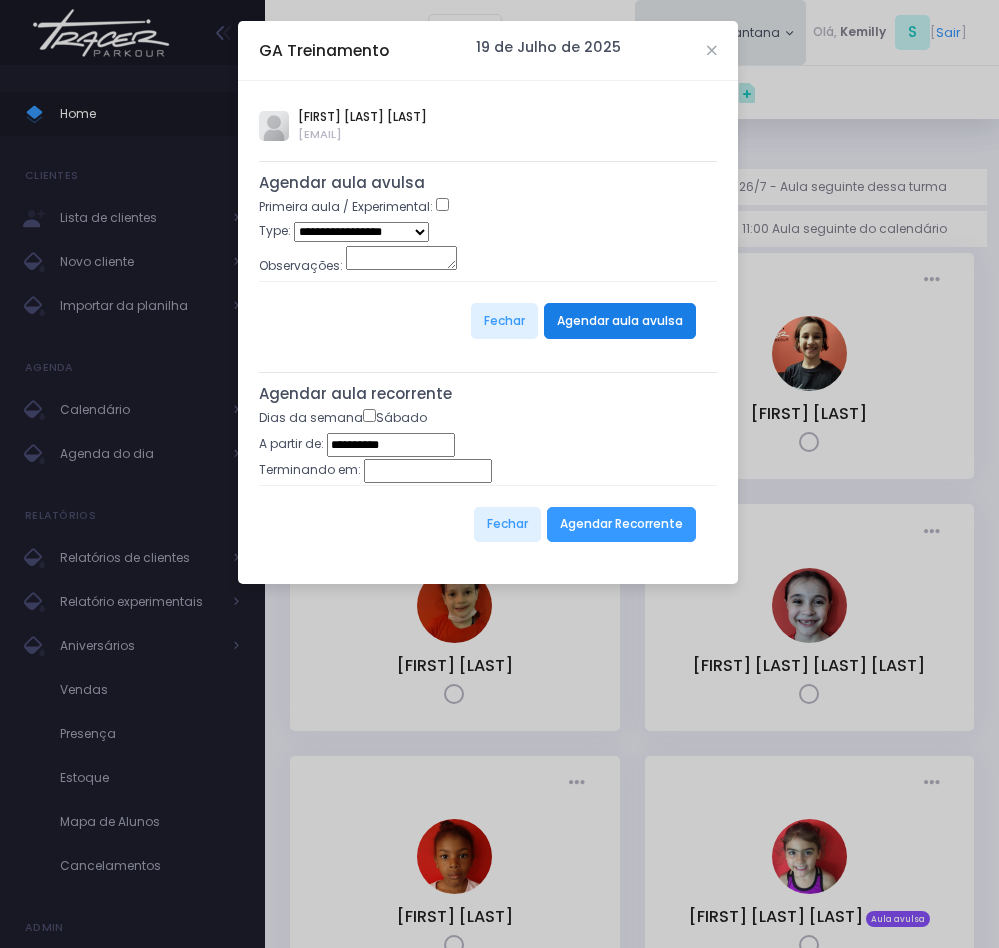 click on "Agendar aula avulsa" at bounding box center (620, 321) 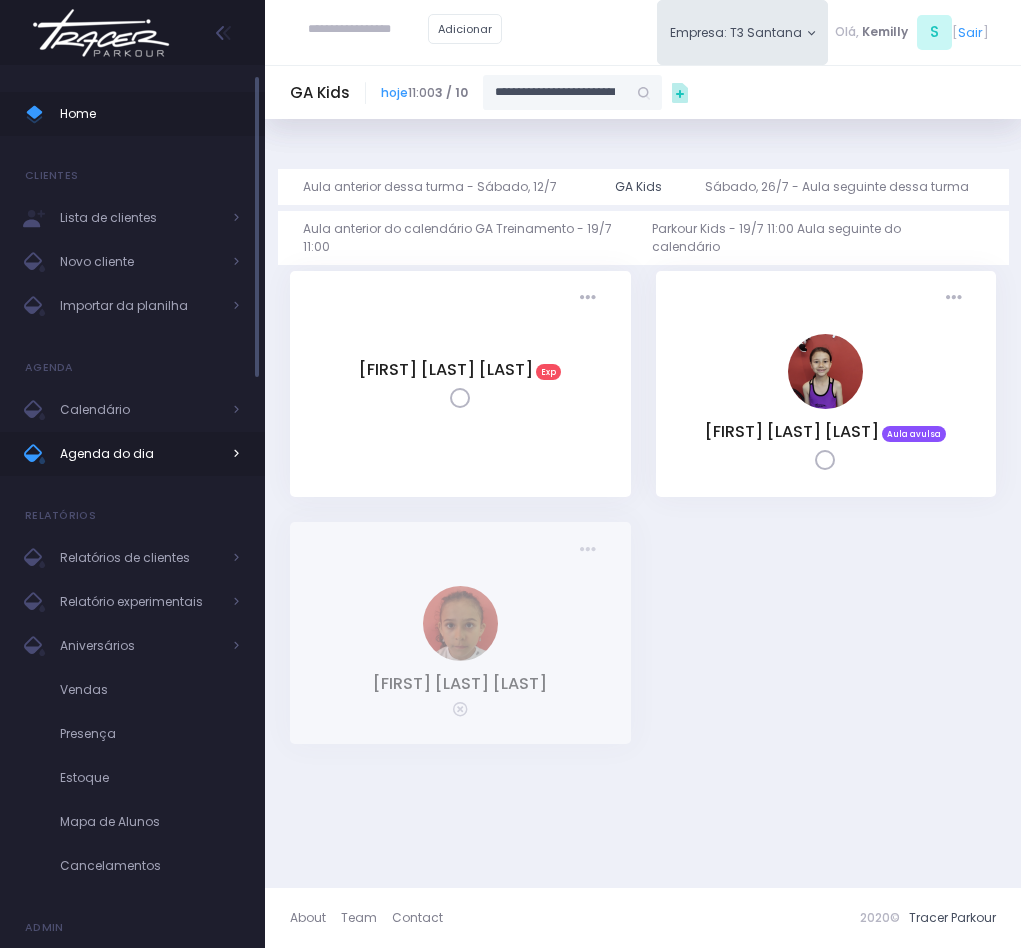 scroll, scrollTop: 0, scrollLeft: 0, axis: both 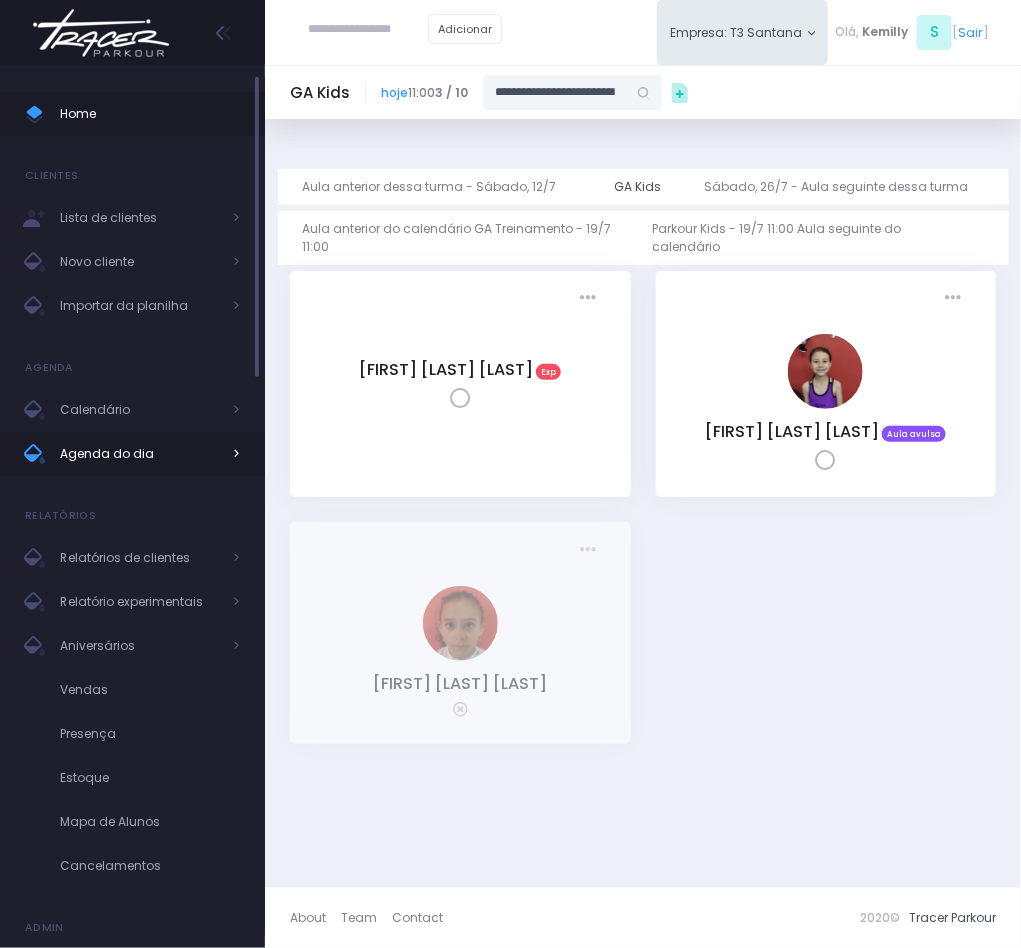 click on "Agenda do dia" at bounding box center (140, 454) 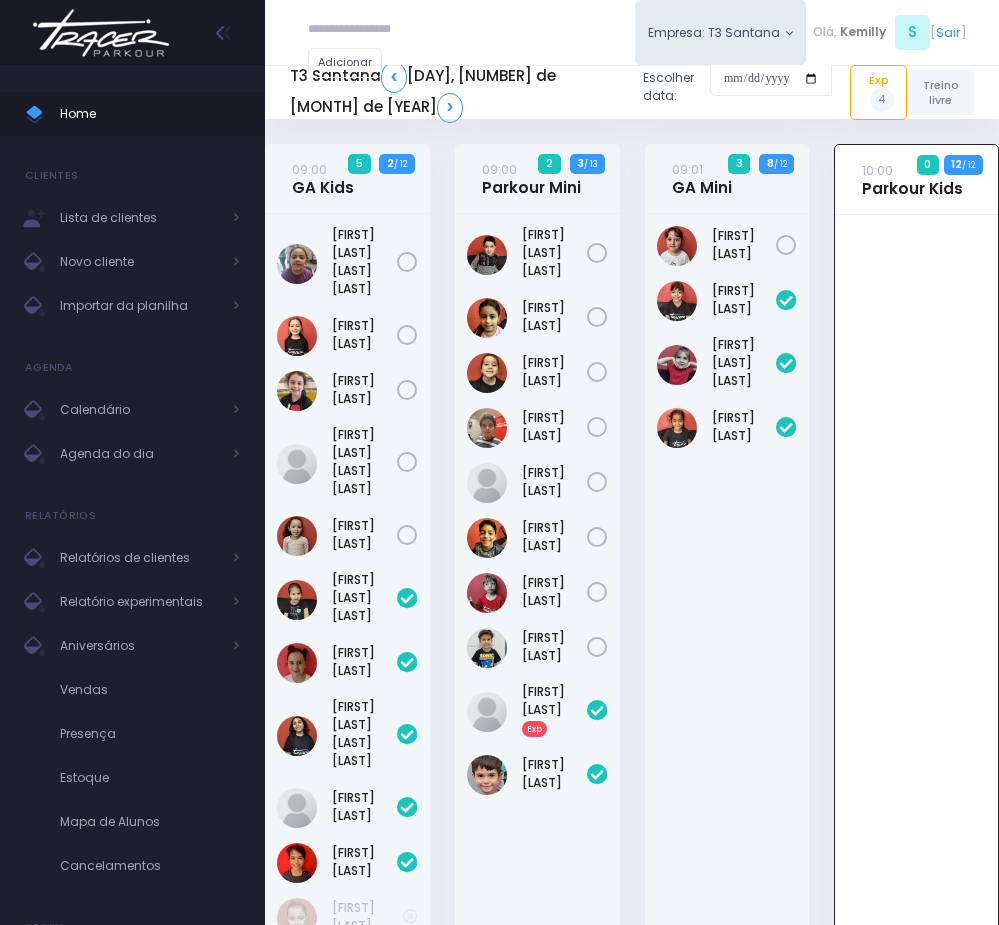 scroll, scrollTop: 144, scrollLeft: 0, axis: vertical 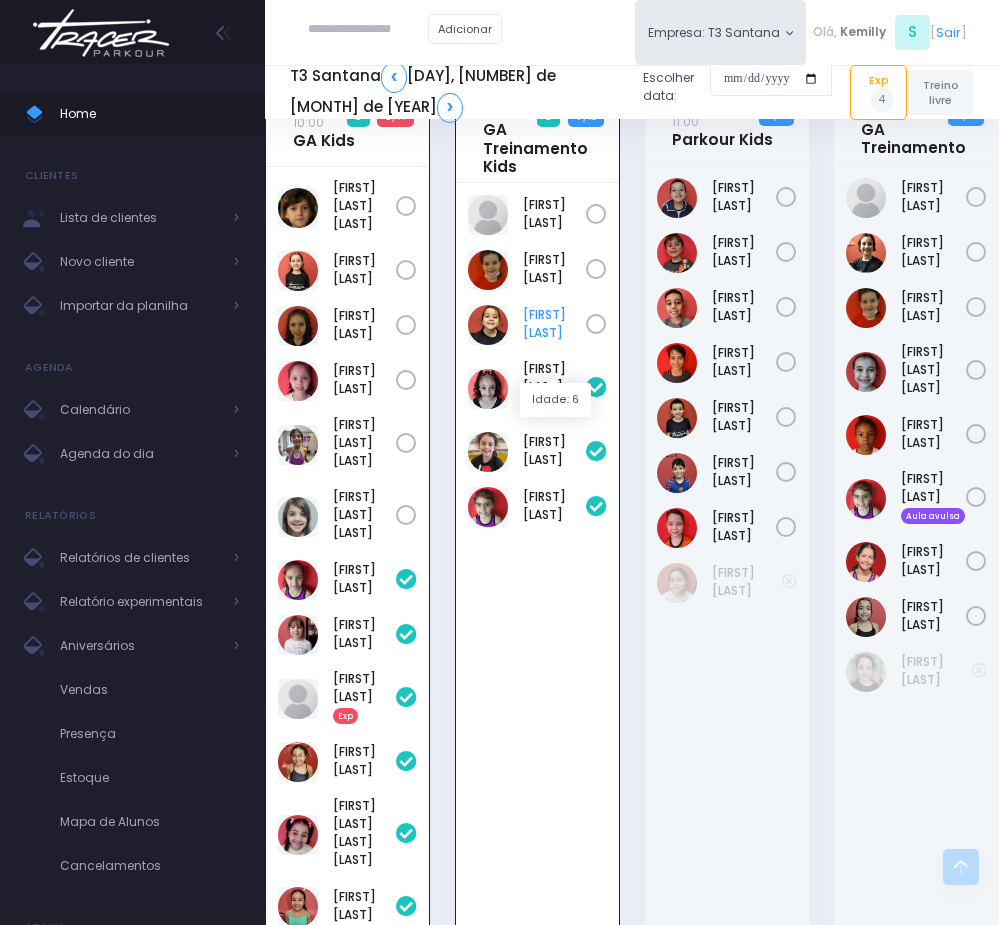 click on "[FIRST] [LAST]" at bounding box center (554, 324) 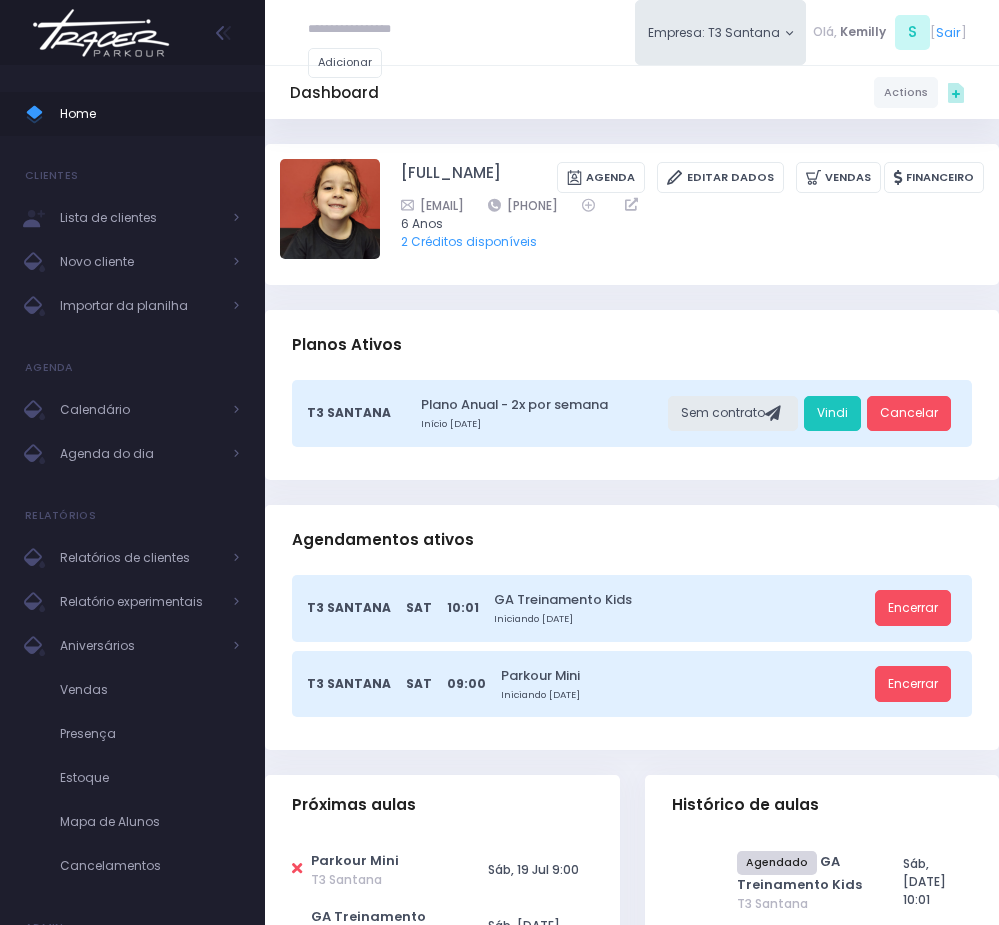 scroll, scrollTop: 0, scrollLeft: 0, axis: both 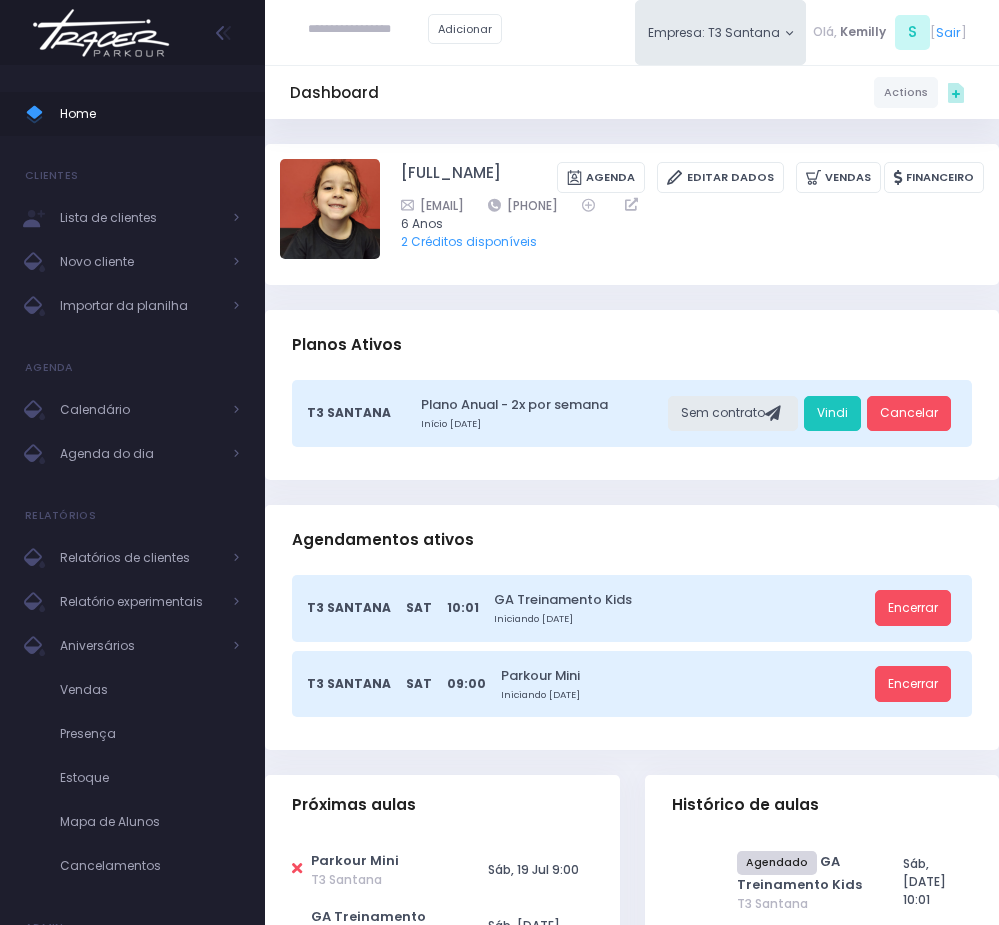 drag, startPoint x: 600, startPoint y: 225, endPoint x: 714, endPoint y: 226, distance: 114.00439 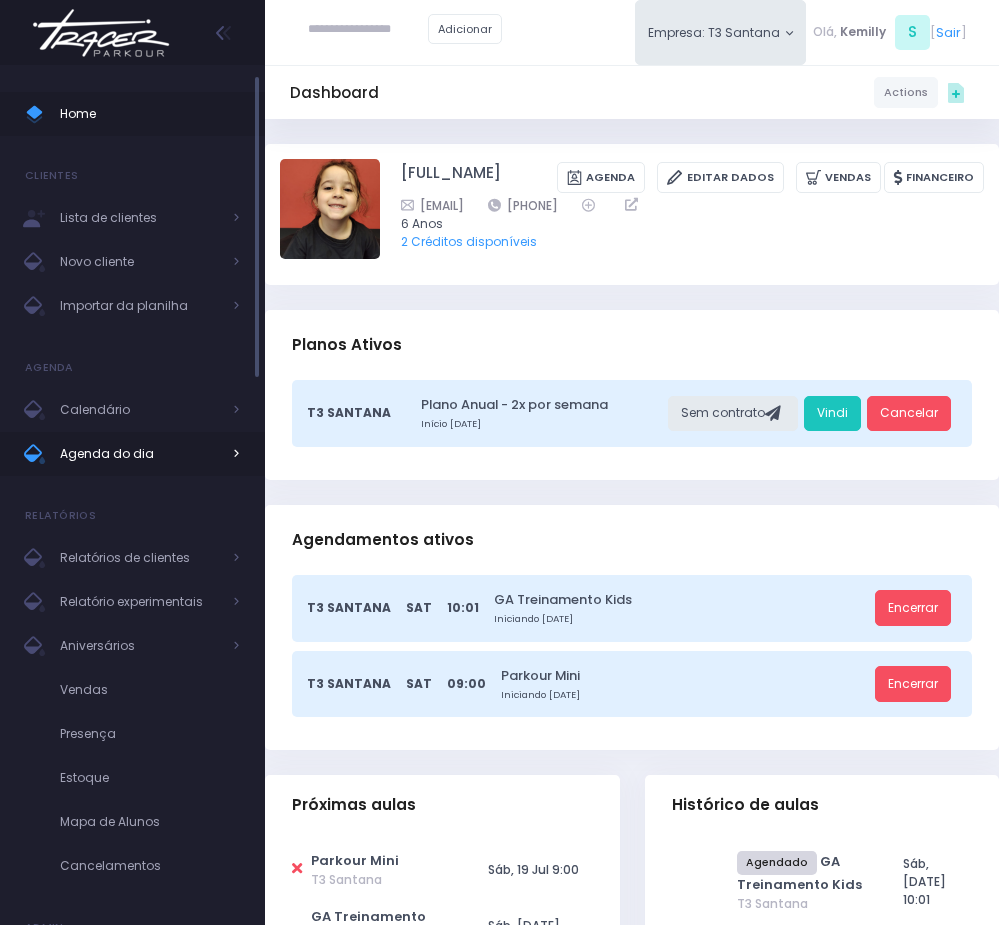 click on "Agenda do dia" at bounding box center (140, 454) 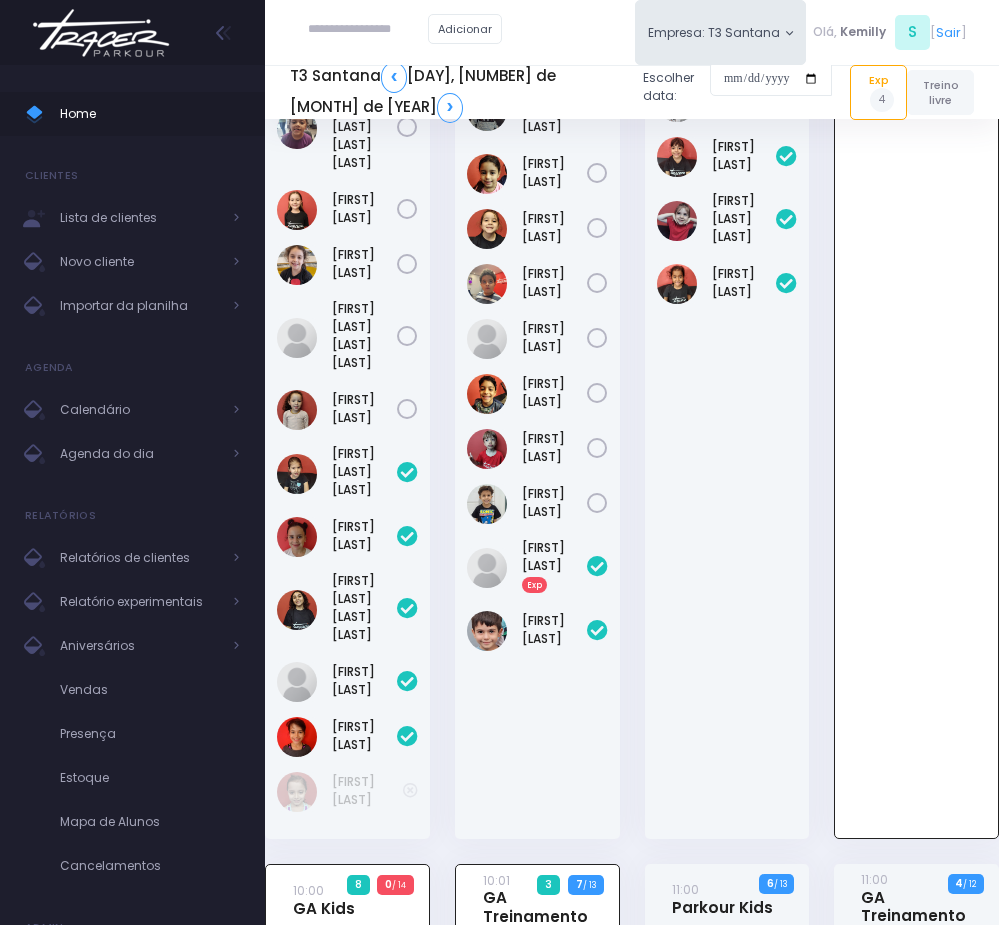scroll, scrollTop: 144, scrollLeft: 0, axis: vertical 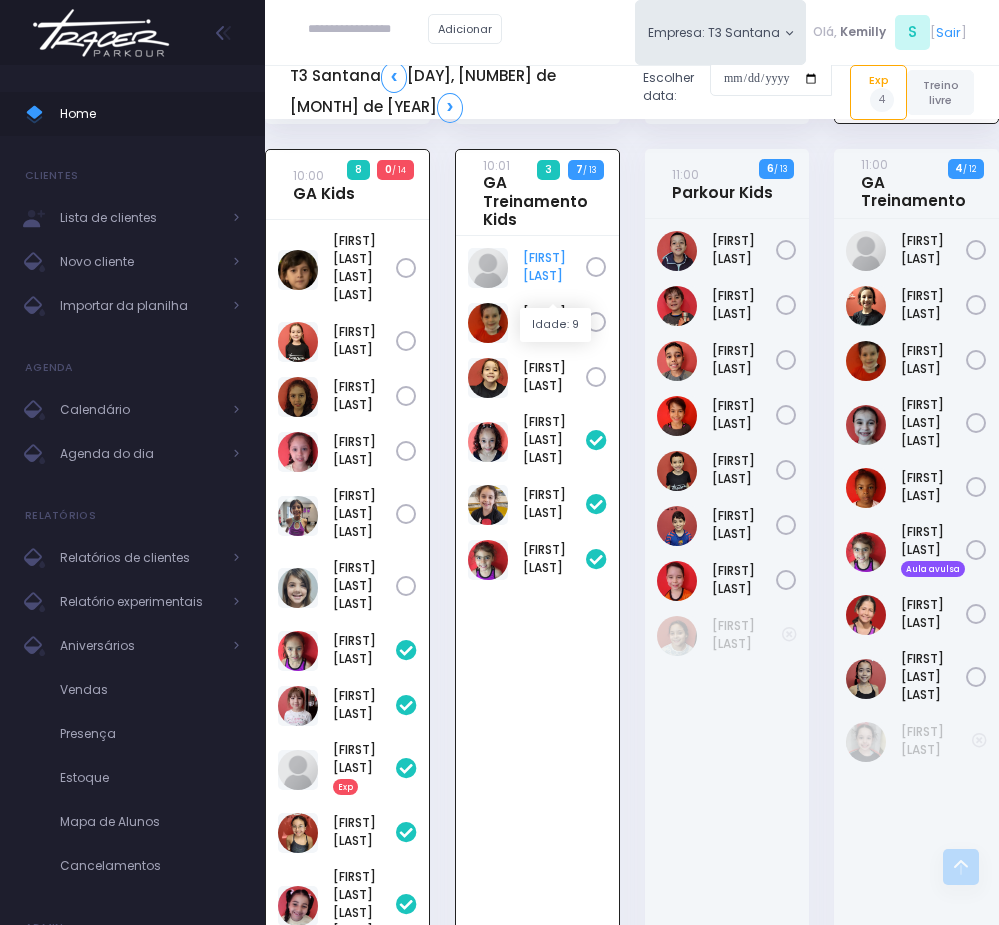 click on "[FIRST] [LAST]" at bounding box center [554, 267] 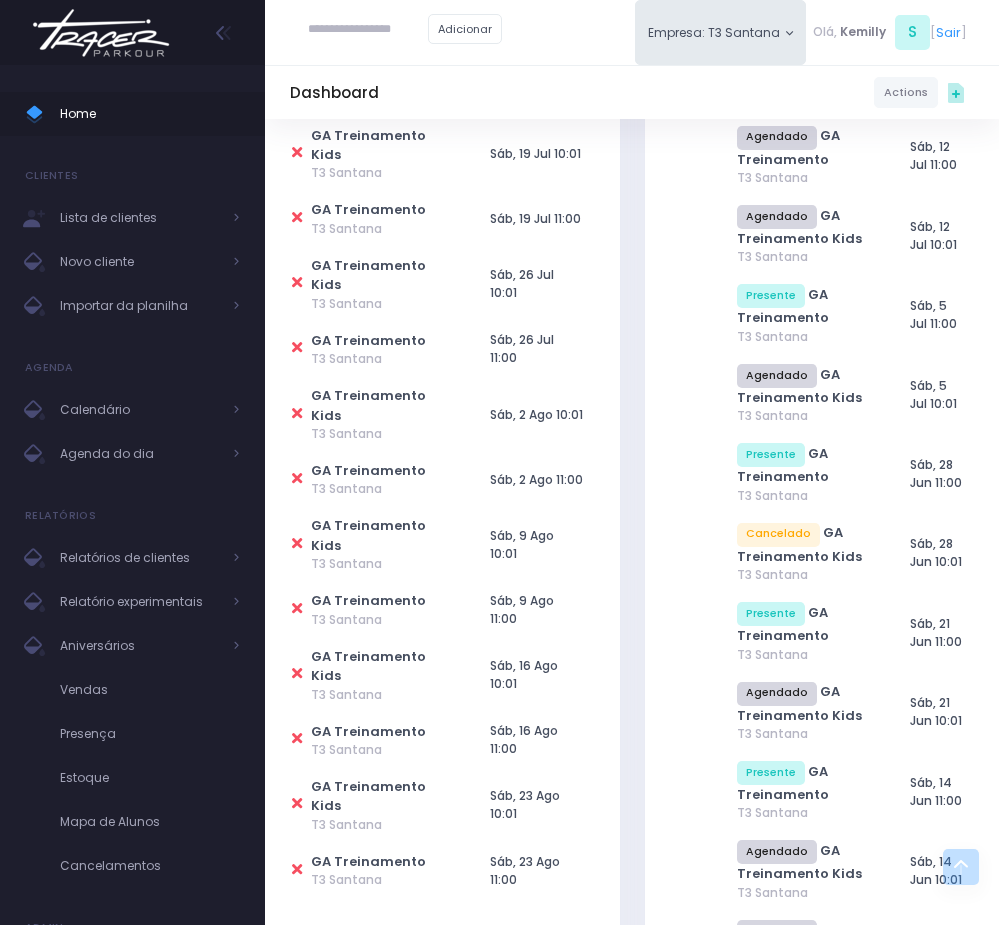 scroll, scrollTop: 750, scrollLeft: 0, axis: vertical 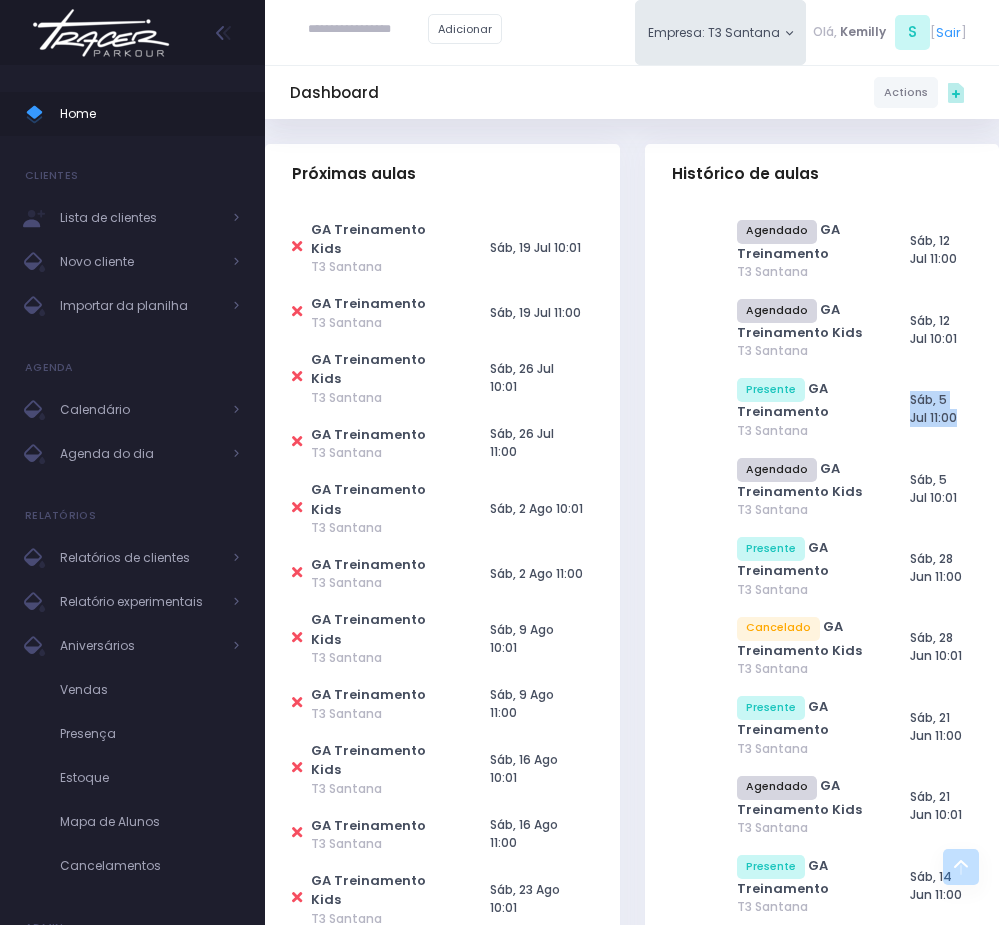 drag, startPoint x: 892, startPoint y: 385, endPoint x: 964, endPoint y: 423, distance: 81.41253 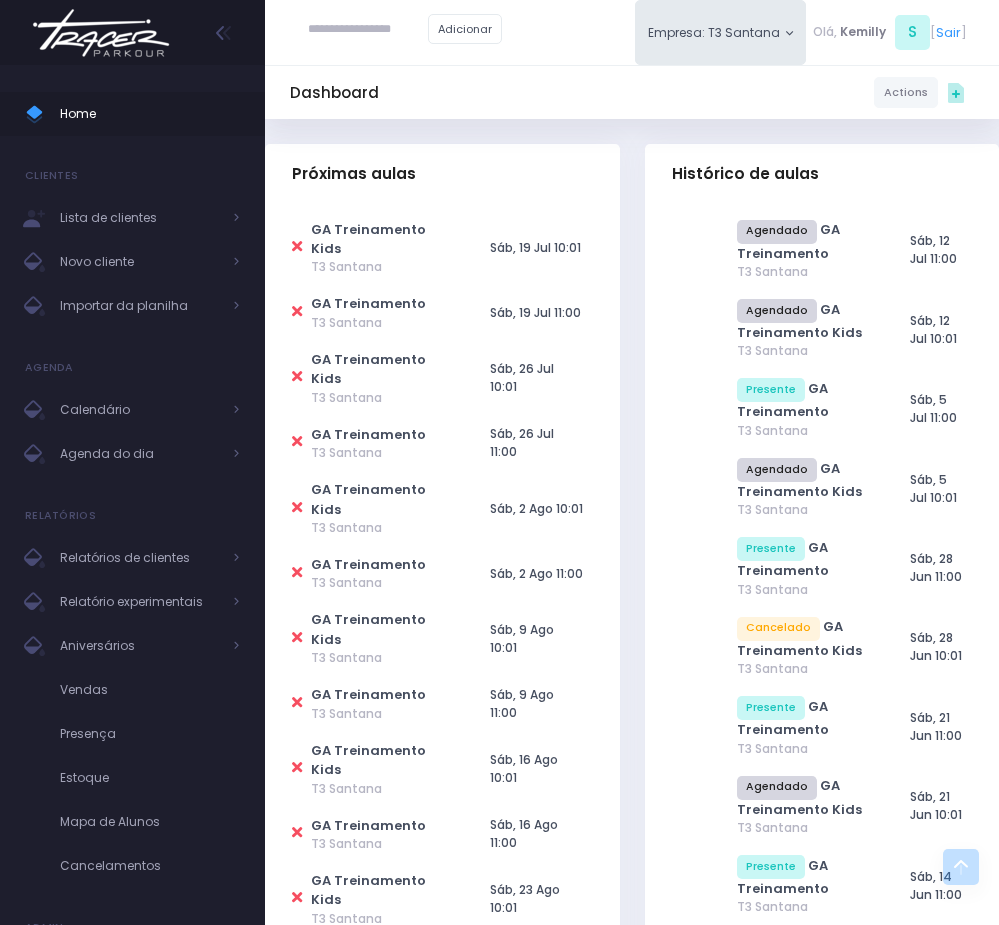 click on "Próximas aulas
GA Treinamento Kids T3 Santana" at bounding box center (443, 1744) 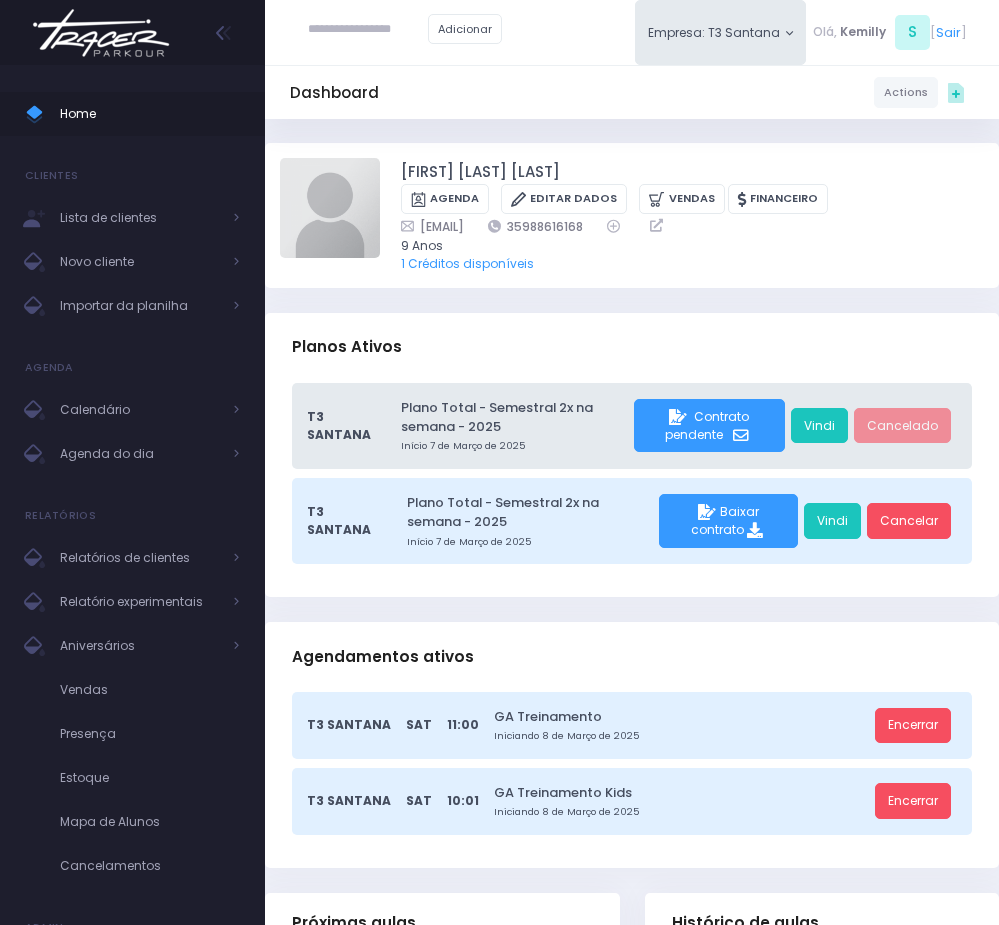 scroll, scrollTop: 0, scrollLeft: 0, axis: both 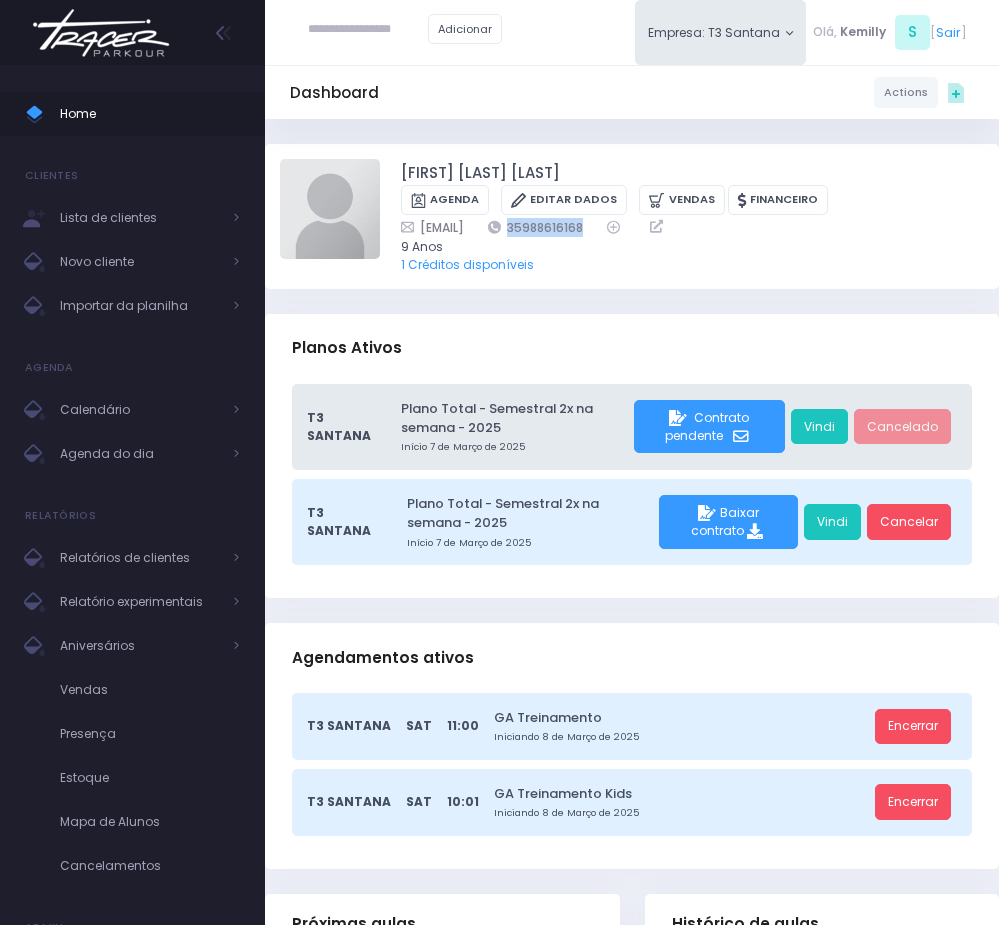 drag, startPoint x: 627, startPoint y: 229, endPoint x: 739, endPoint y: 223, distance: 112.1606 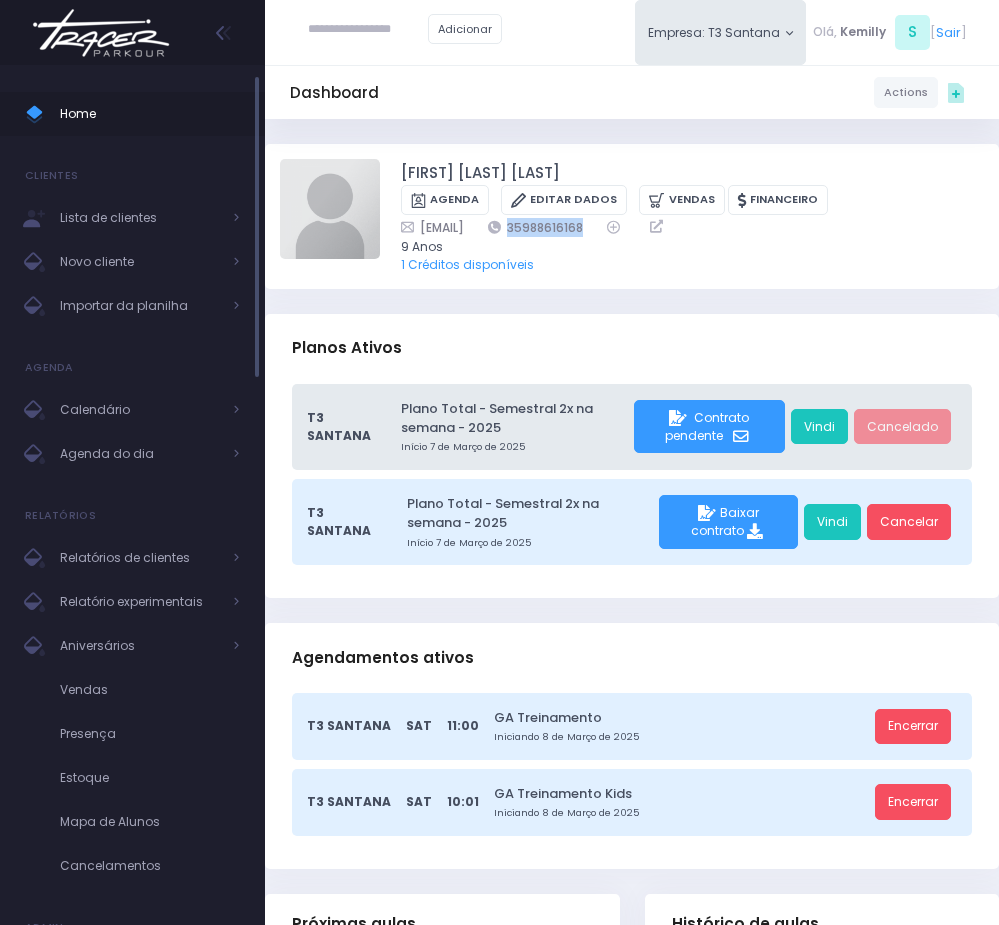copy on "35988616168" 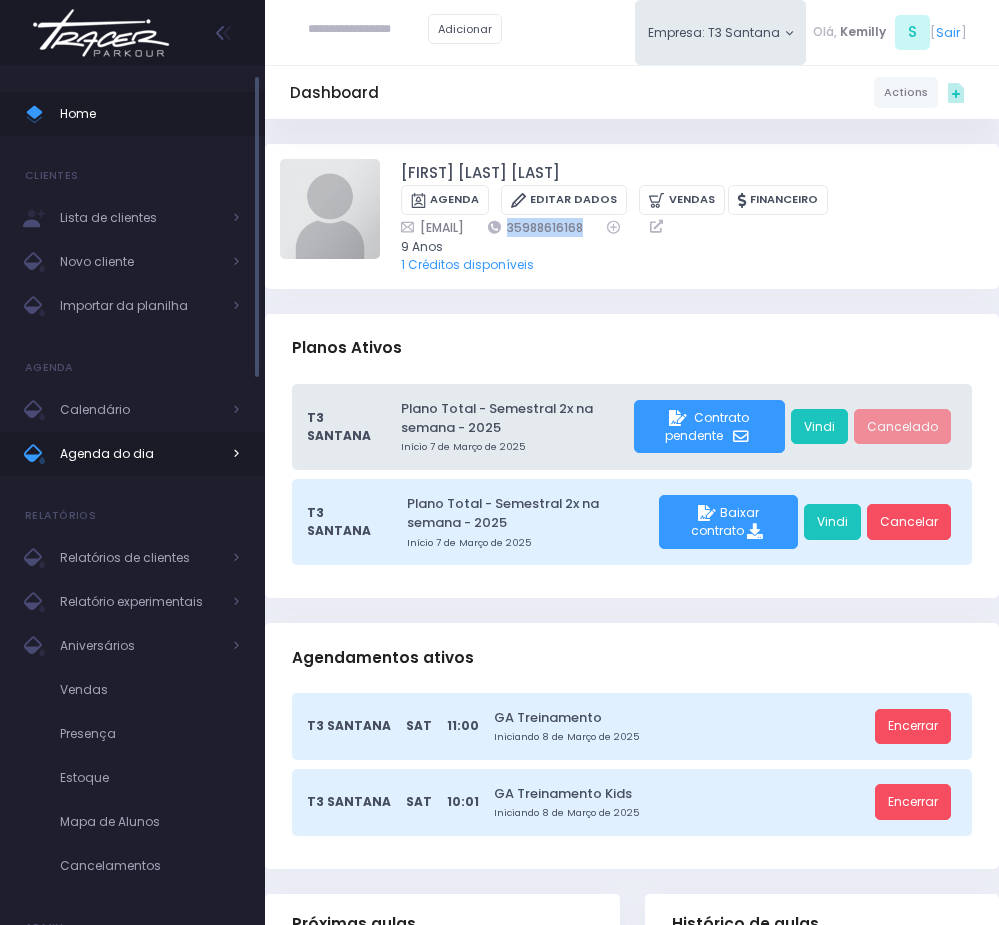 click on "Agenda do dia" at bounding box center (132, 454) 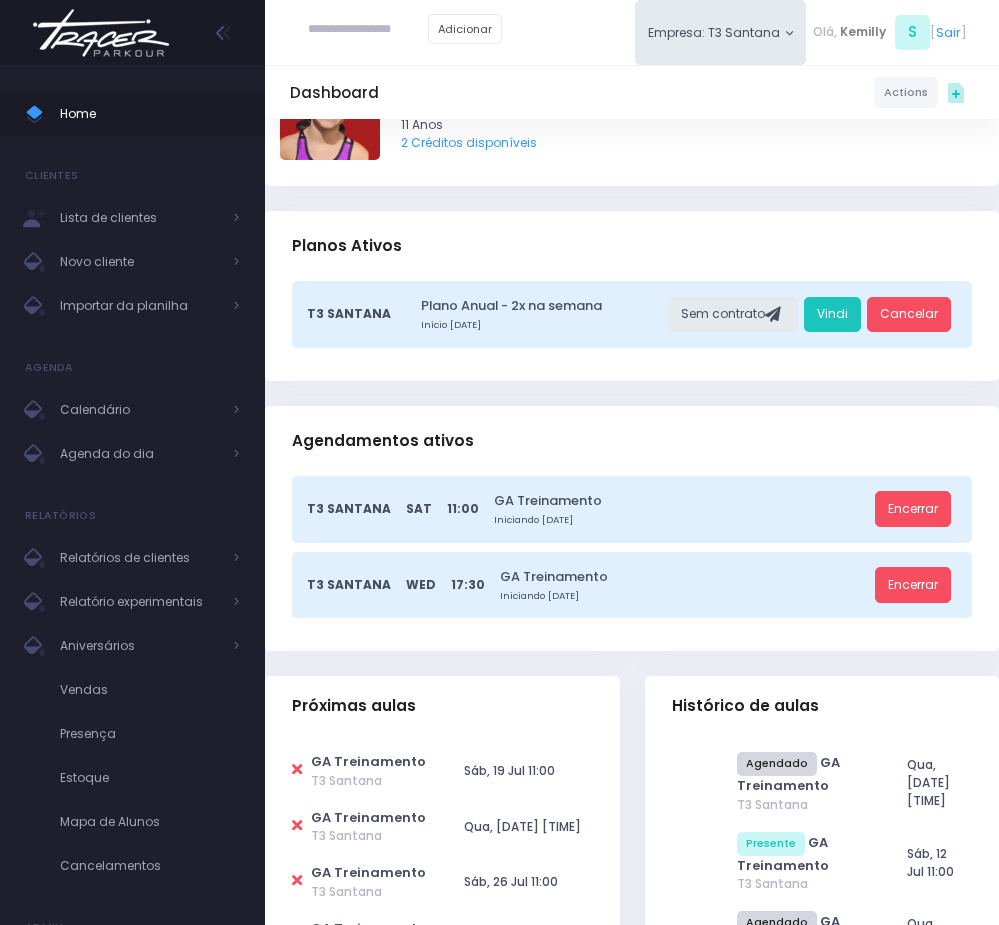 scroll, scrollTop: 150, scrollLeft: 0, axis: vertical 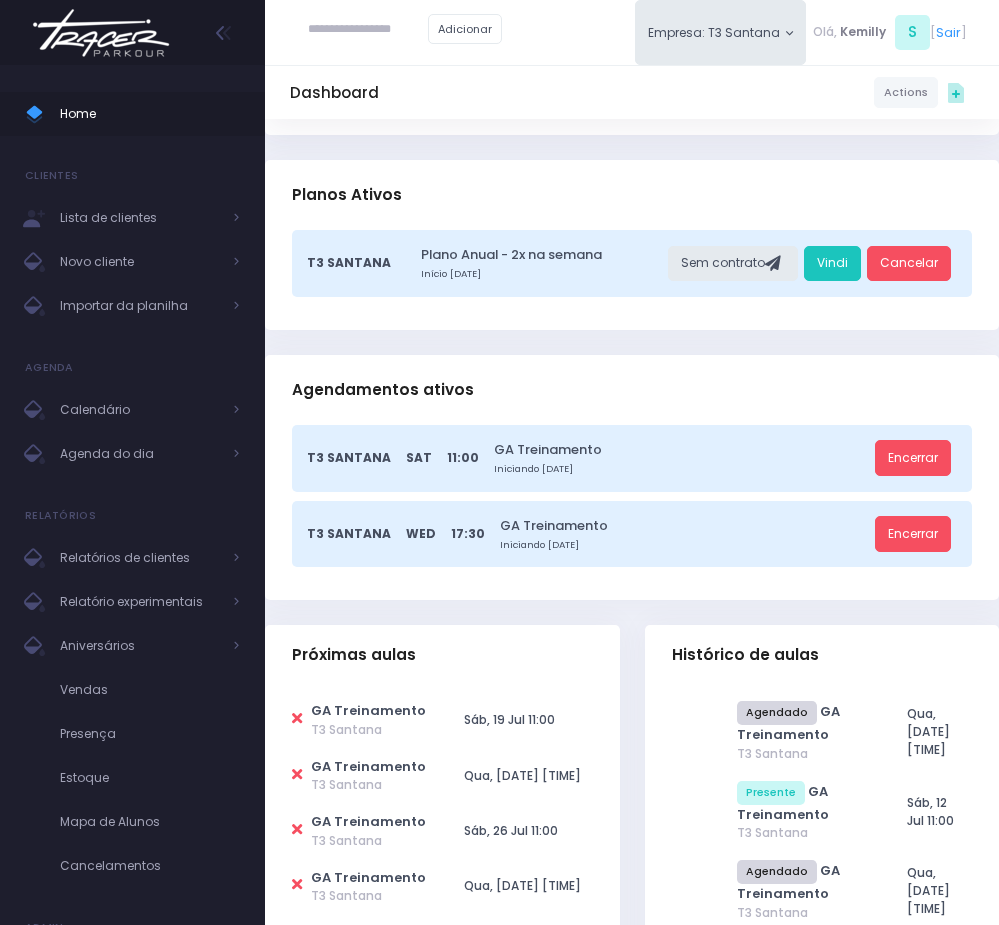 click at bounding box center (297, 774) 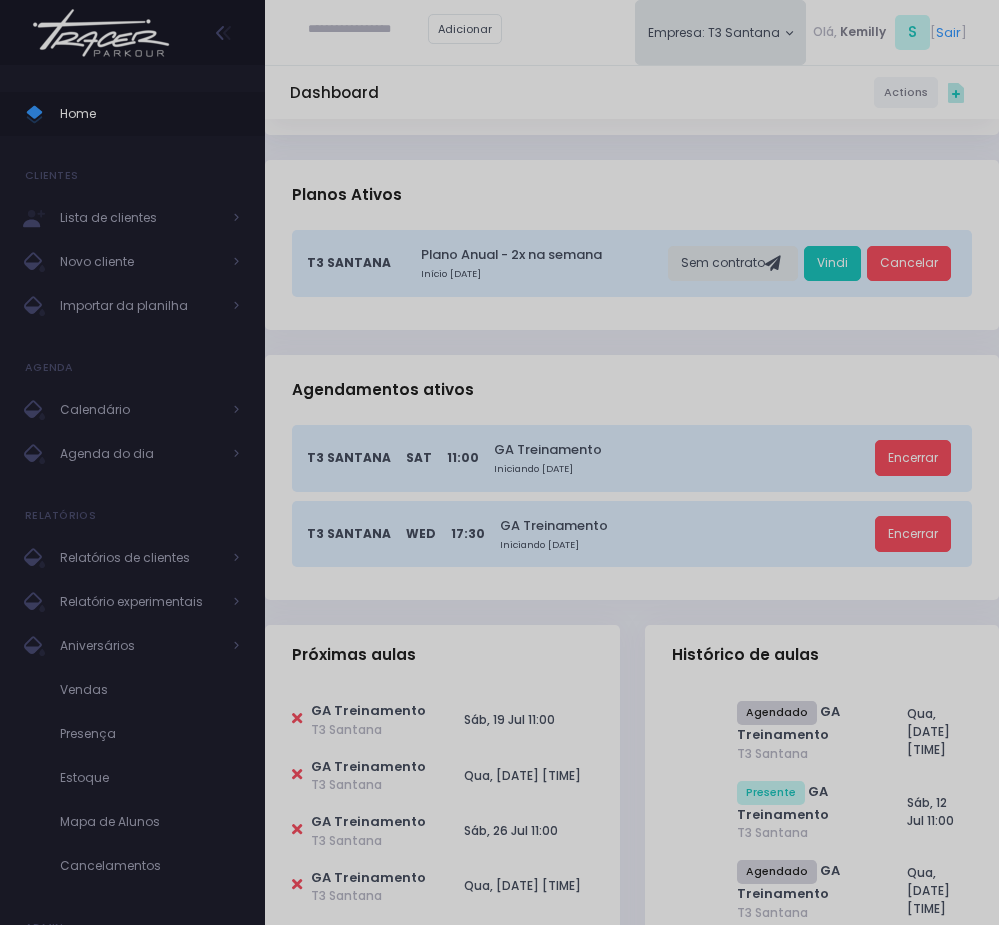 scroll, scrollTop: 0, scrollLeft: 0, axis: both 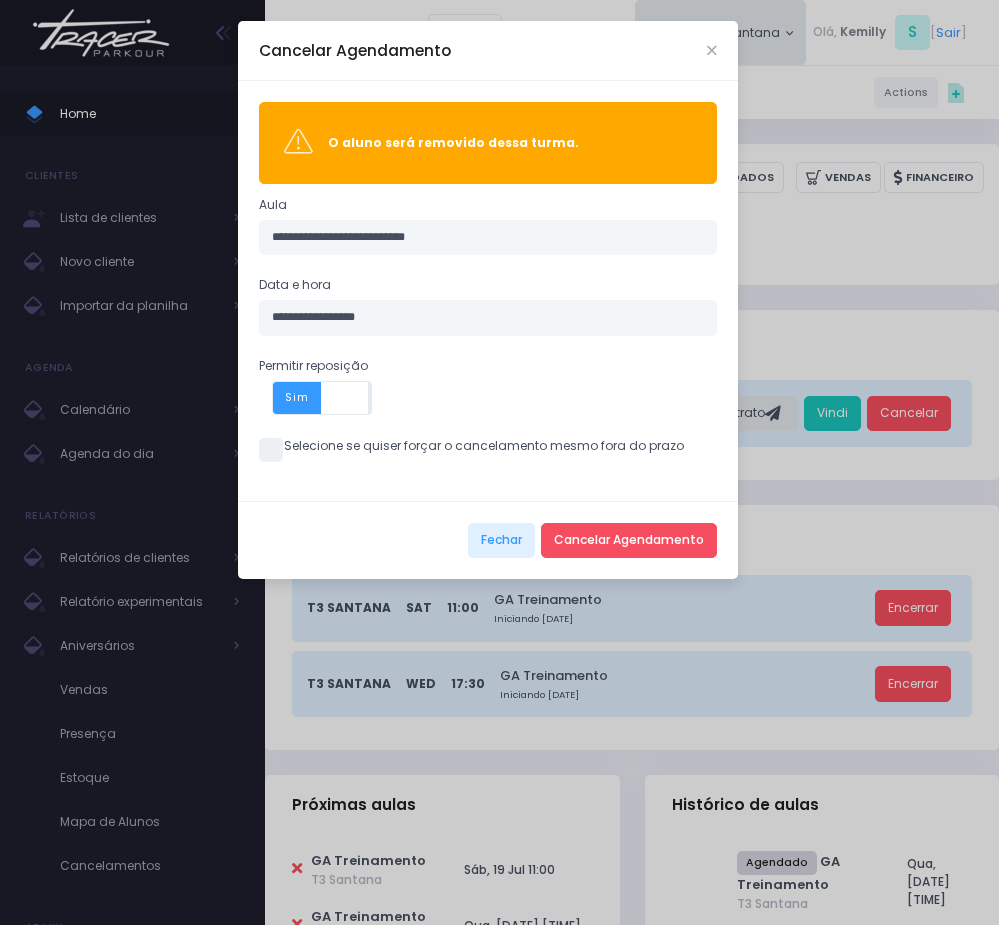 click at bounding box center (271, 450) 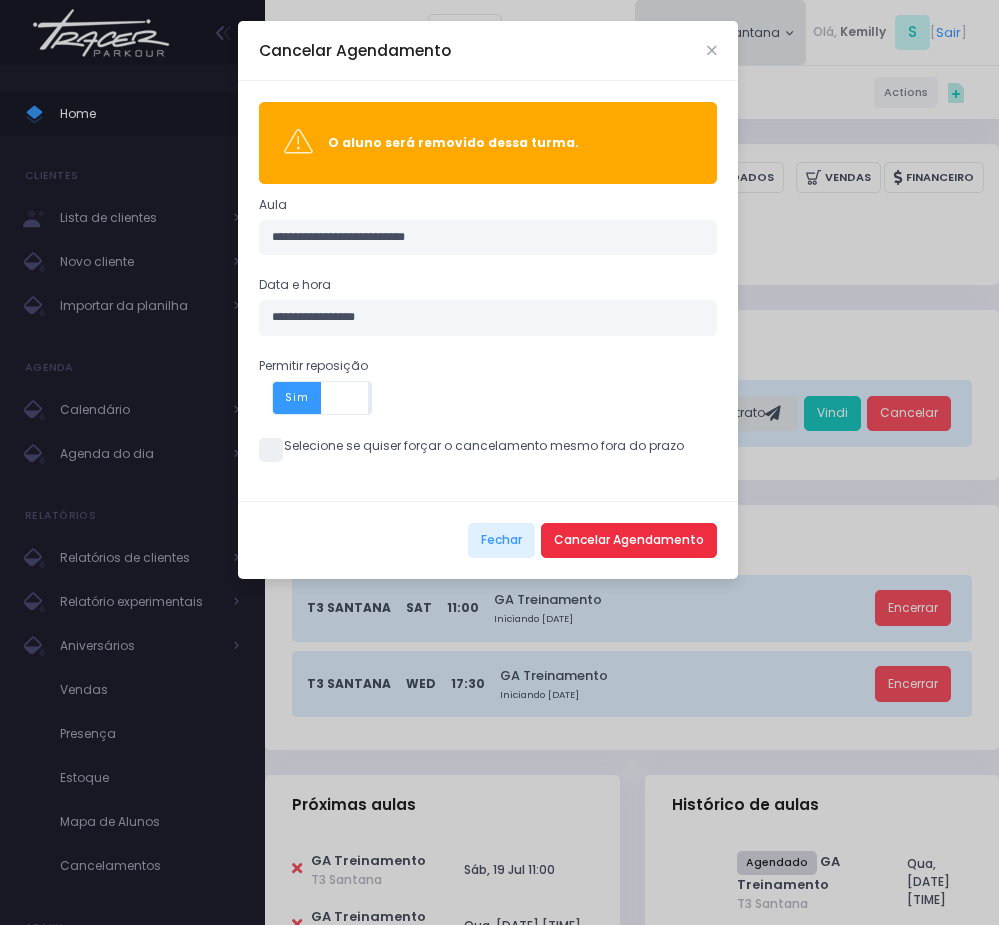 click on "Cancelar Agendamento" at bounding box center (629, 541) 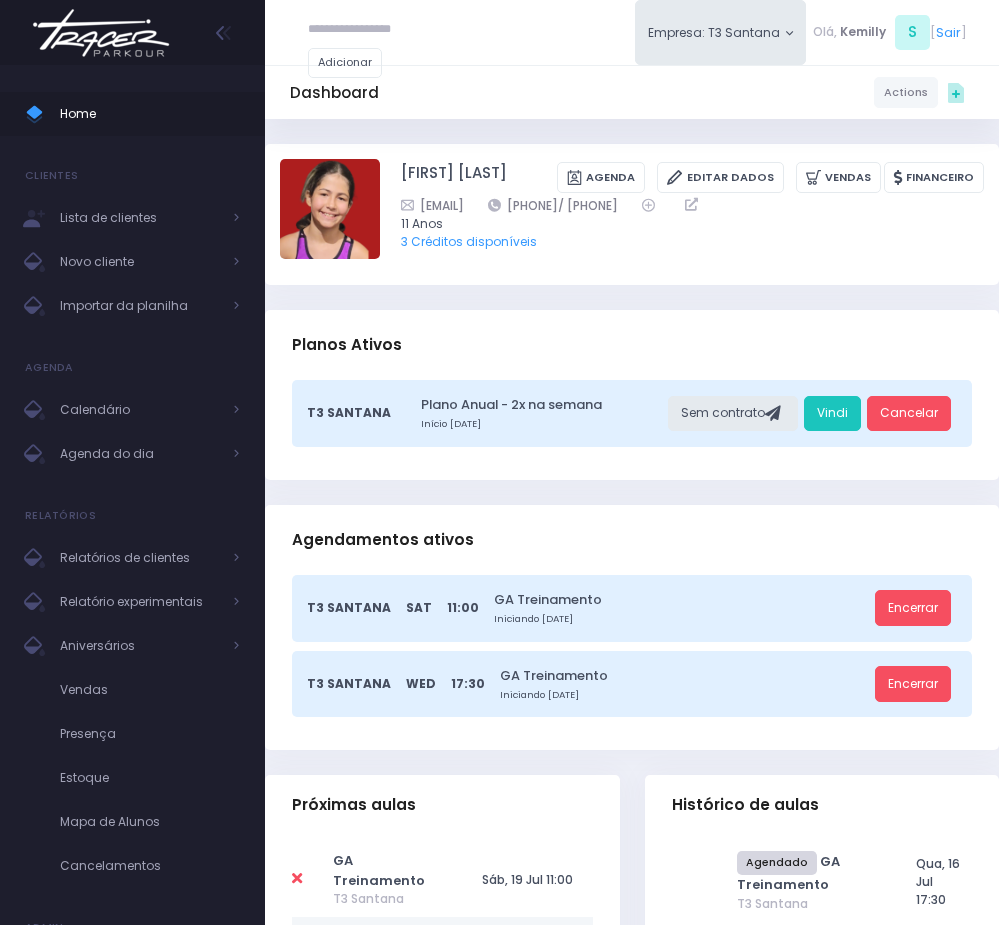 scroll, scrollTop: 0, scrollLeft: 0, axis: both 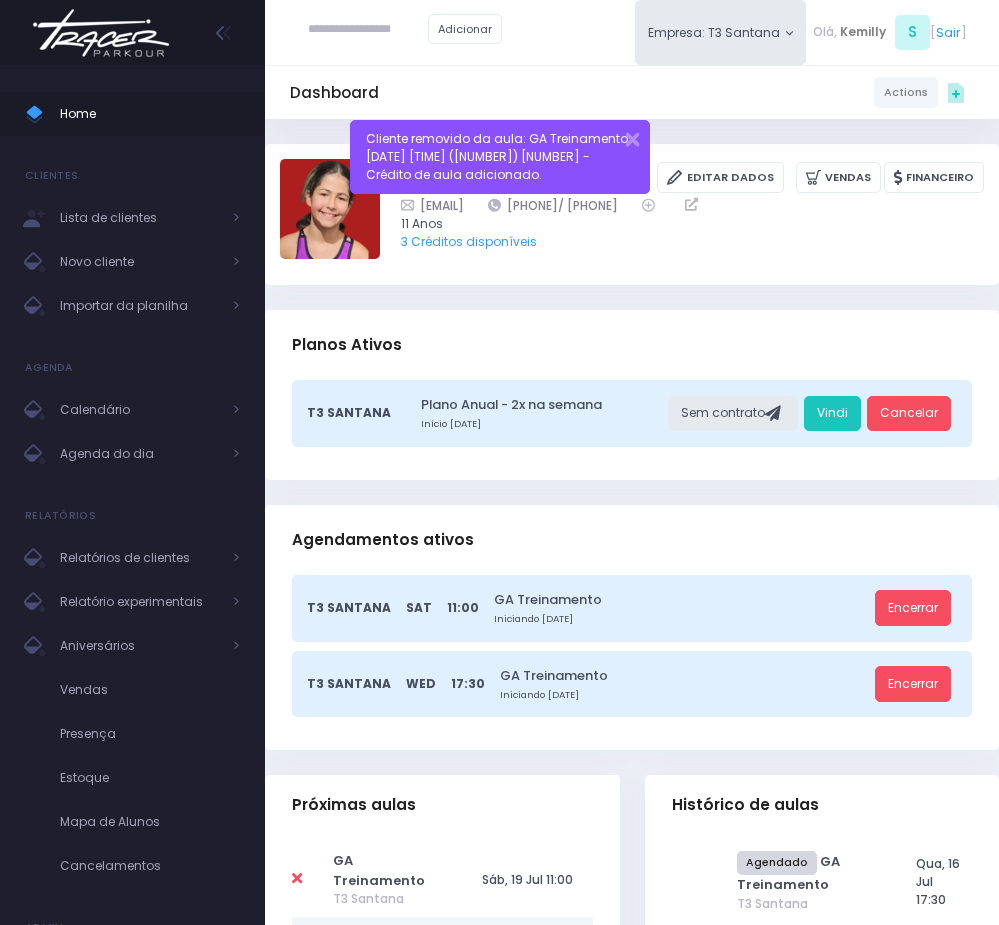 click on "Manuela Moretz Andrade
Agenda
Editar Dados
Vendas
Financeiro
11 Anos" at bounding box center (632, 214) 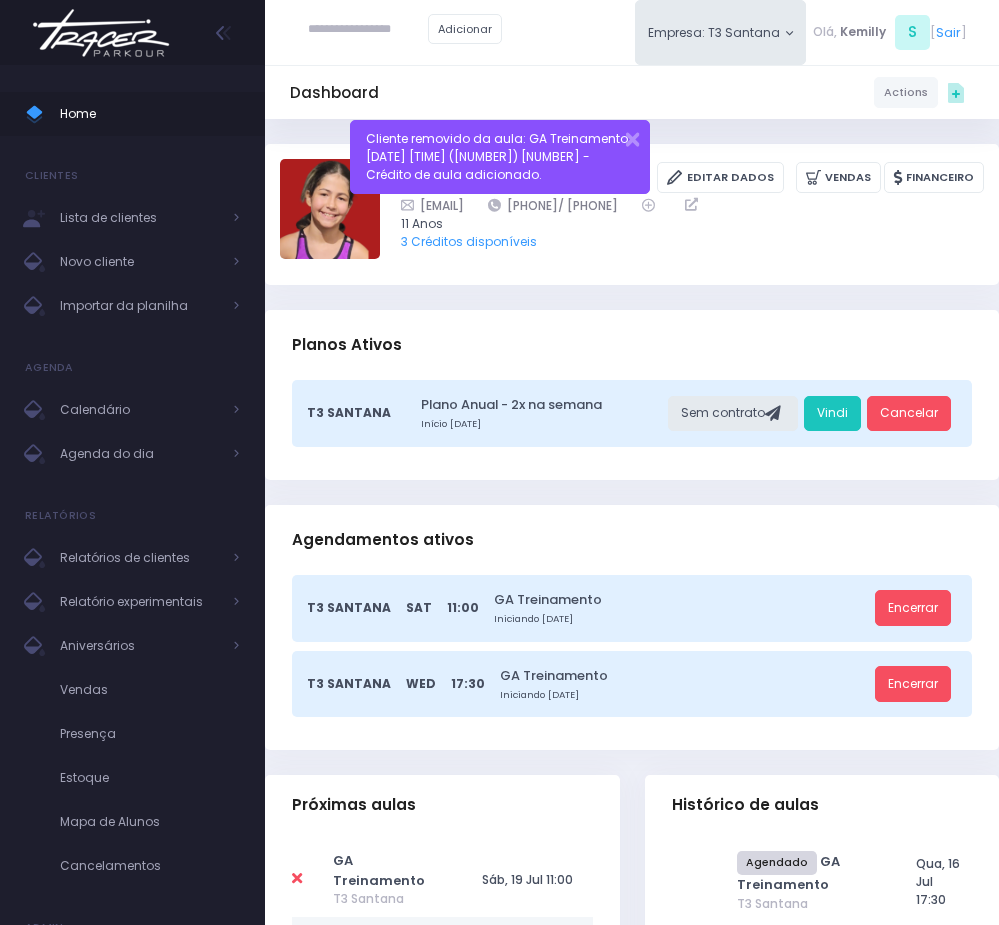 click on "Manuela Moretz Andrade
Agenda
Editar Dados
Vendas
Financeiro
11 Anos" at bounding box center [632, 214] 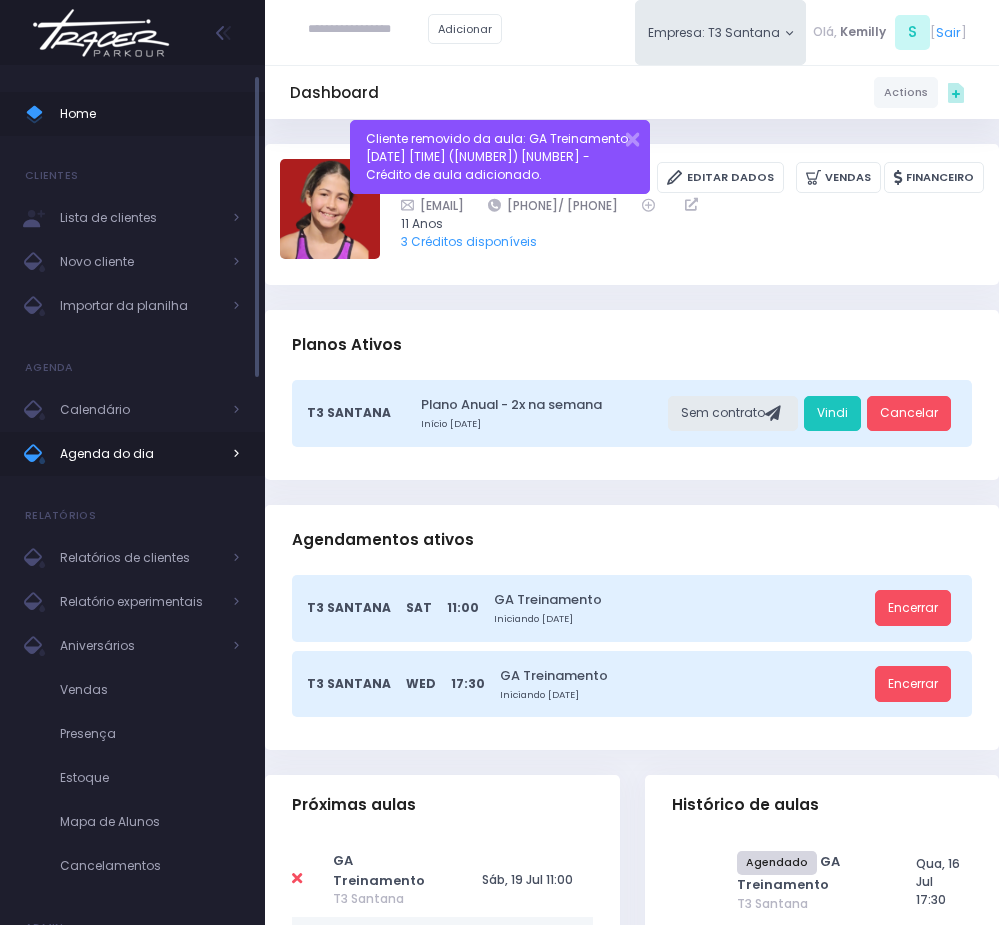 click on "Agenda do dia" at bounding box center (140, 454) 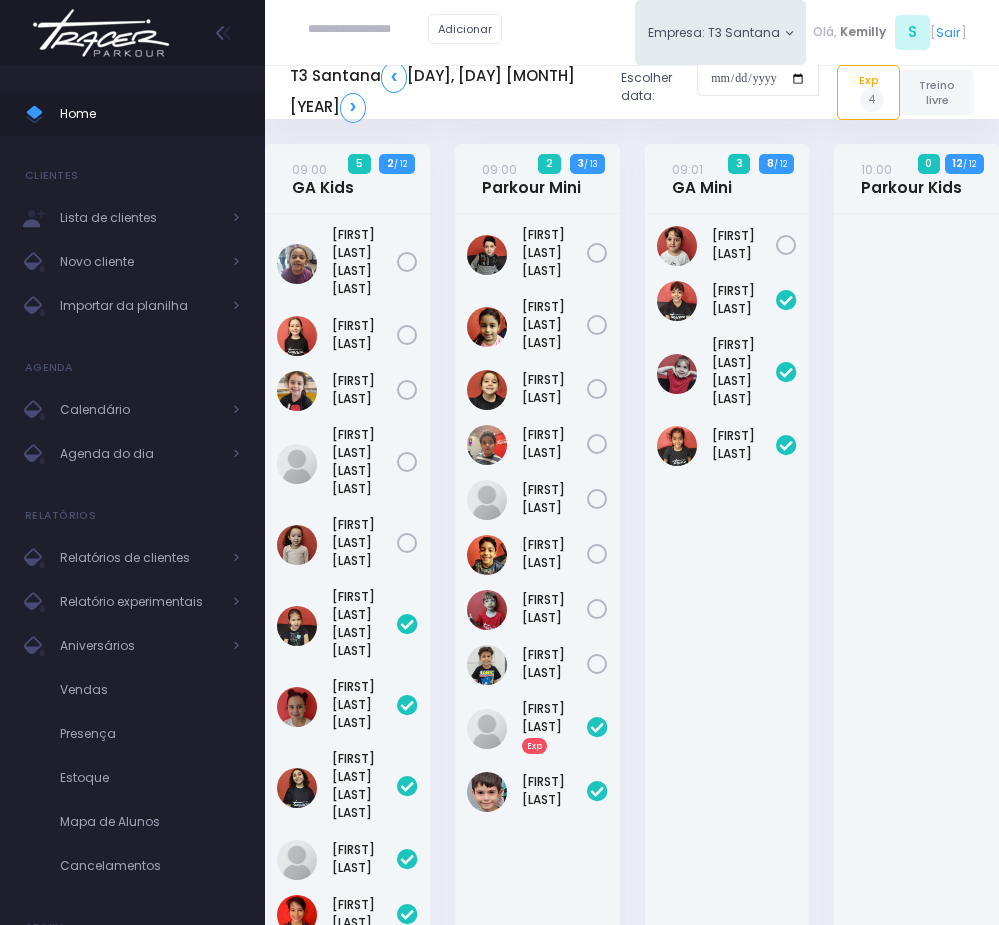 scroll, scrollTop: 0, scrollLeft: 0, axis: both 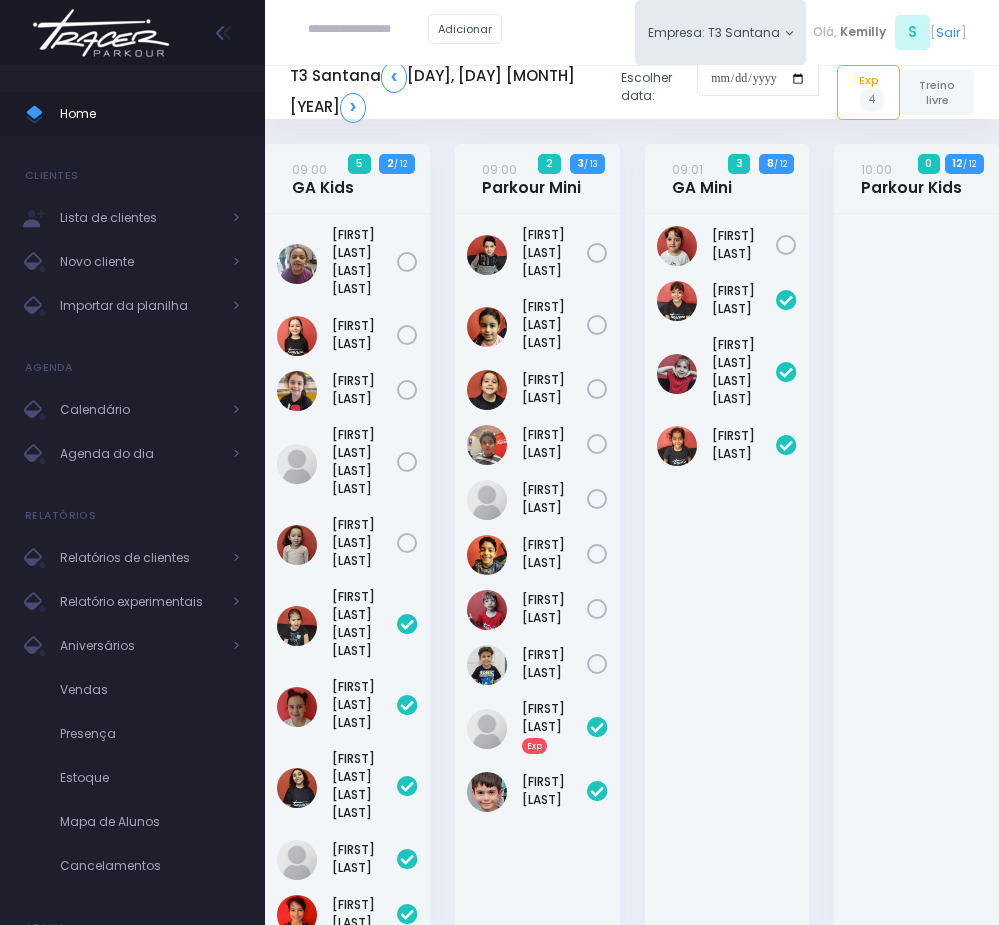 click on "[FIRST] [LAST]" at bounding box center (727, 615) 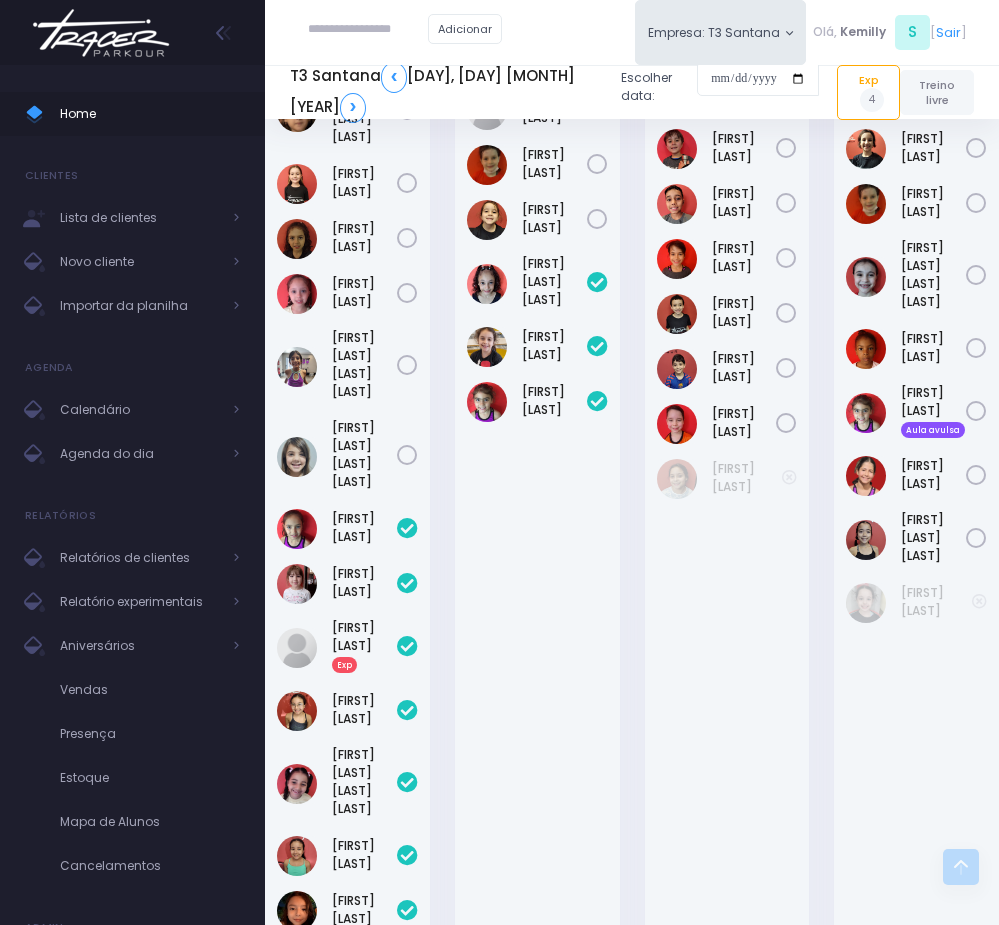 scroll, scrollTop: 1200, scrollLeft: 0, axis: vertical 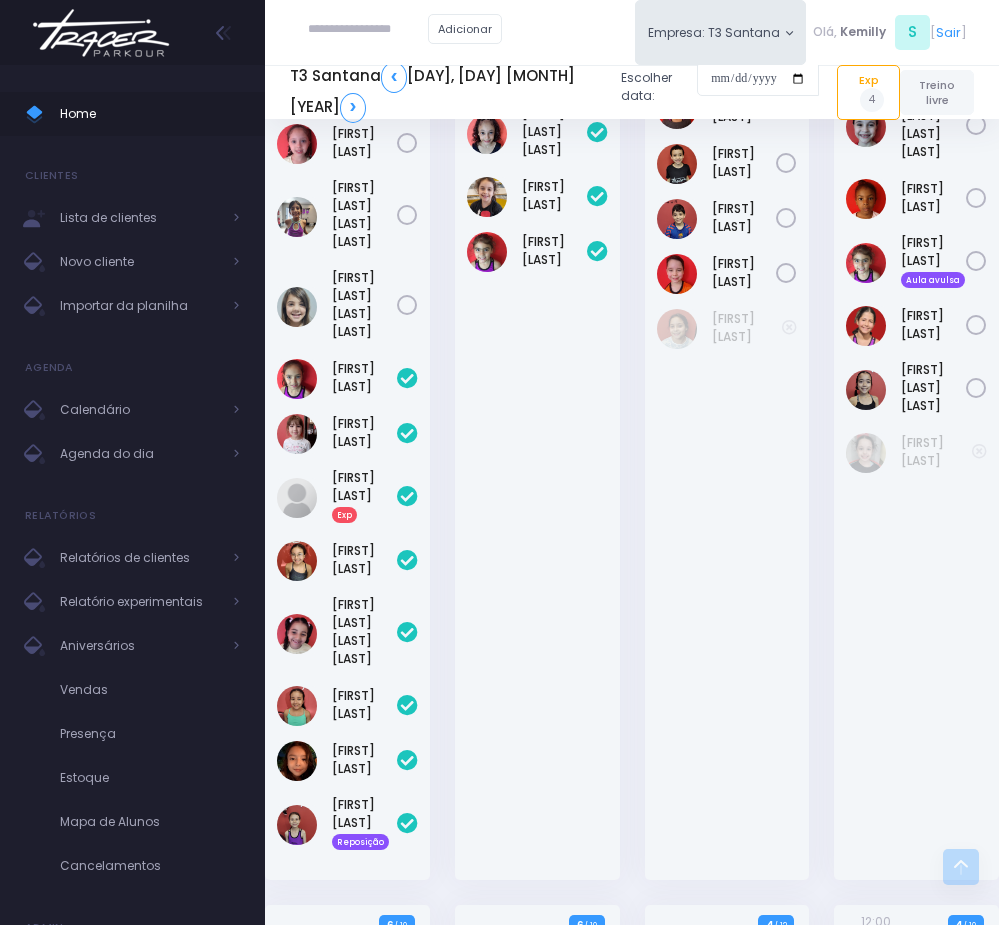 click at bounding box center (368, 30) 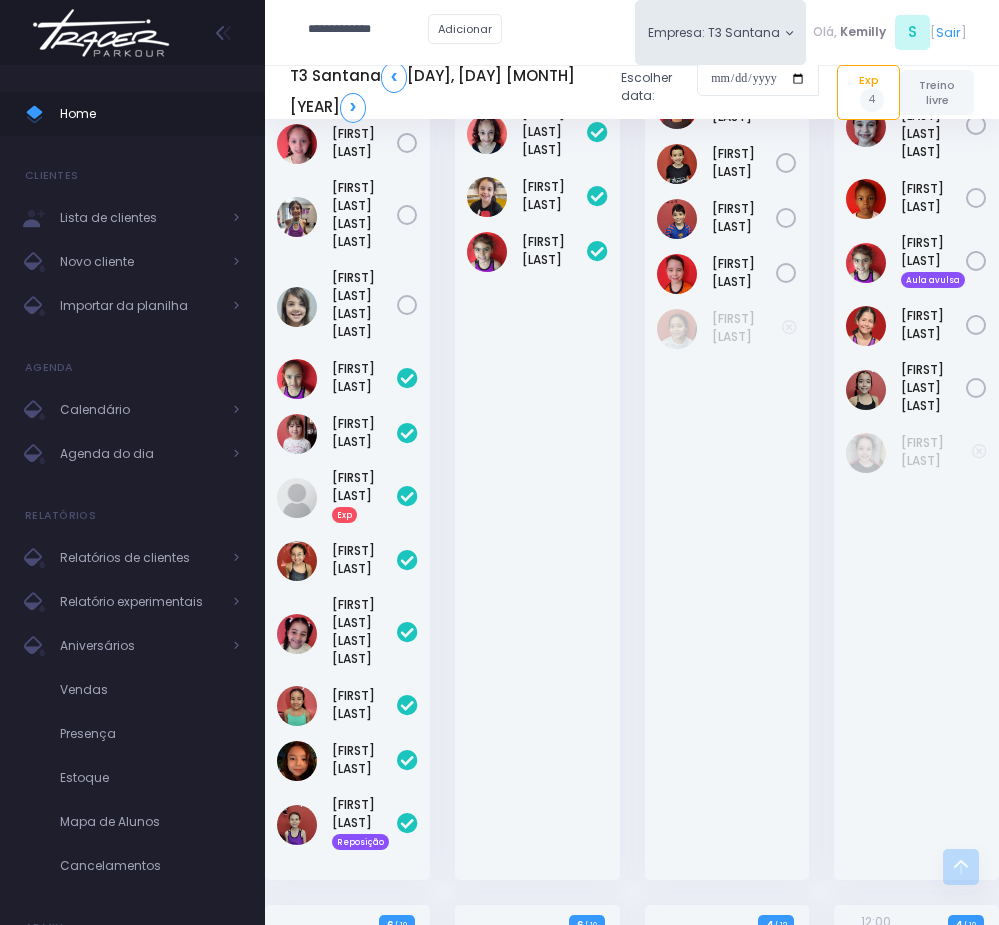 type on "**********" 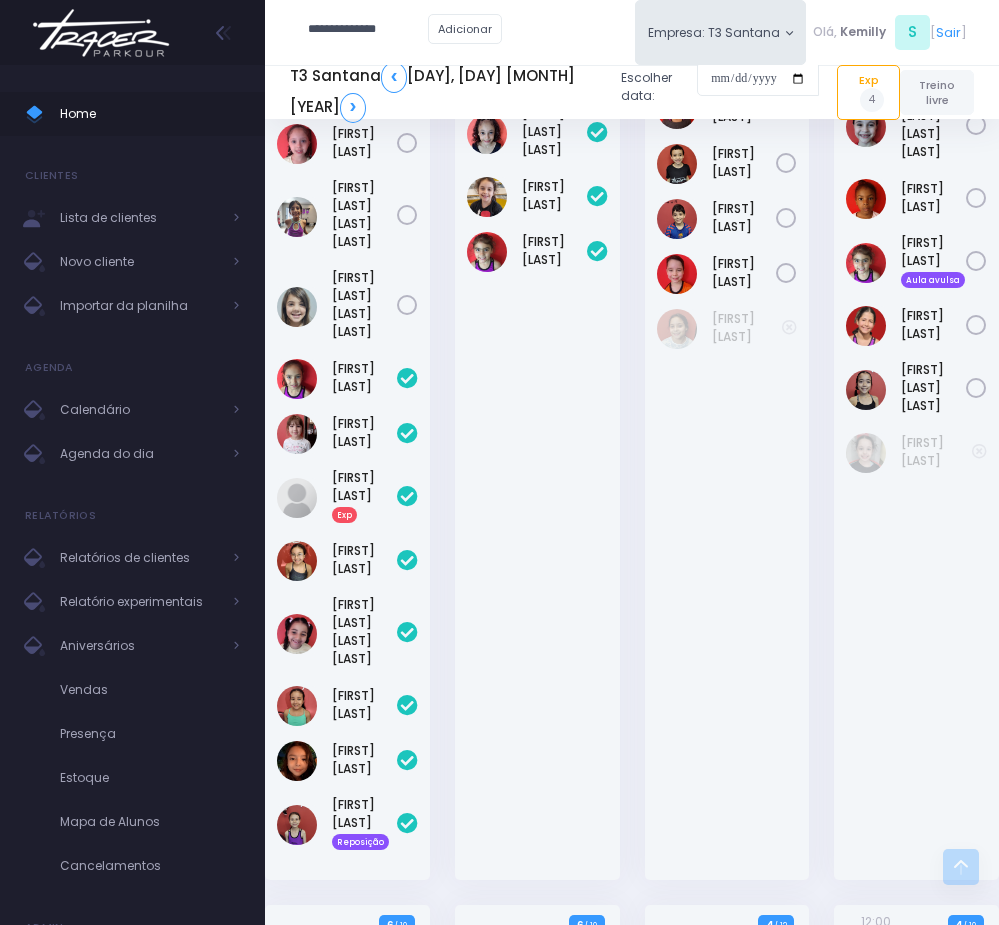 type on "**********" 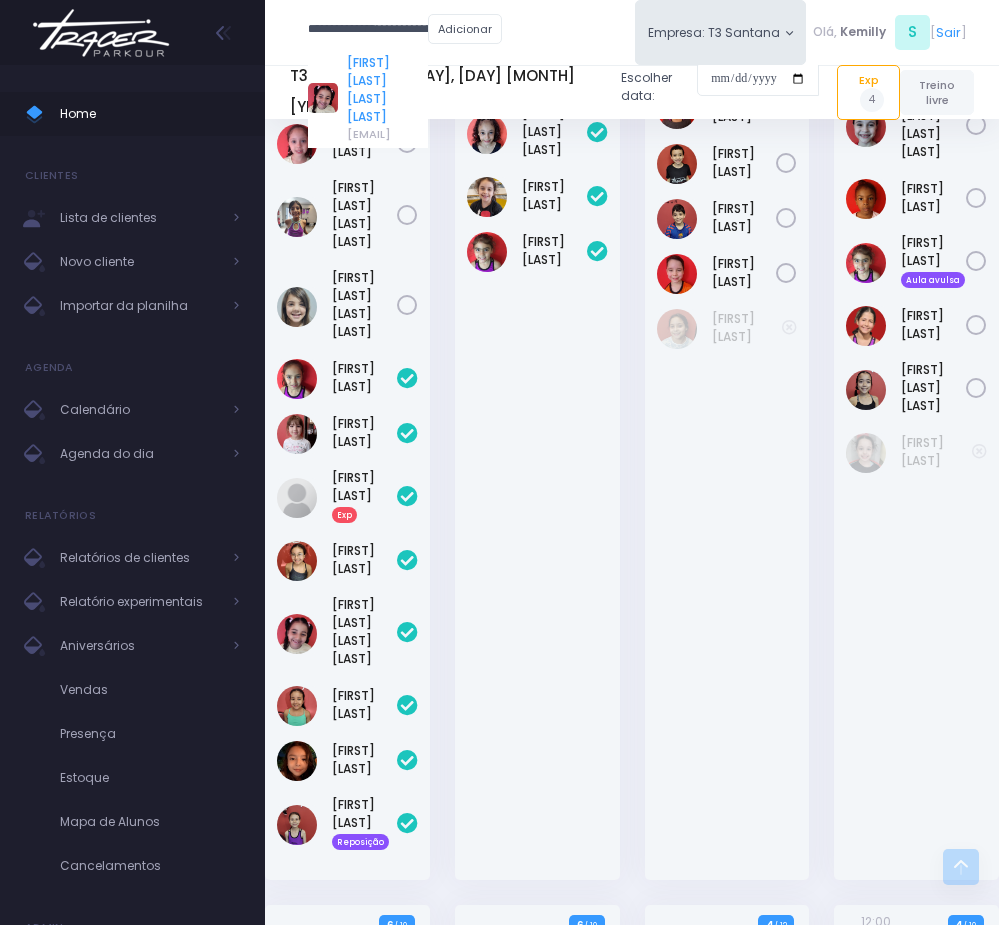 click on "Isadora Soares de Sousa Santos" at bounding box center (387, 90) 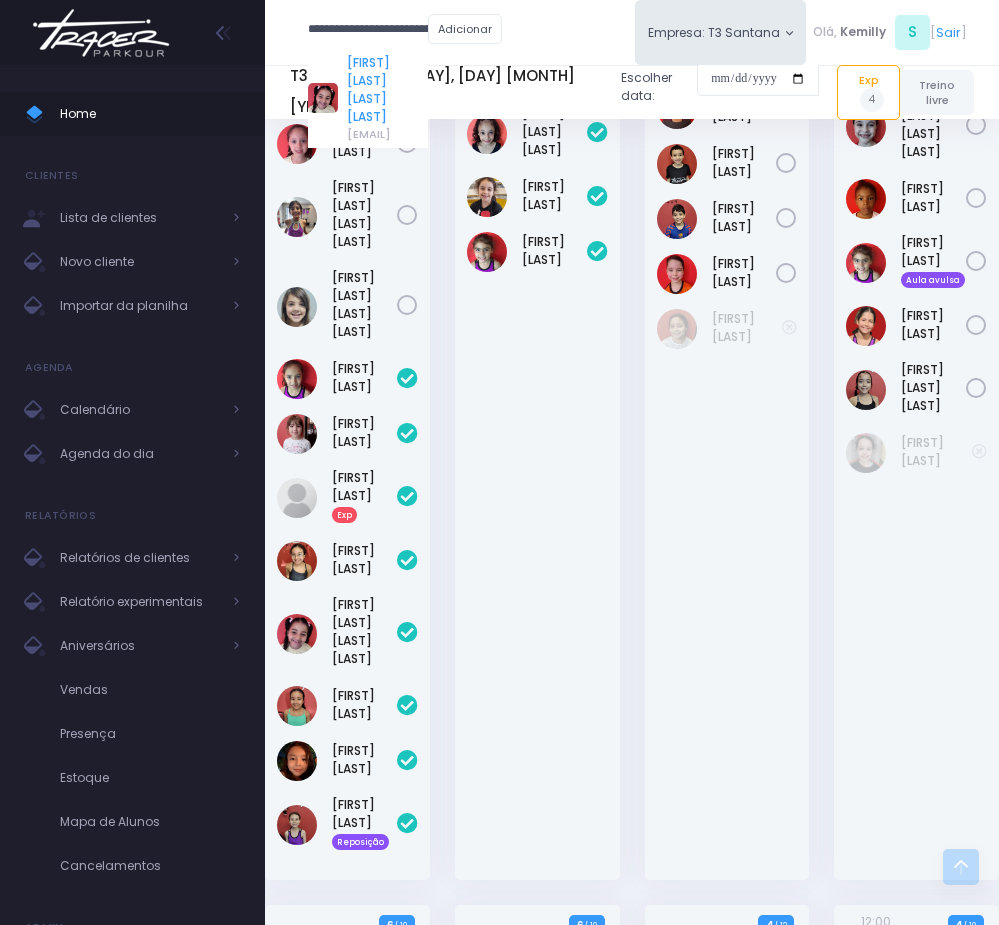 scroll, scrollTop: 0, scrollLeft: 0, axis: both 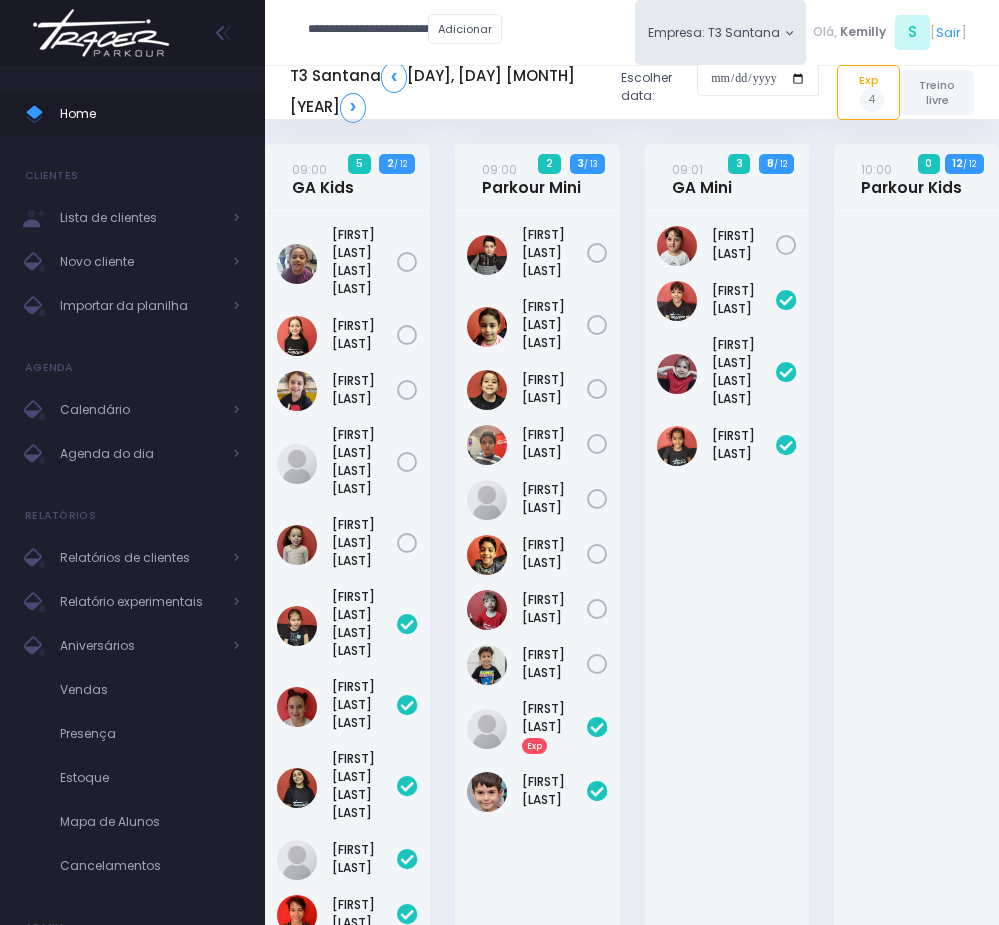 type on "**********" 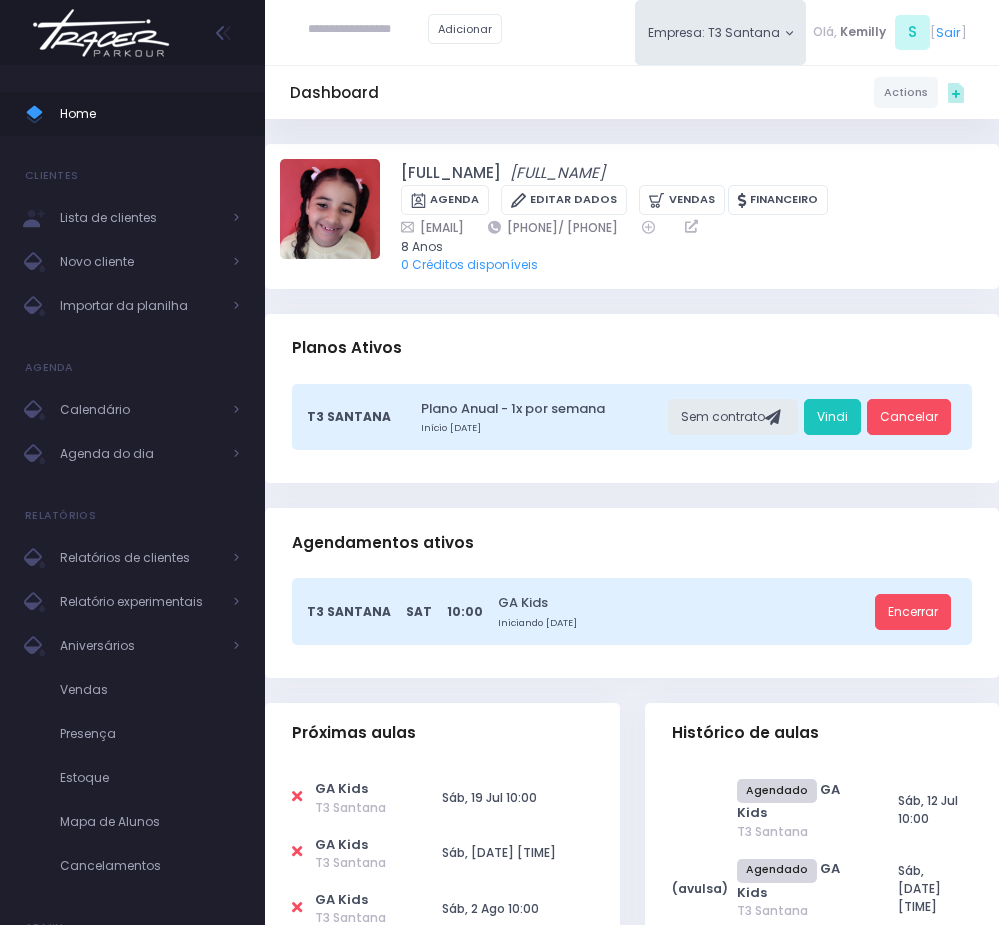 scroll, scrollTop: 0, scrollLeft: 0, axis: both 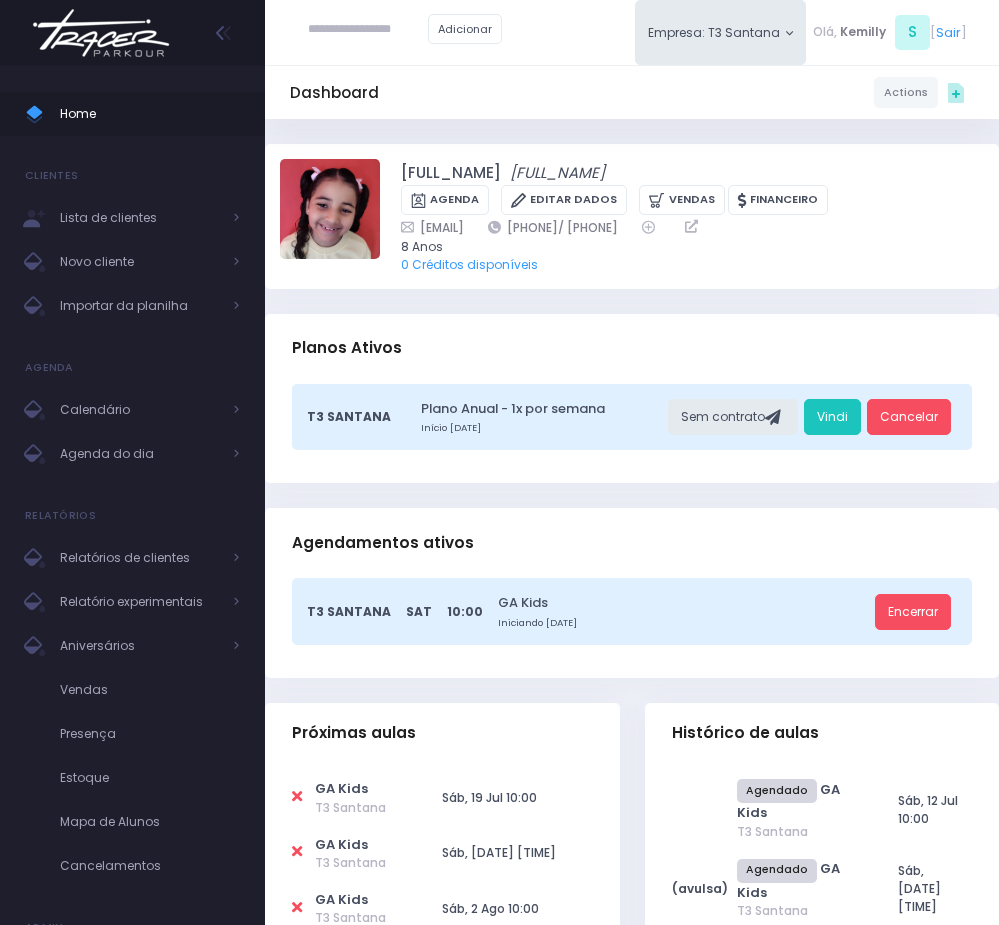 copy on "[FULL_NAME]" 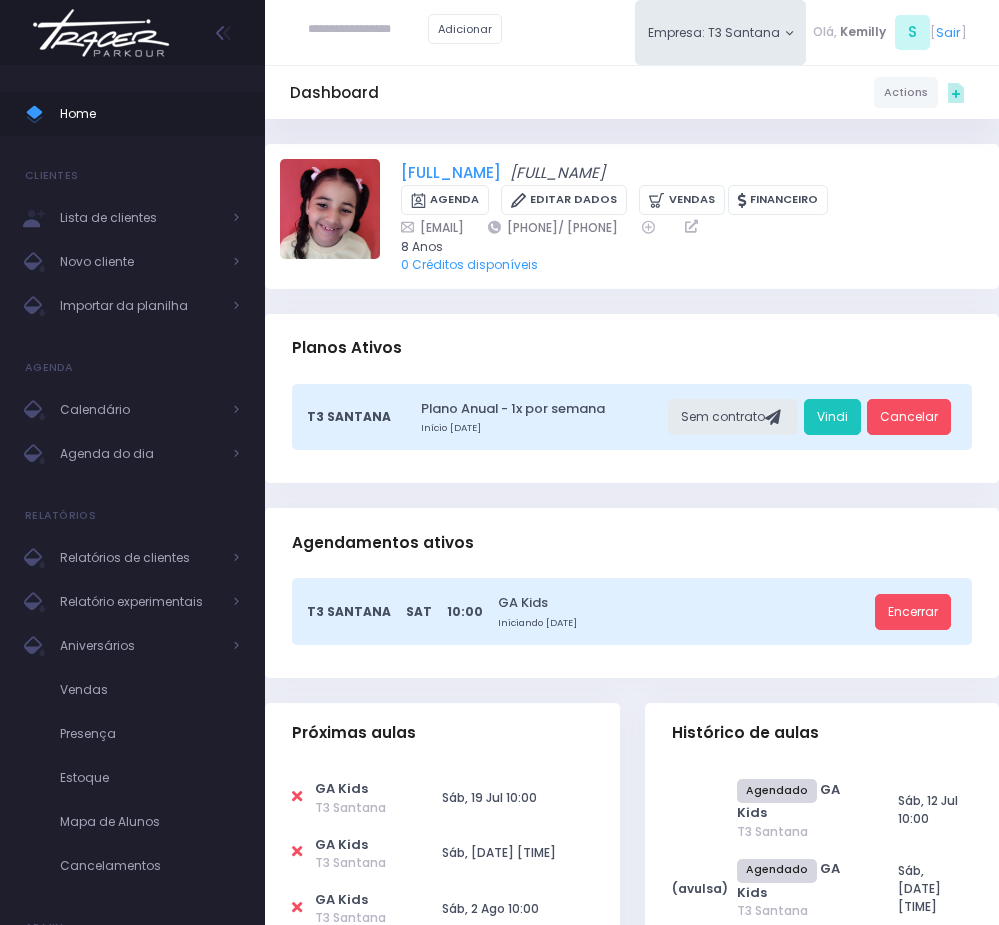 copy on "[FIRST] [LAST] [LAST] [LAST]" 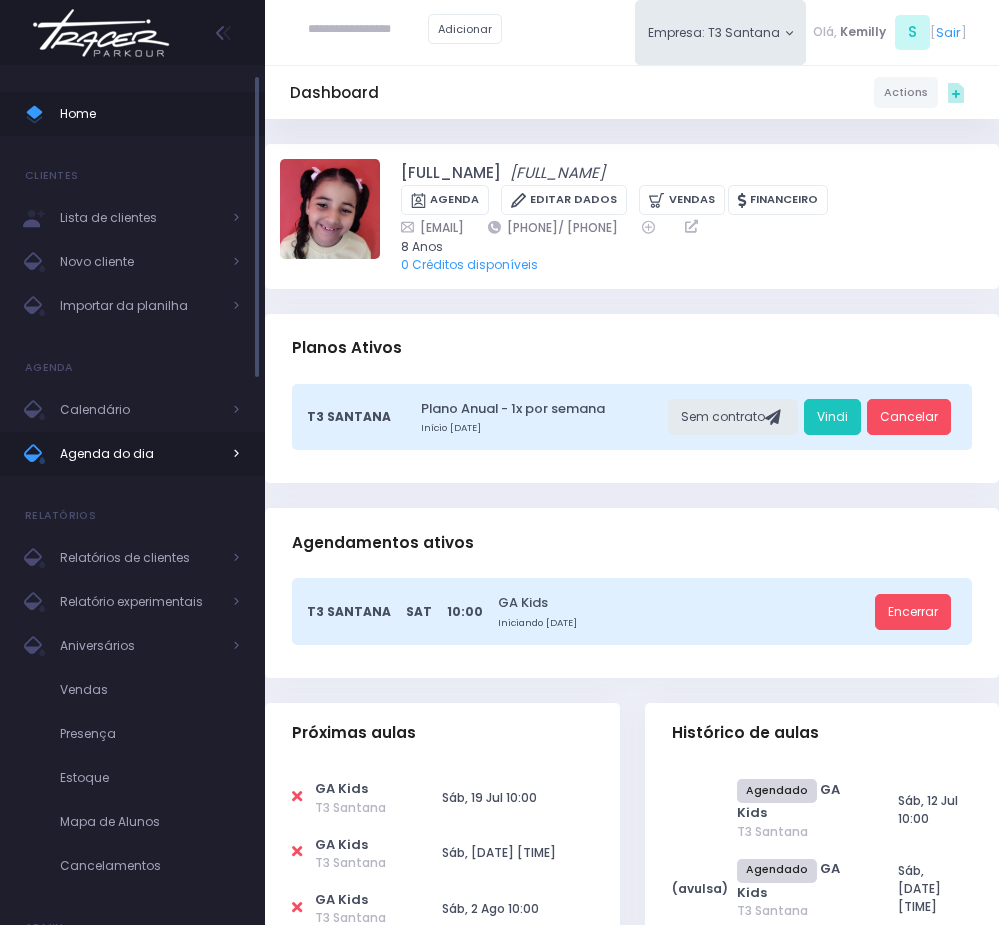 click on "Agenda do dia" at bounding box center (140, 454) 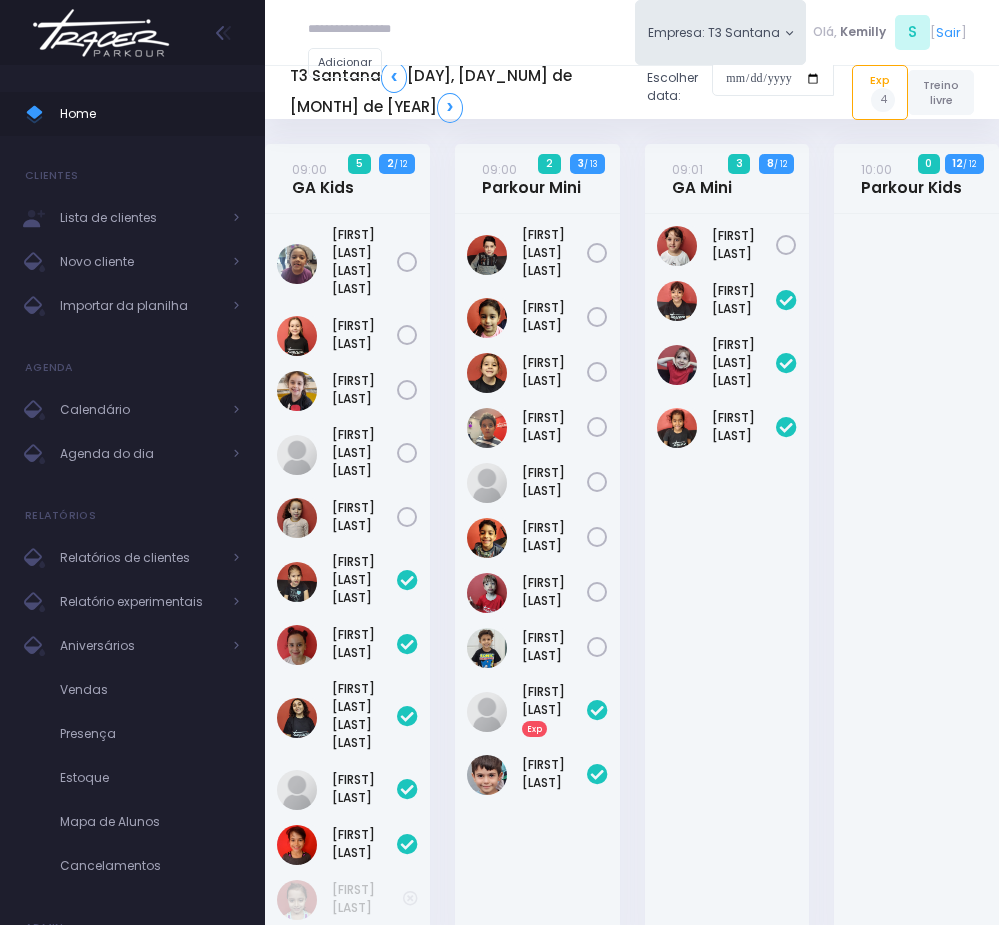 scroll, scrollTop: 1024, scrollLeft: 0, axis: vertical 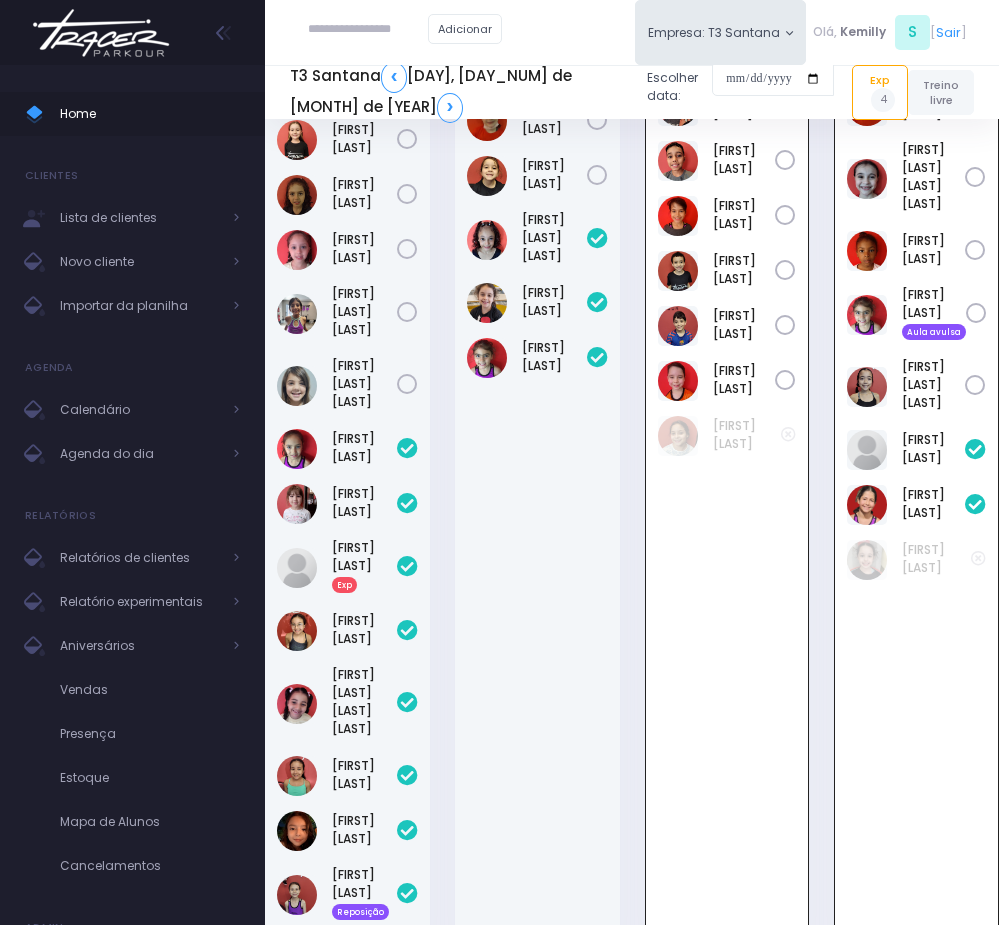 click on "11:00 GA Treinamento
2
4  / 12" at bounding box center [917, 461] 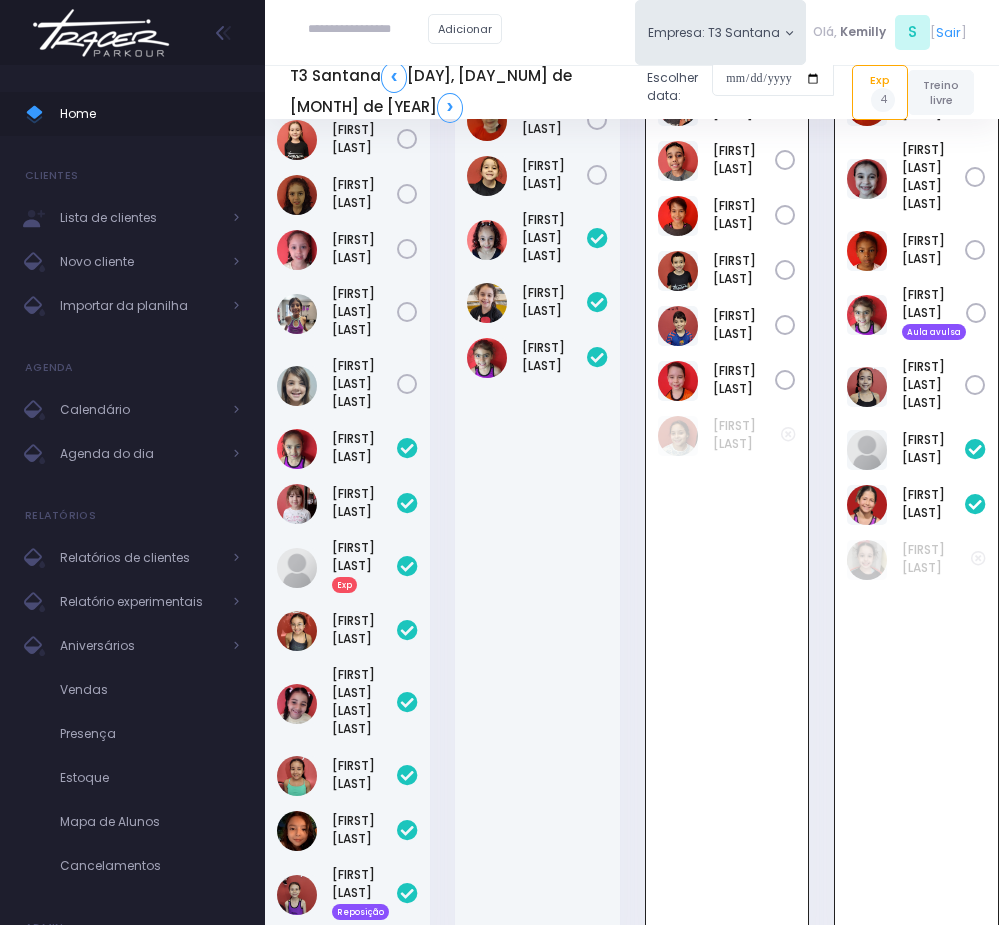 click on "Carolina Hamze" at bounding box center (537, 492) 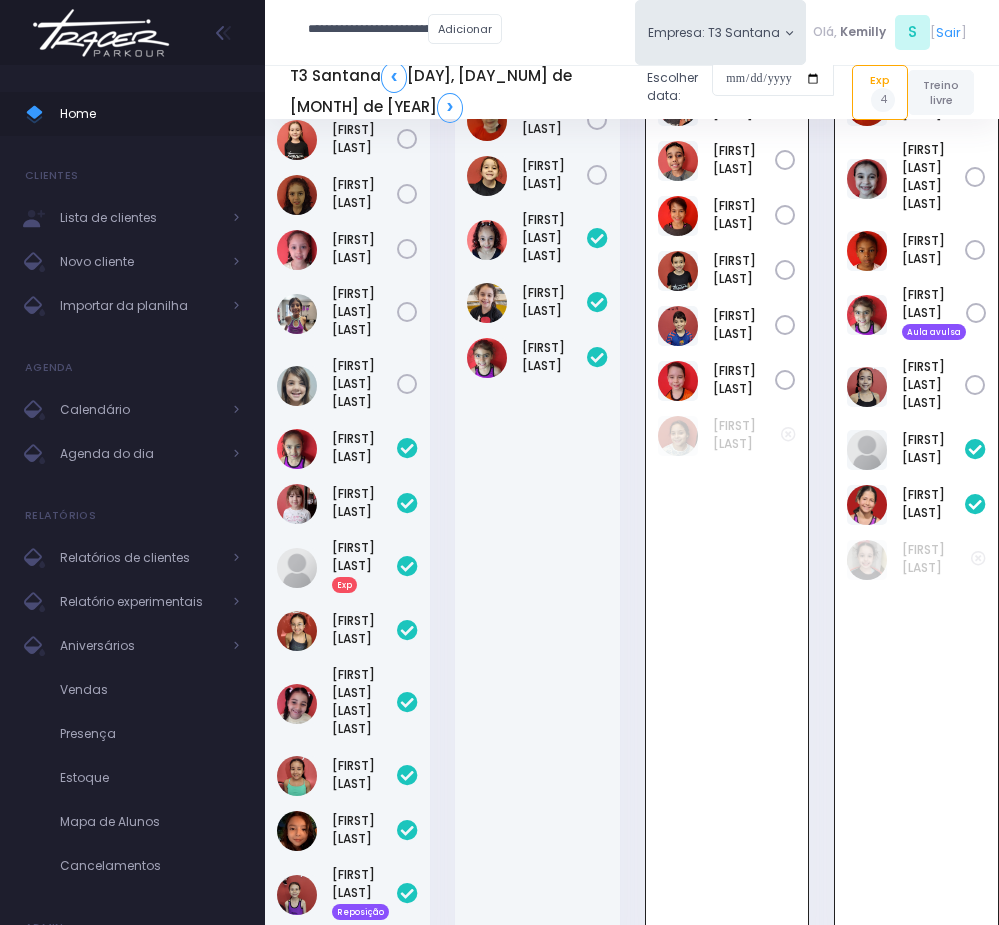 scroll, scrollTop: 0, scrollLeft: 42, axis: horizontal 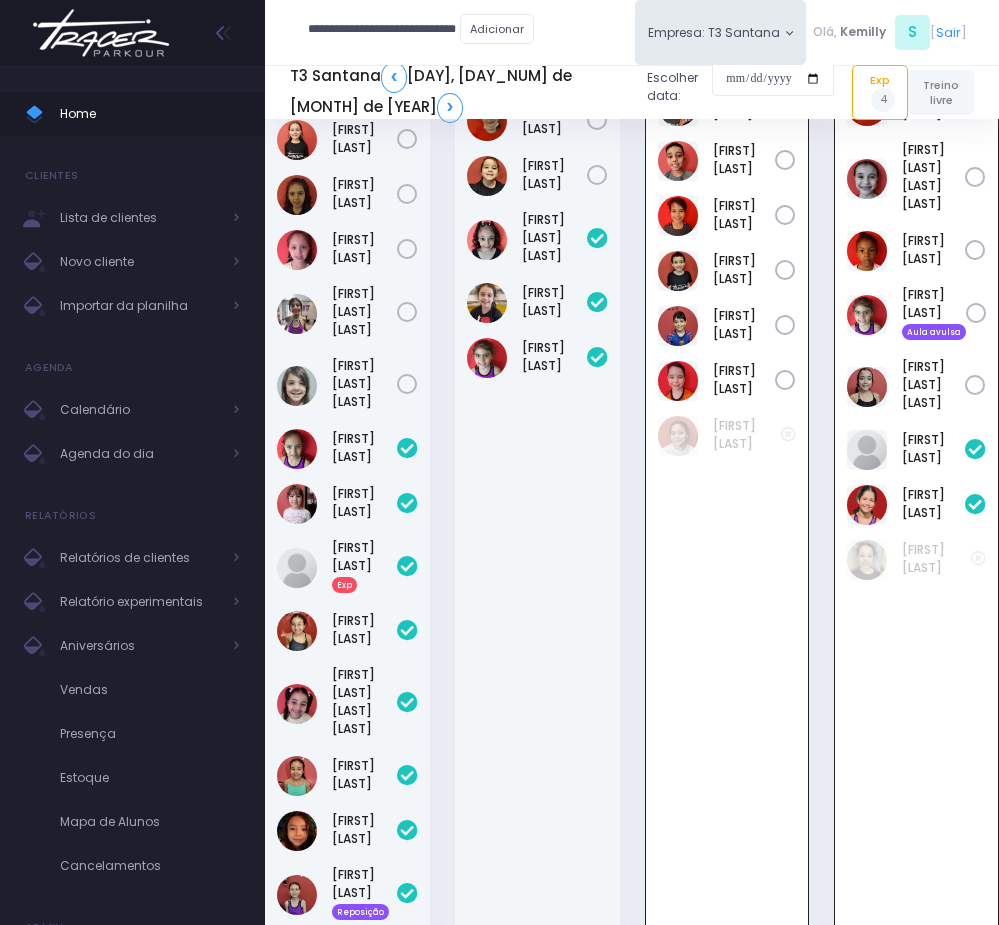 click on "**********" at bounding box center [384, 30] 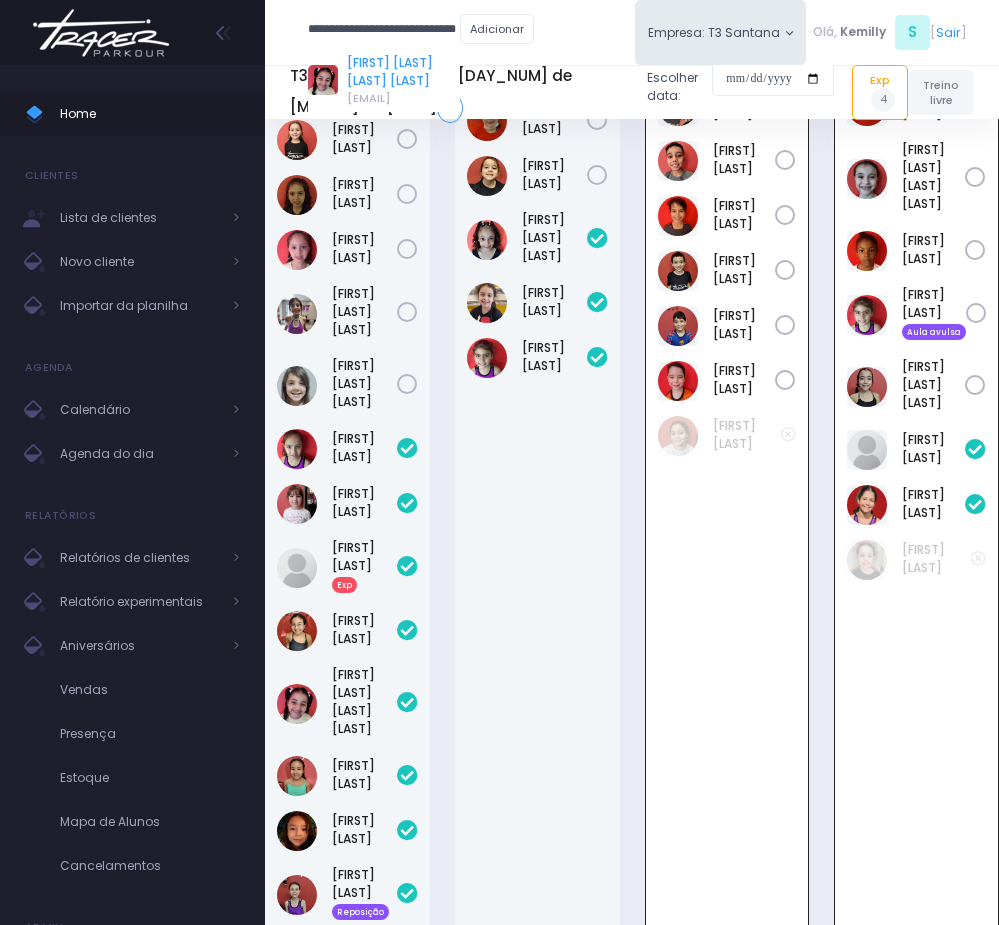 click on "[FIRST] [LAST] de [LAST]" at bounding box center (403, 72) 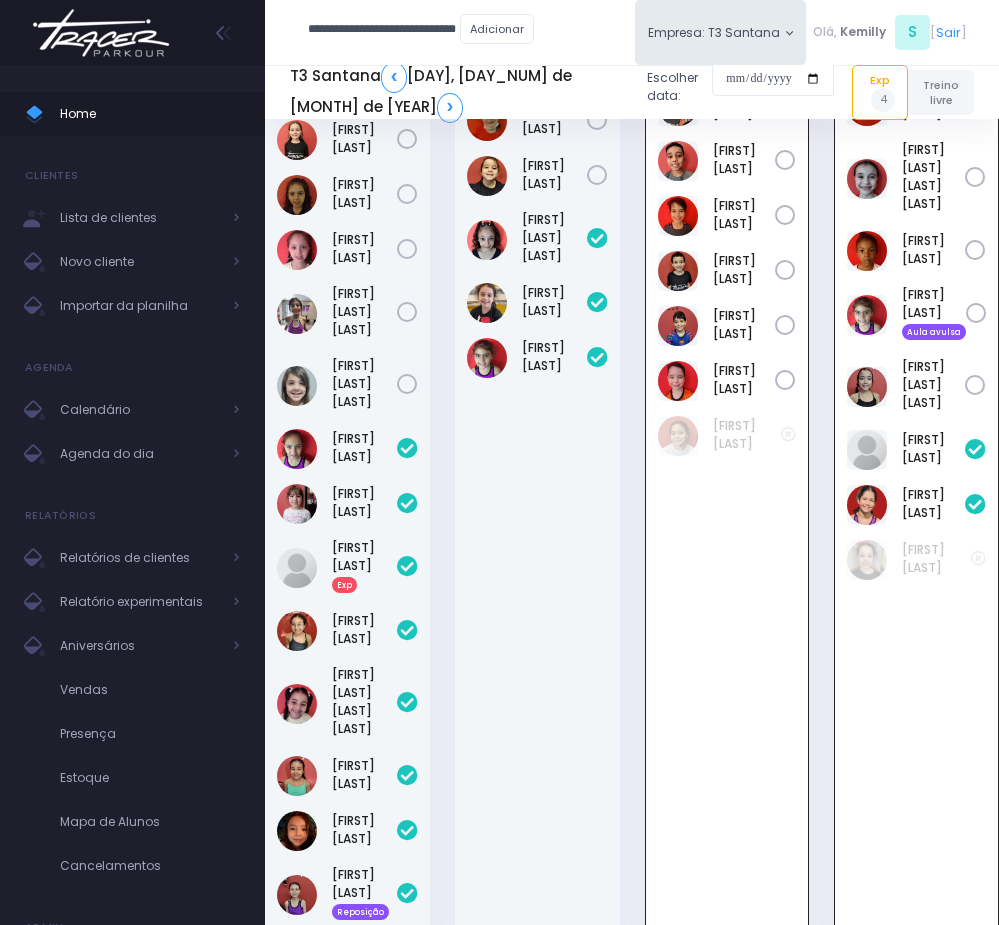 scroll, scrollTop: 0, scrollLeft: 0, axis: both 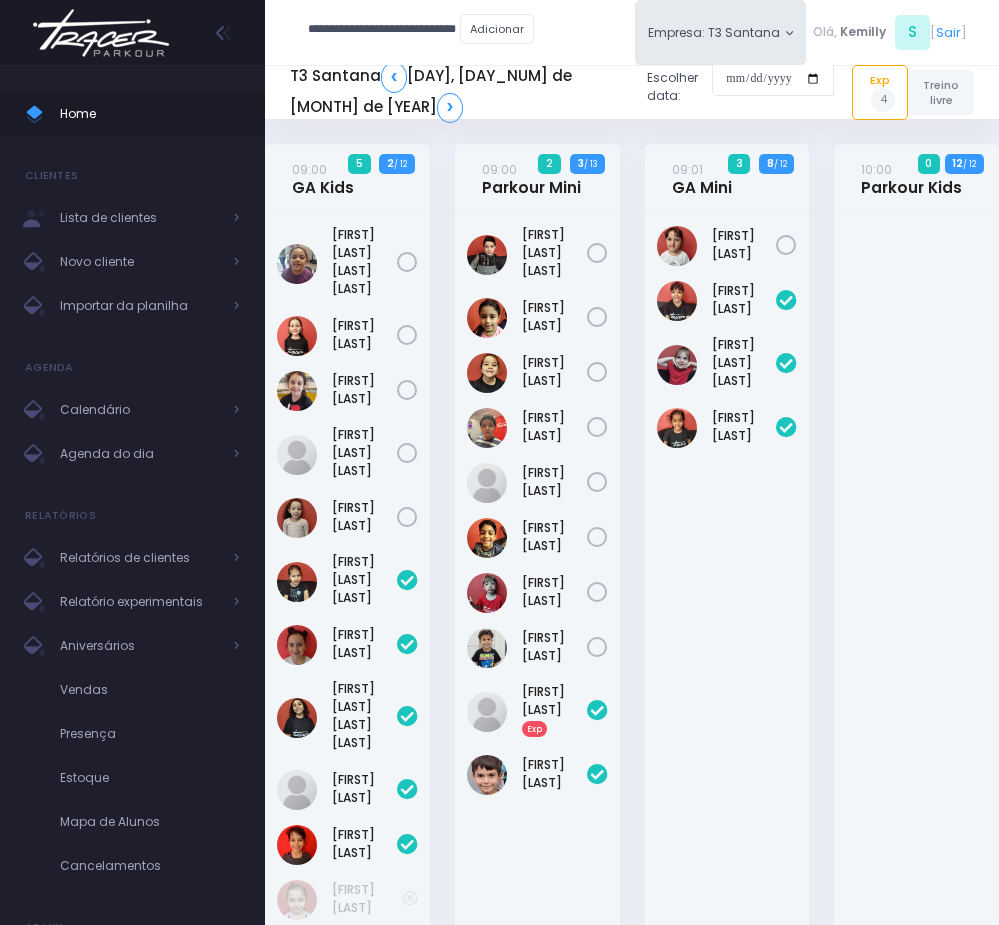 type on "**********" 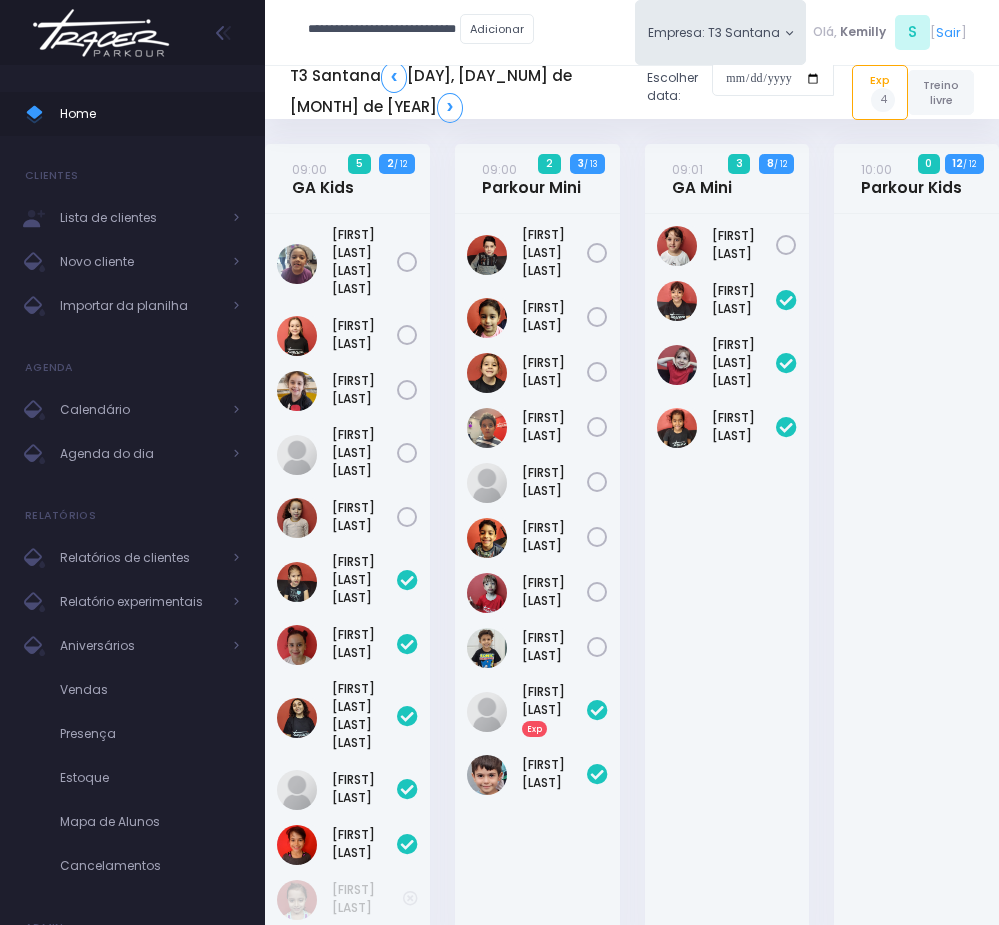 scroll, scrollTop: 0, scrollLeft: 0, axis: both 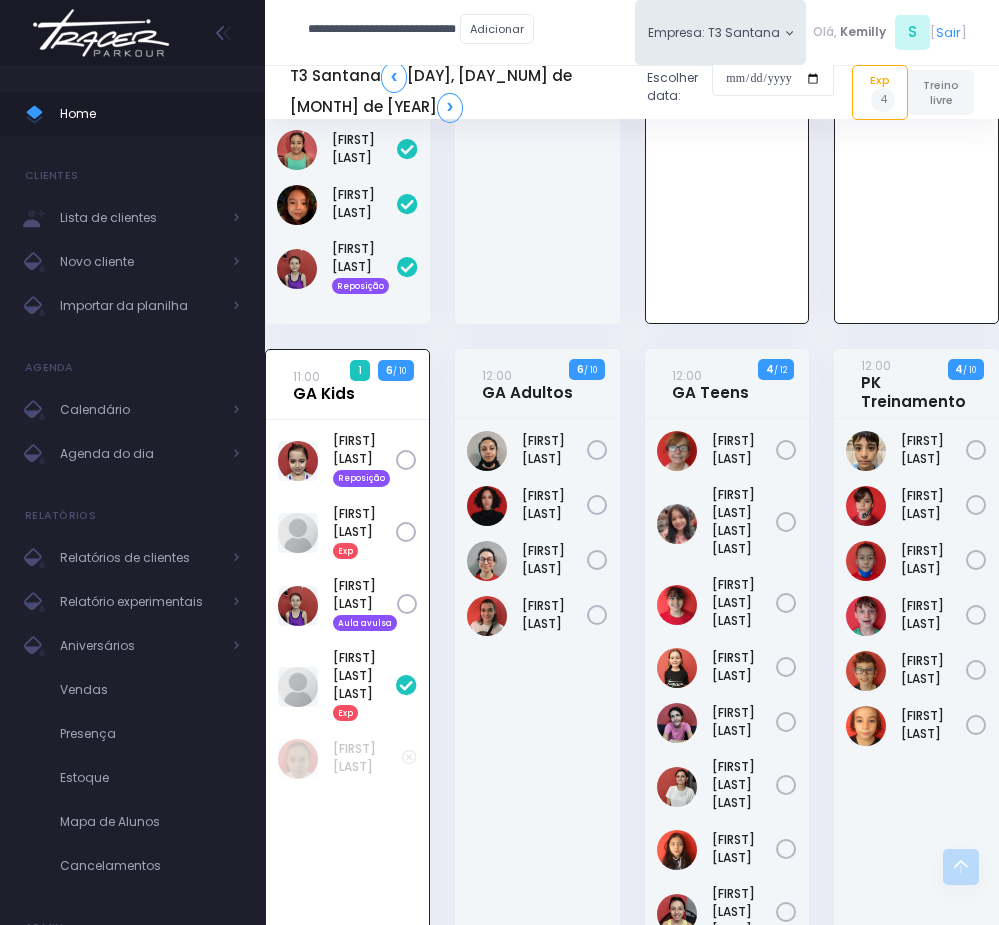 click on "11:00 GA Kids" at bounding box center [324, 385] 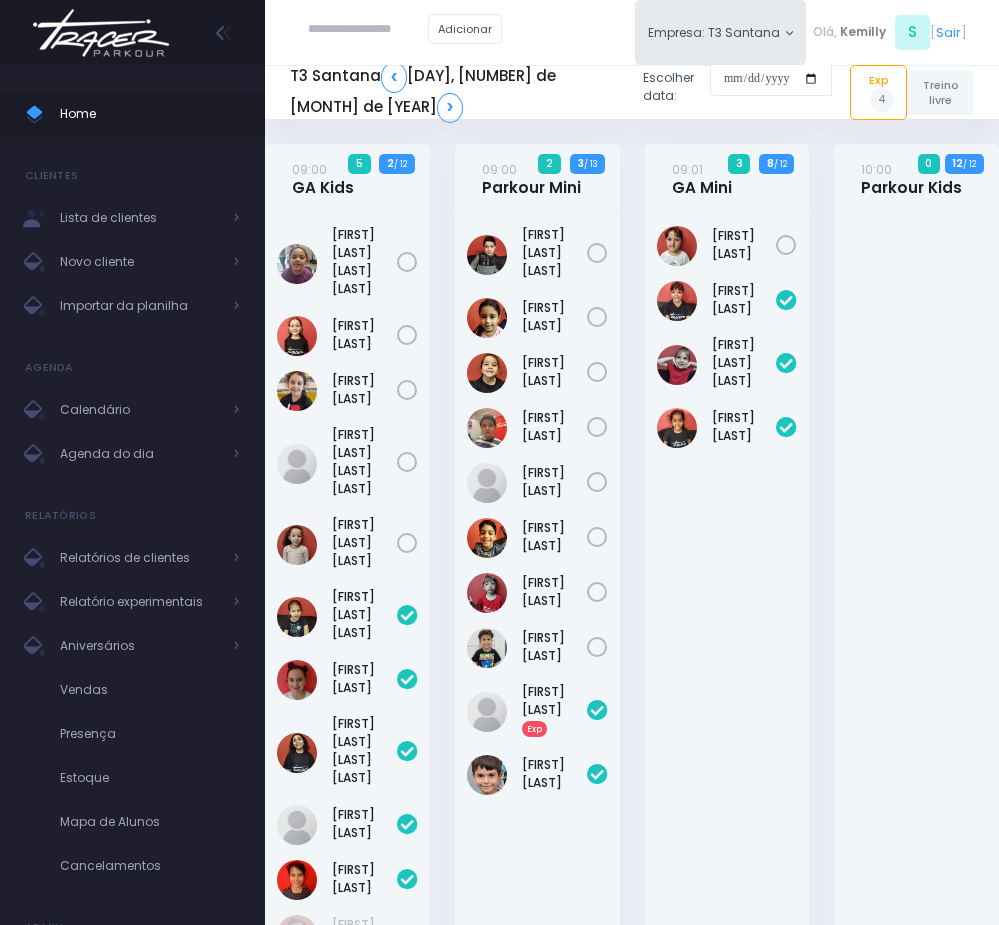 scroll, scrollTop: 1024, scrollLeft: 0, axis: vertical 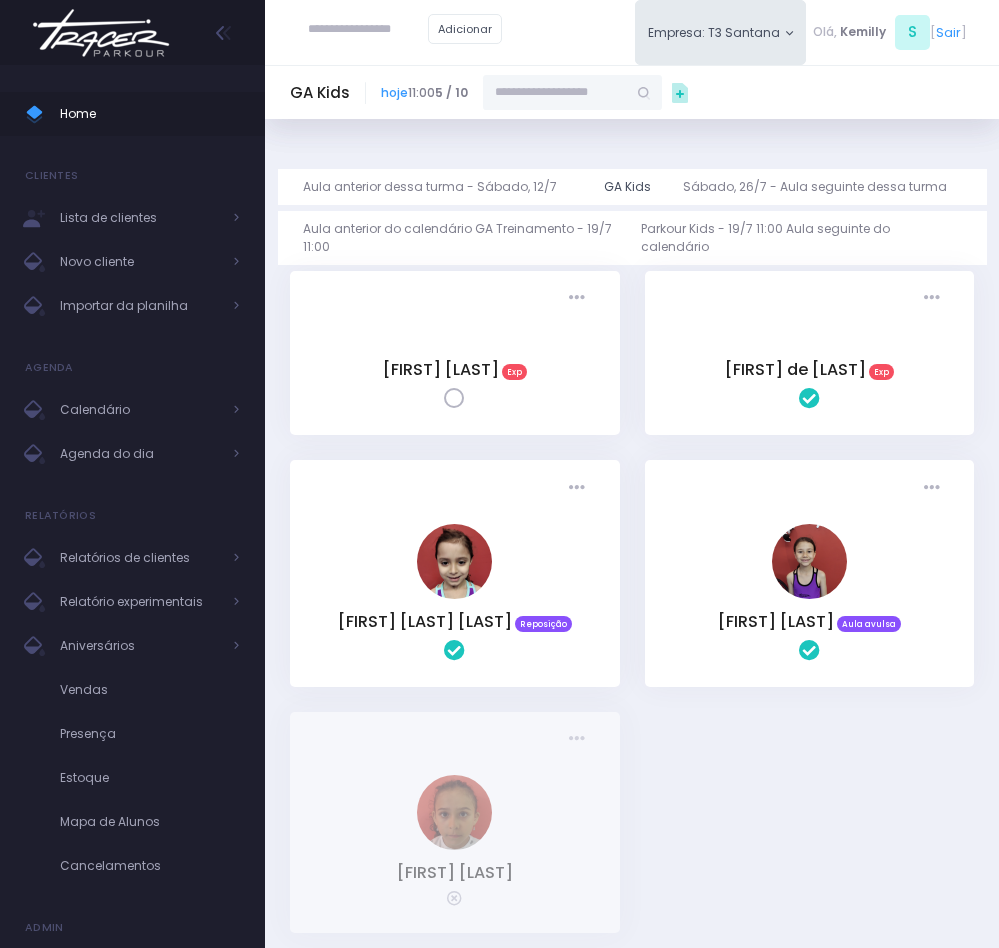 click at bounding box center (555, 93) 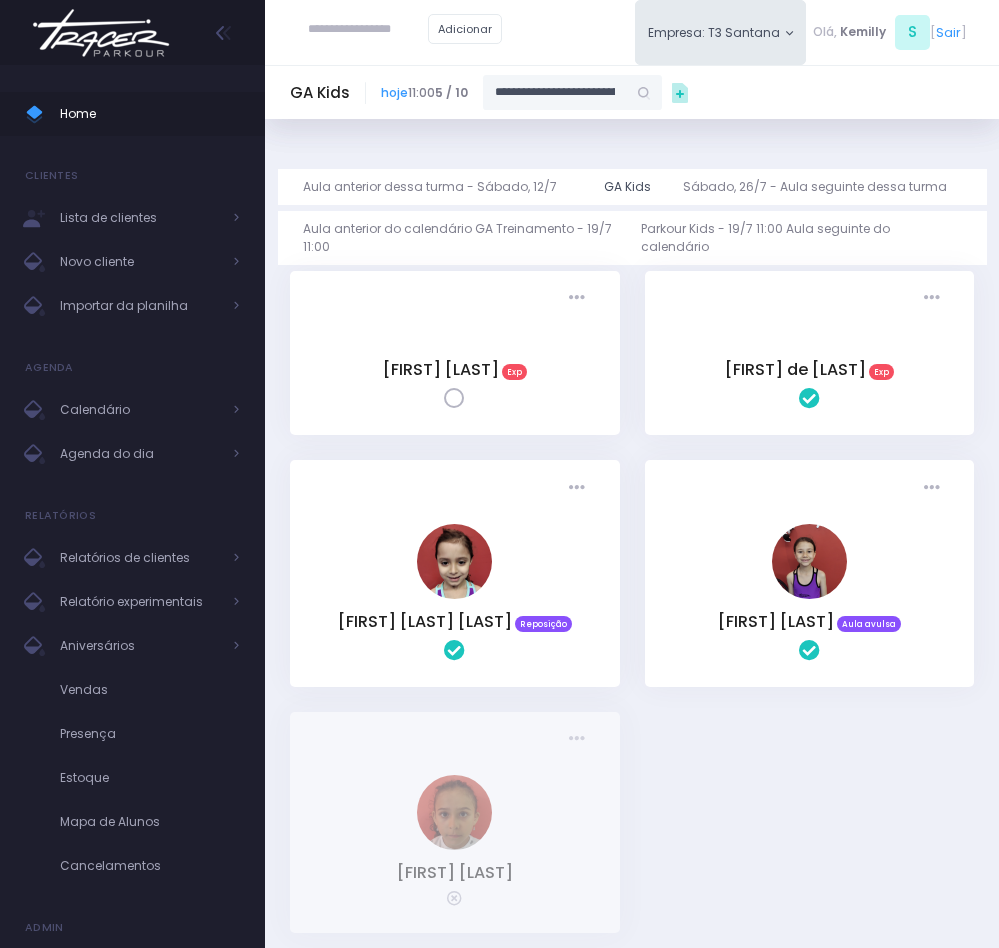 scroll, scrollTop: 0, scrollLeft: 40, axis: horizontal 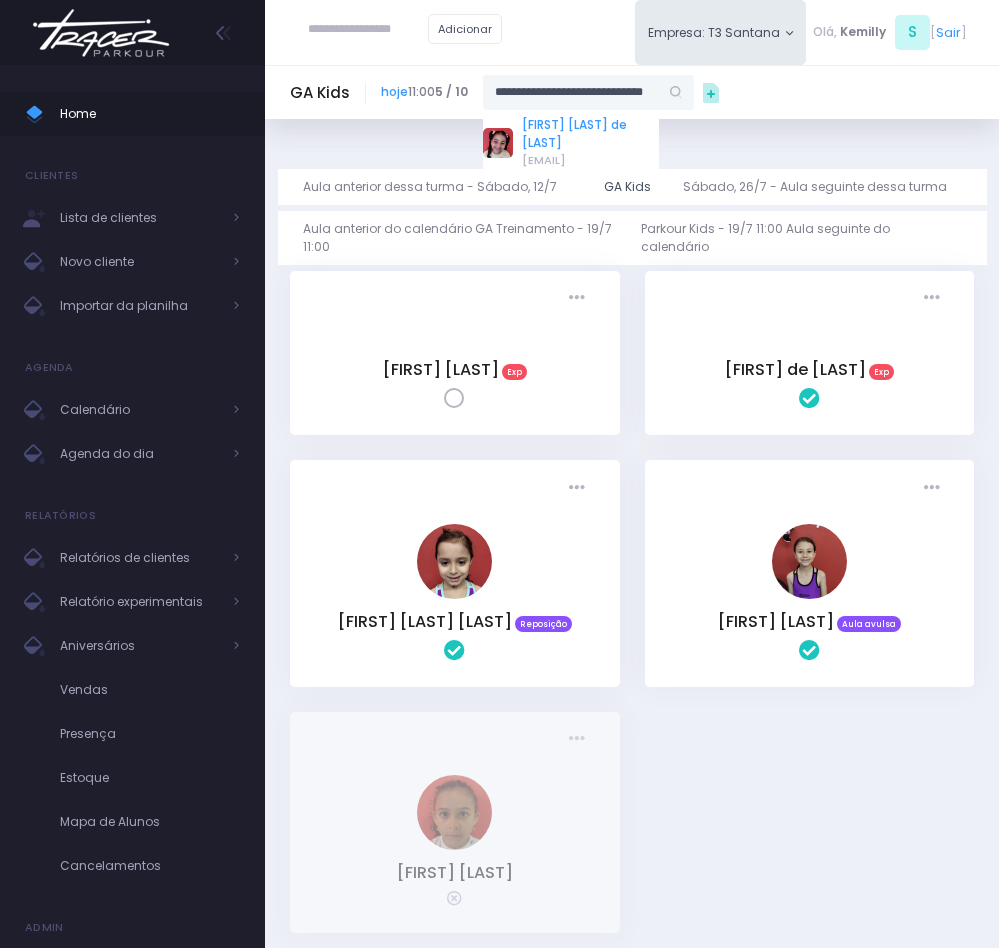 click on "Isadora Soares de Sousa Santos" at bounding box center [590, 134] 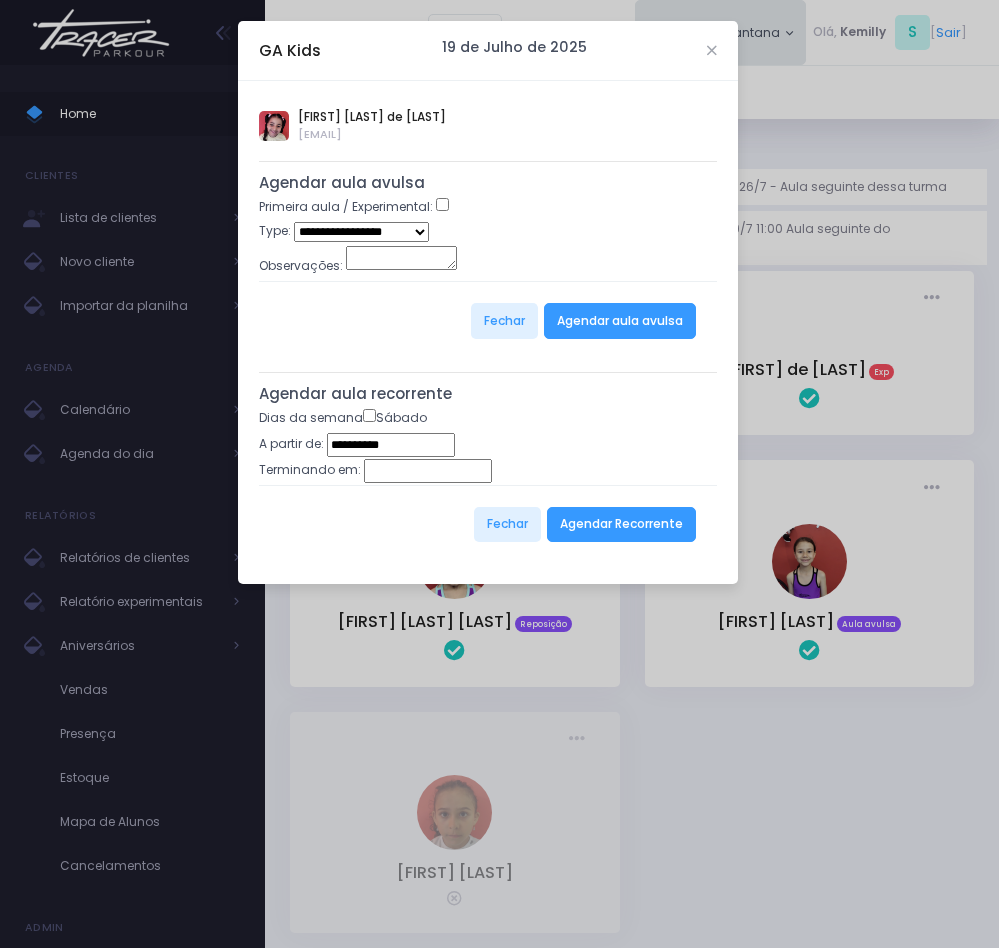 type on "**********" 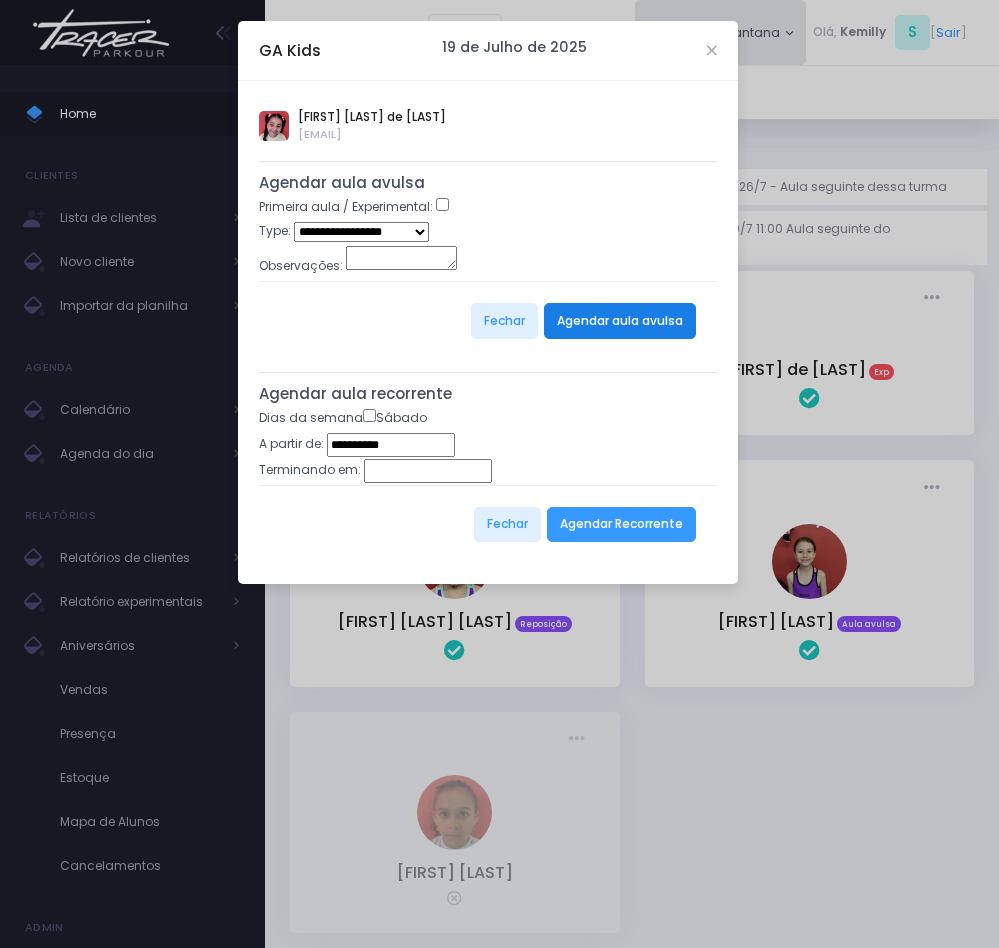 click on "Agendar aula avulsa" at bounding box center (620, 321) 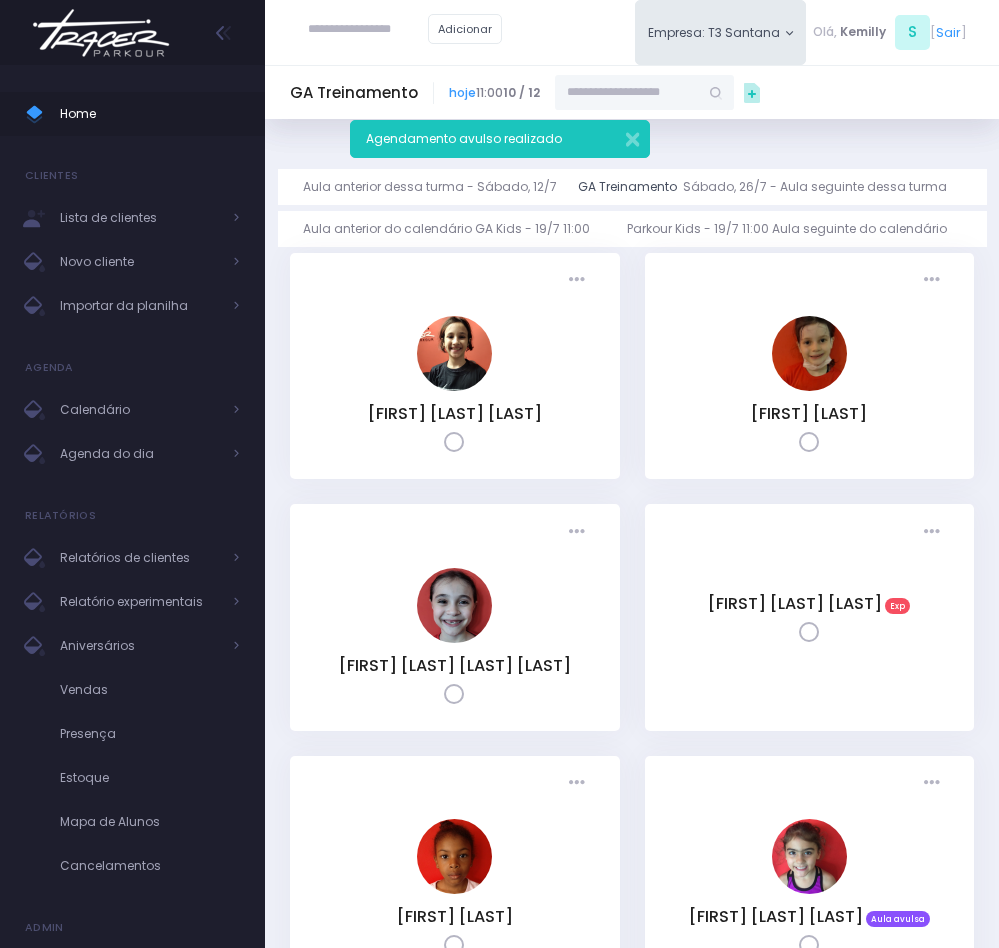 scroll, scrollTop: 0, scrollLeft: 0, axis: both 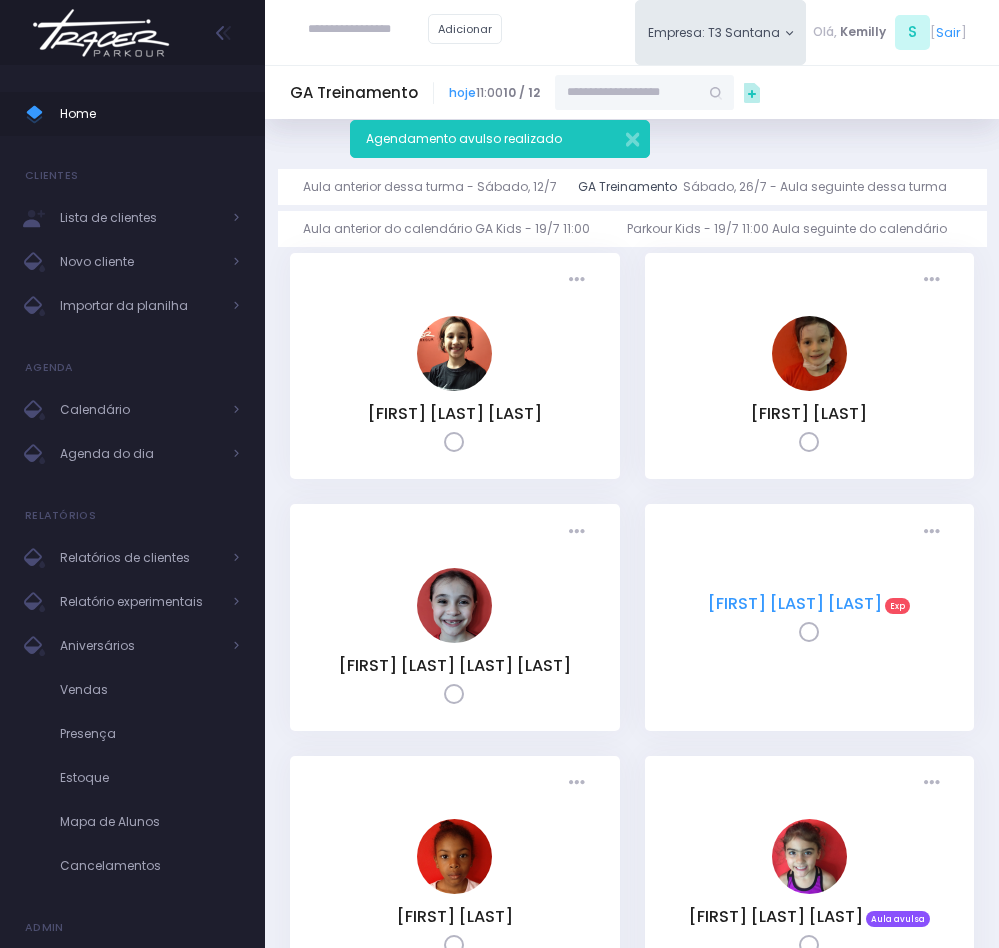 click on "Isabela de Oliveira seixas" at bounding box center [795, 603] 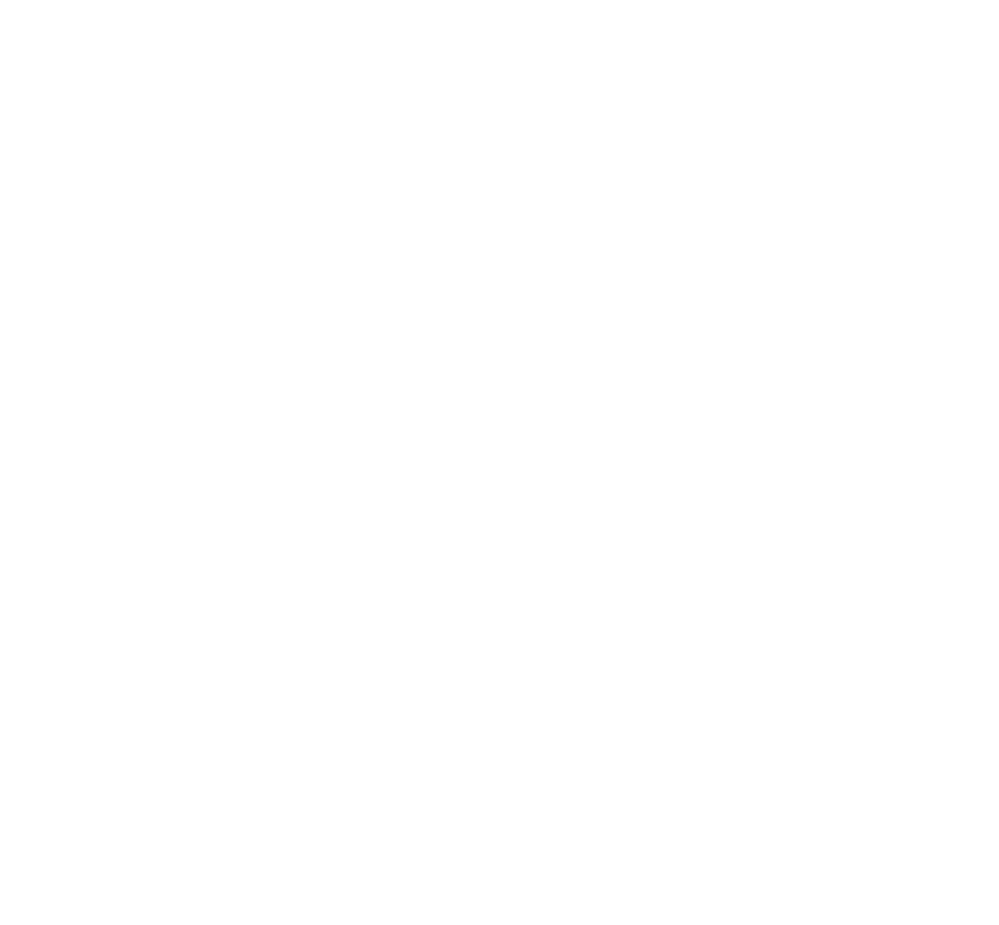 scroll, scrollTop: 0, scrollLeft: 0, axis: both 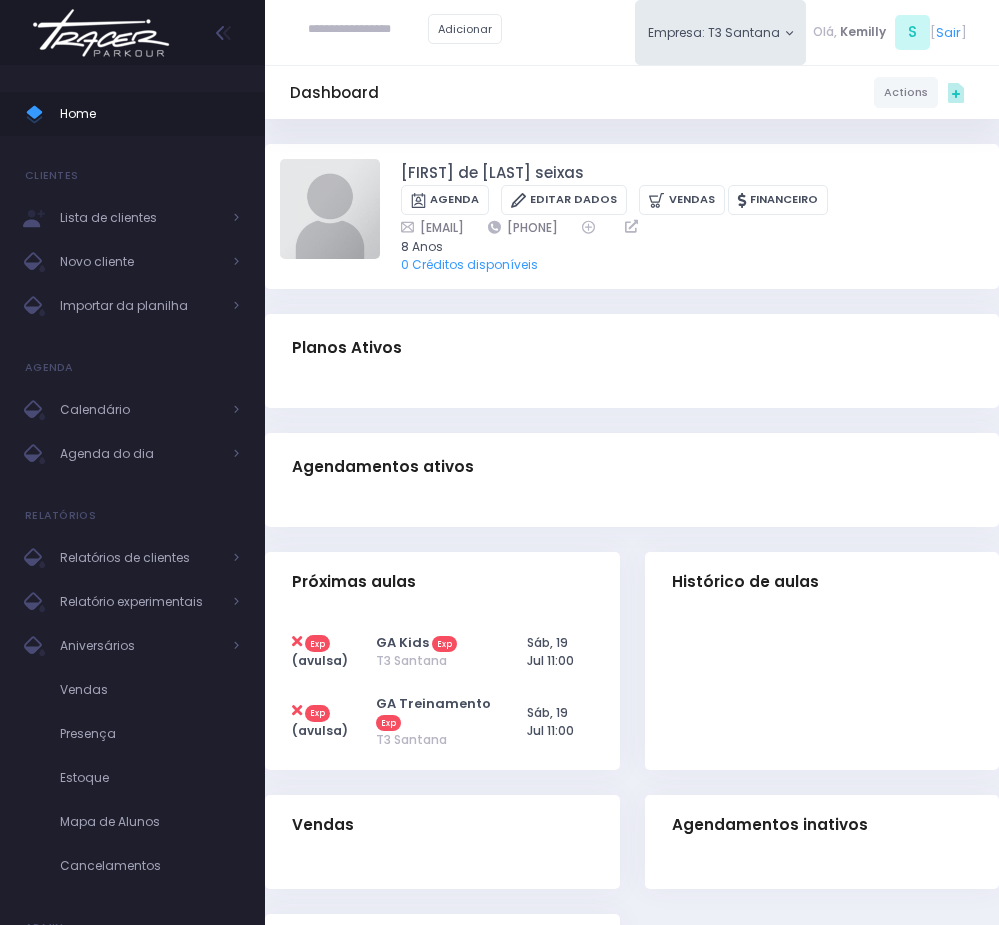 click at bounding box center (297, 641) 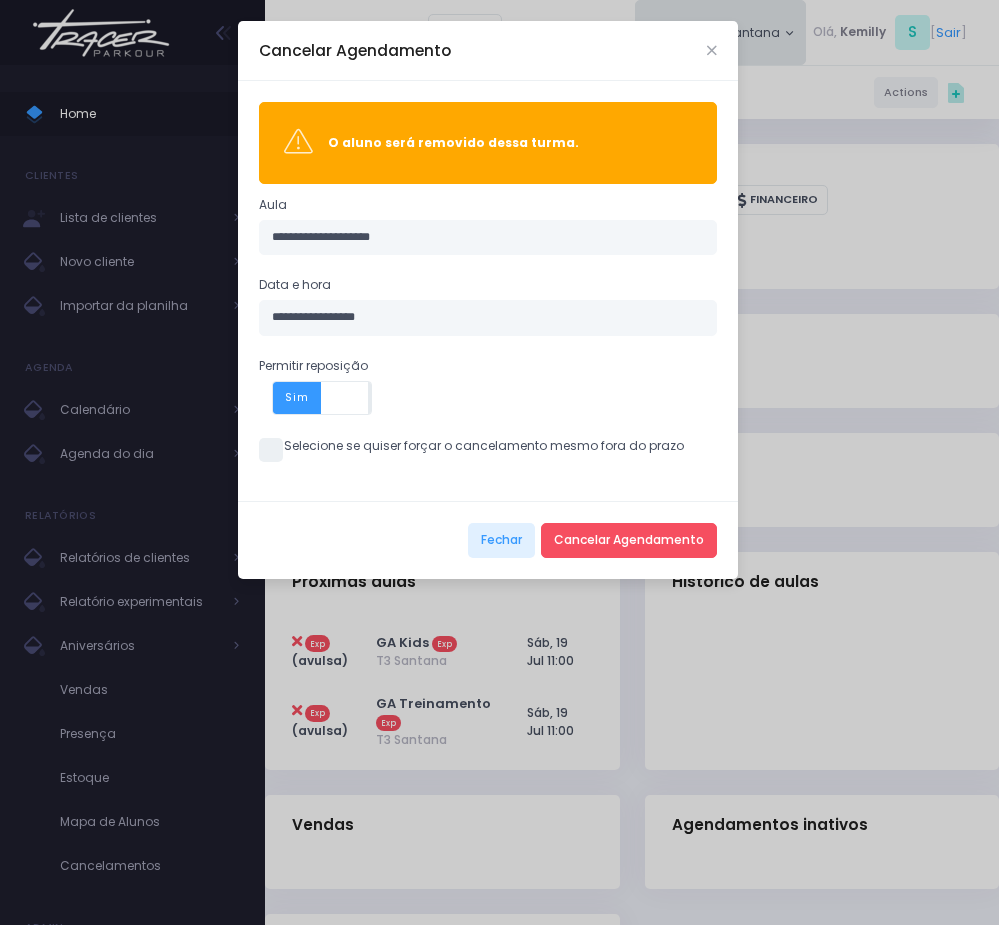 click at bounding box center [271, 450] 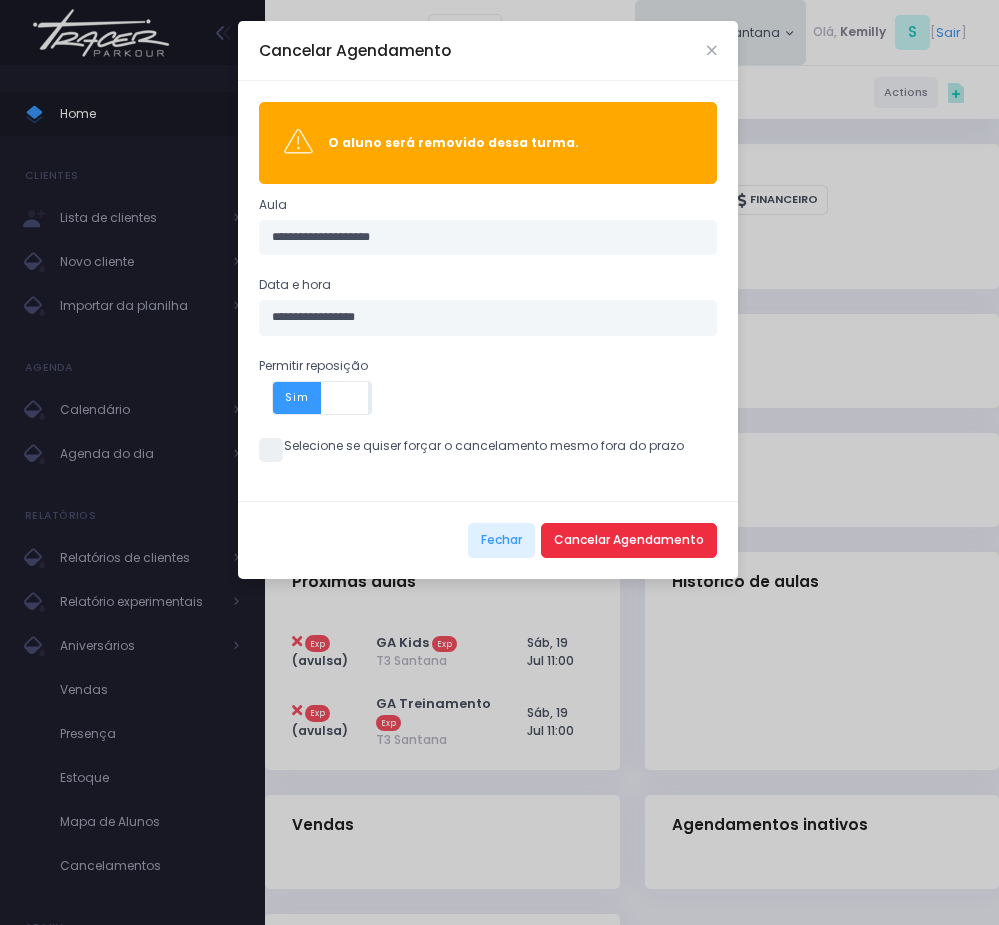 click on "Cancelar Agendamento" at bounding box center (629, 541) 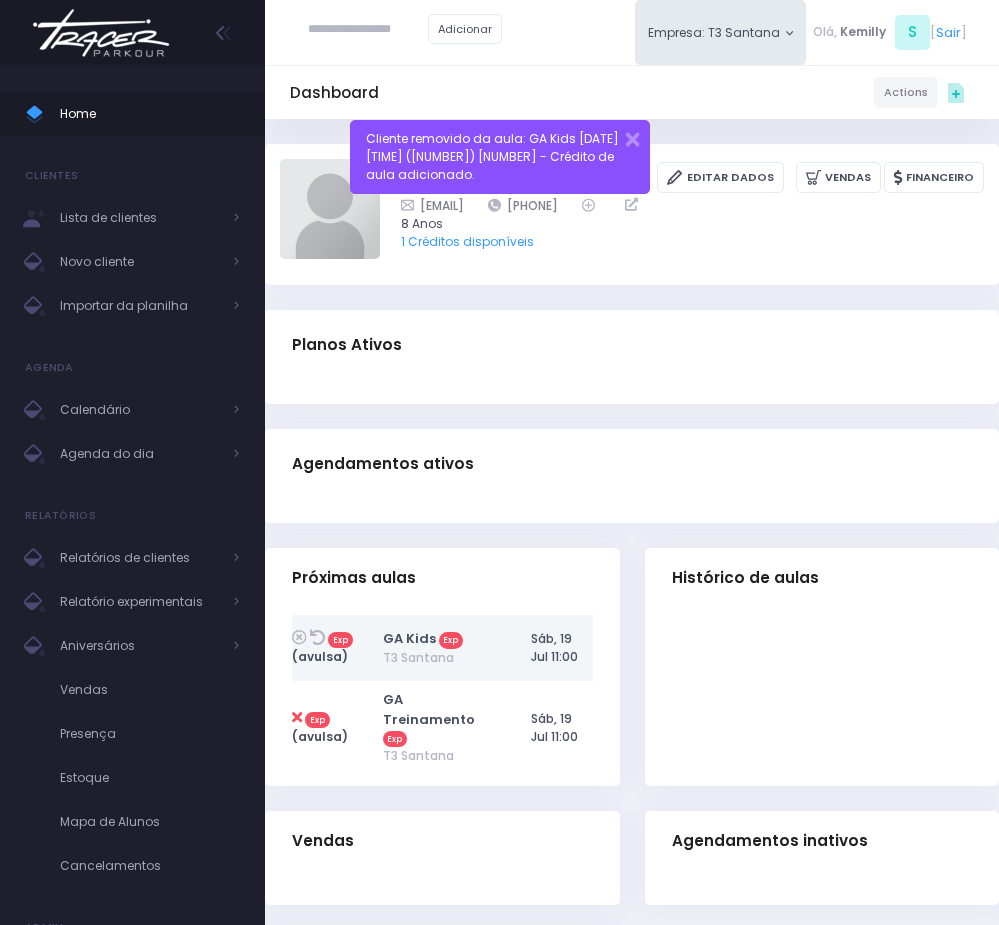 scroll, scrollTop: 0, scrollLeft: 0, axis: both 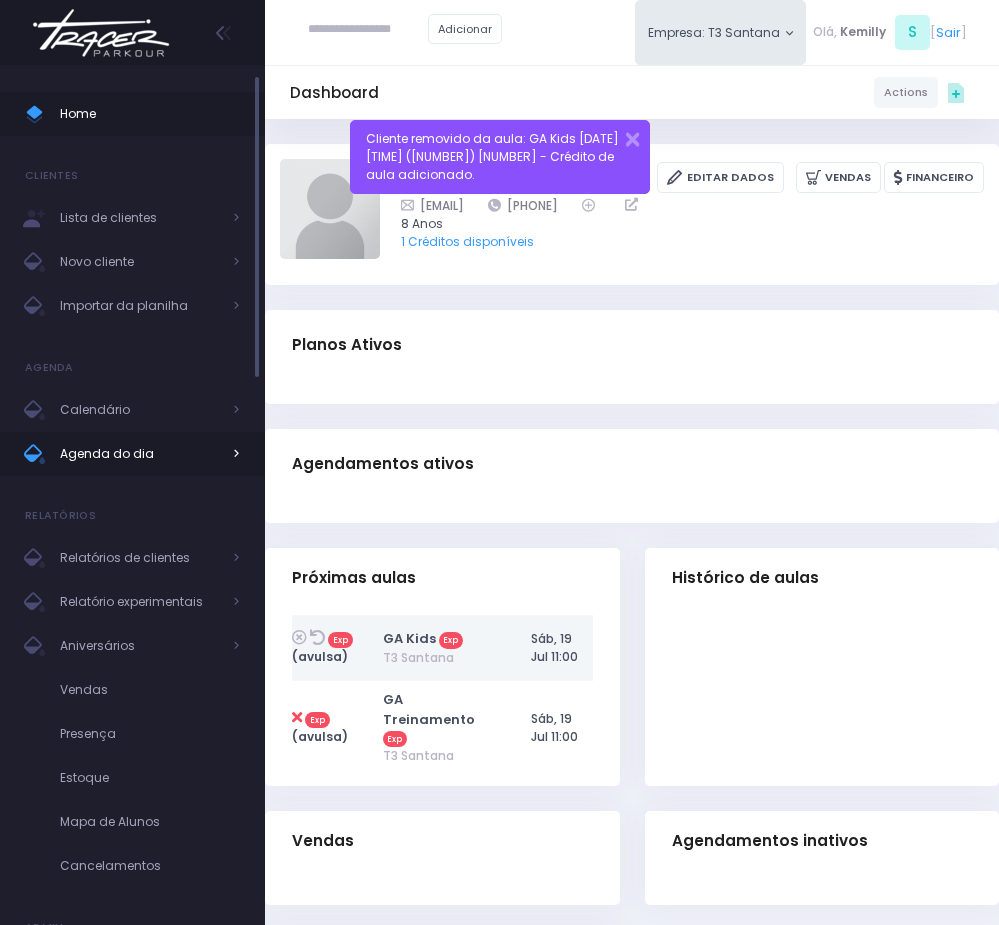 click on "Agenda do dia" at bounding box center (140, 454) 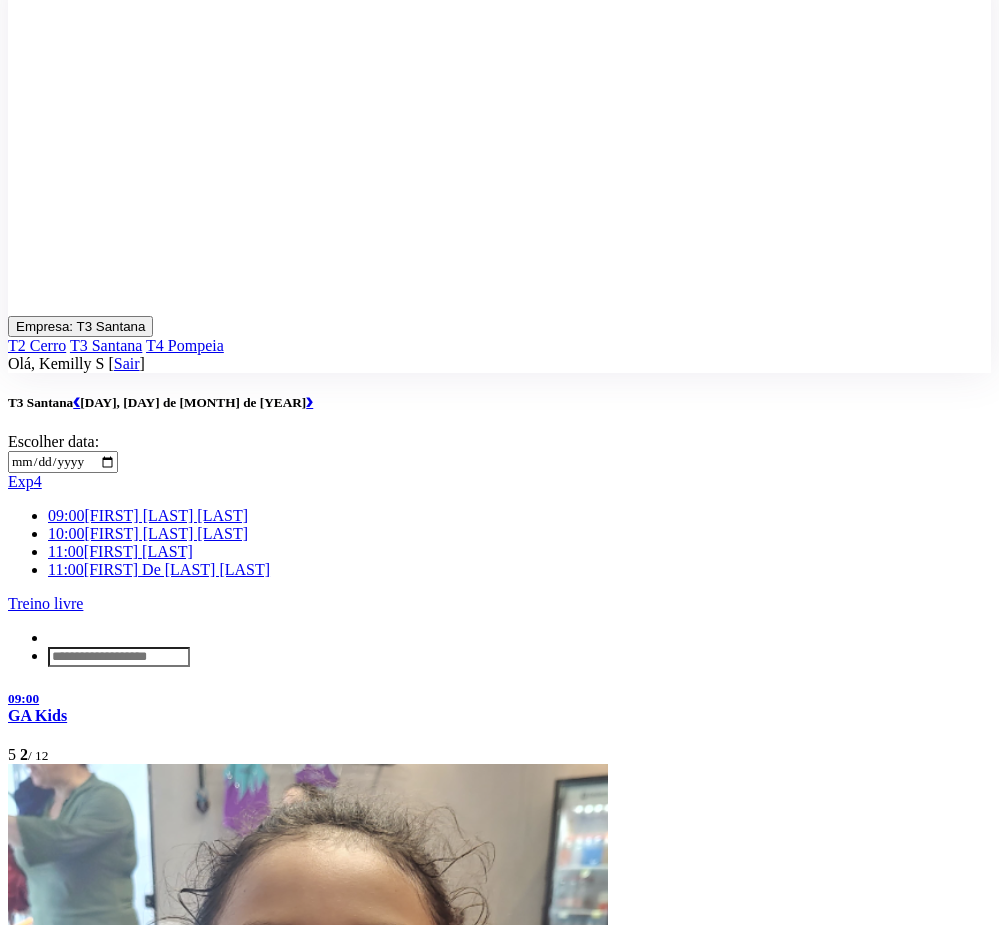scroll, scrollTop: 1042, scrollLeft: 0, axis: vertical 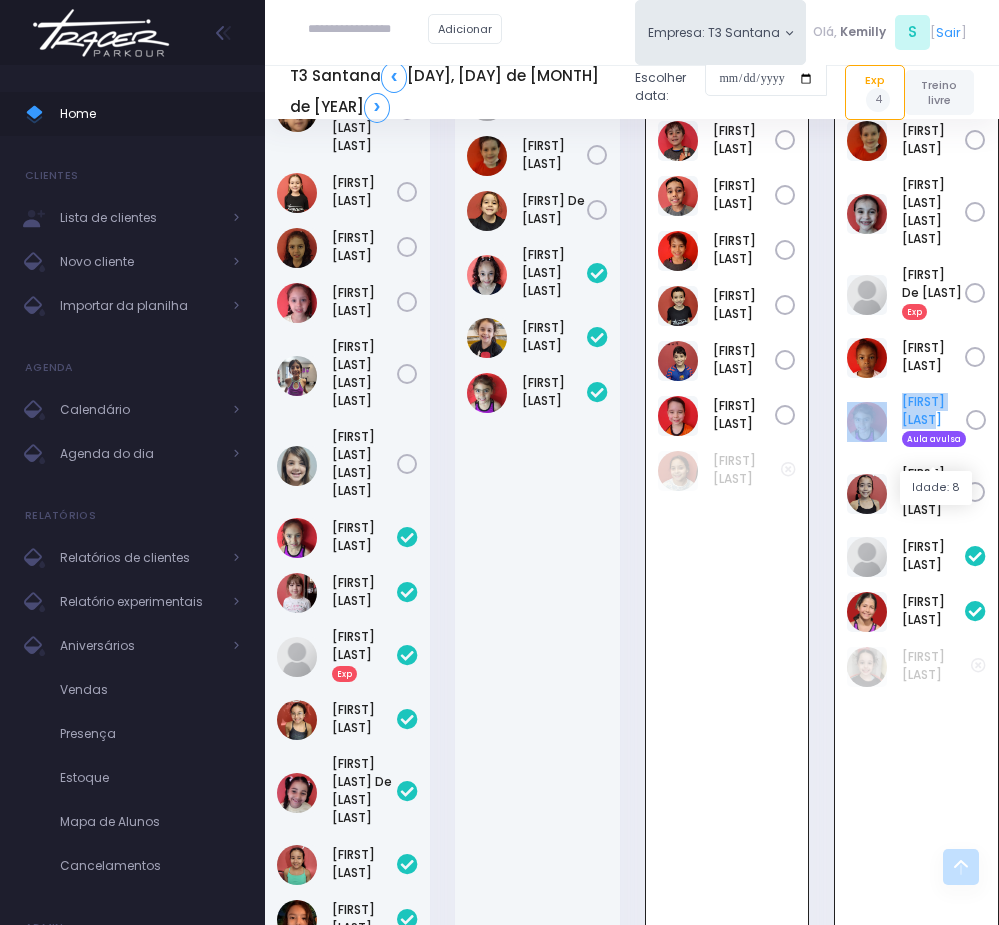 drag, startPoint x: 888, startPoint y: 423, endPoint x: 943, endPoint y: 438, distance: 57.00877 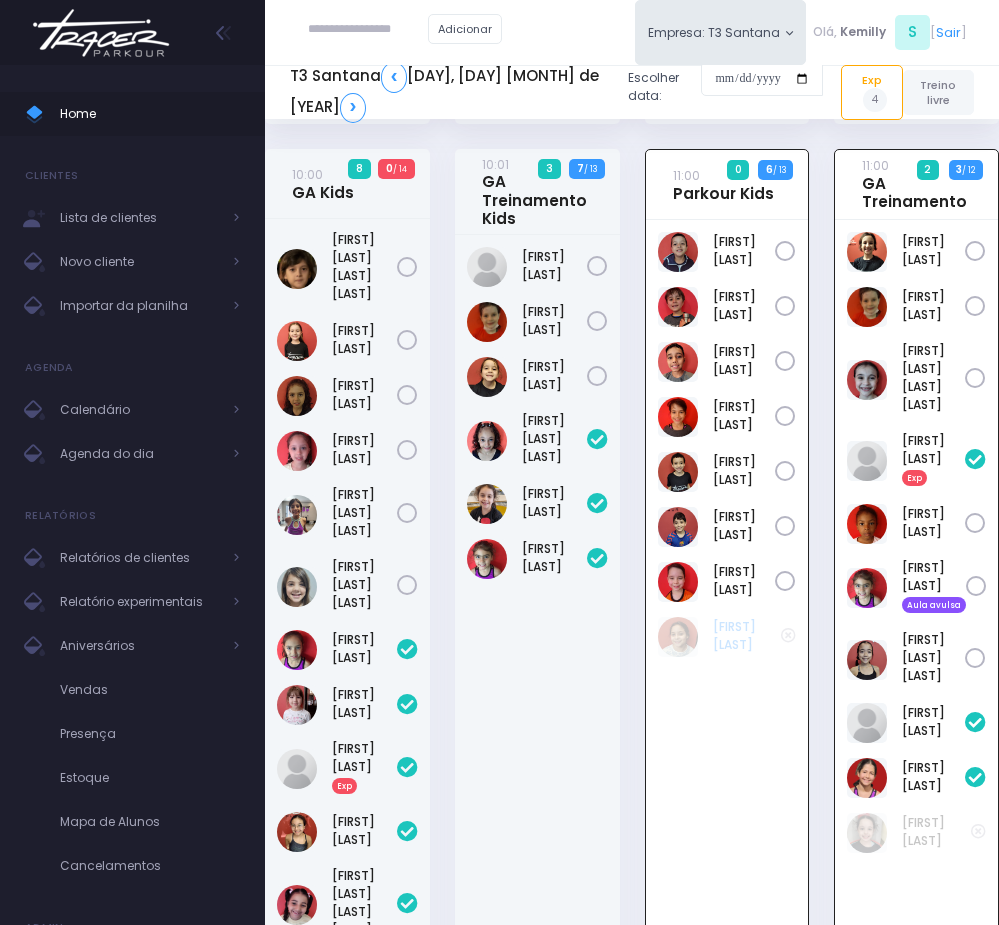 scroll, scrollTop: 874, scrollLeft: 0, axis: vertical 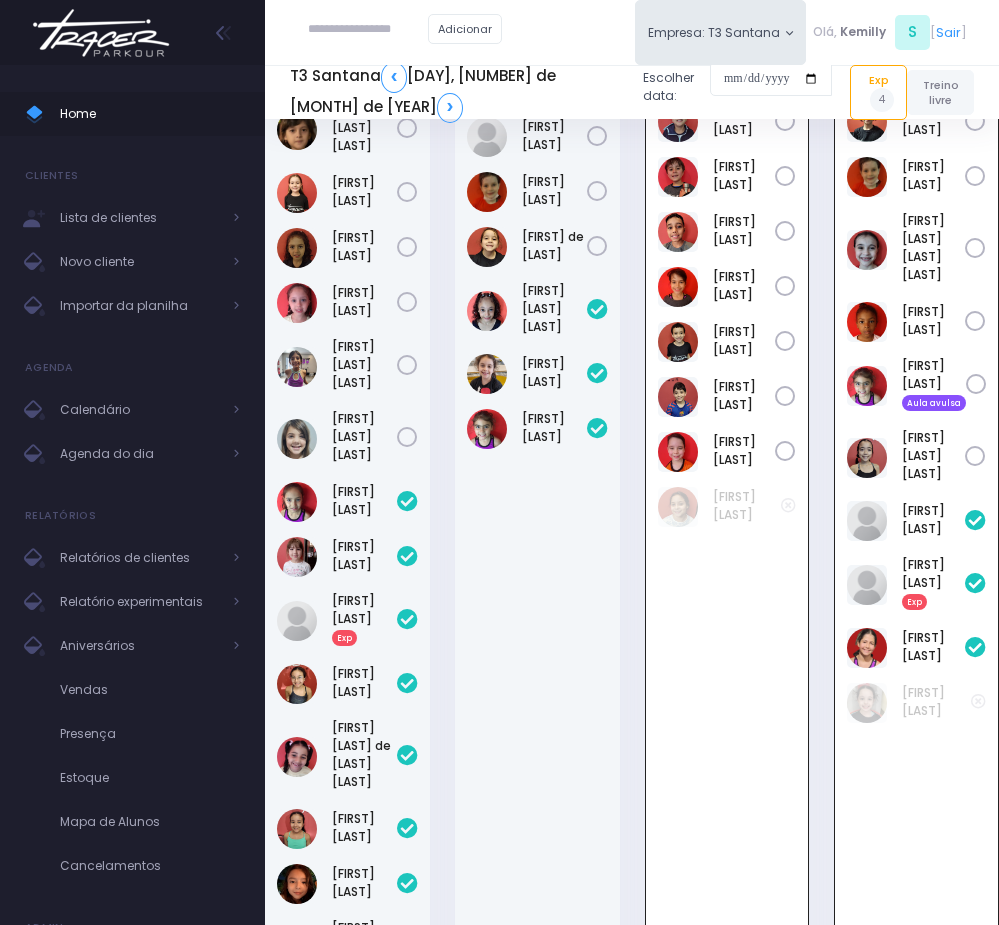 click at bounding box center (368, 30) 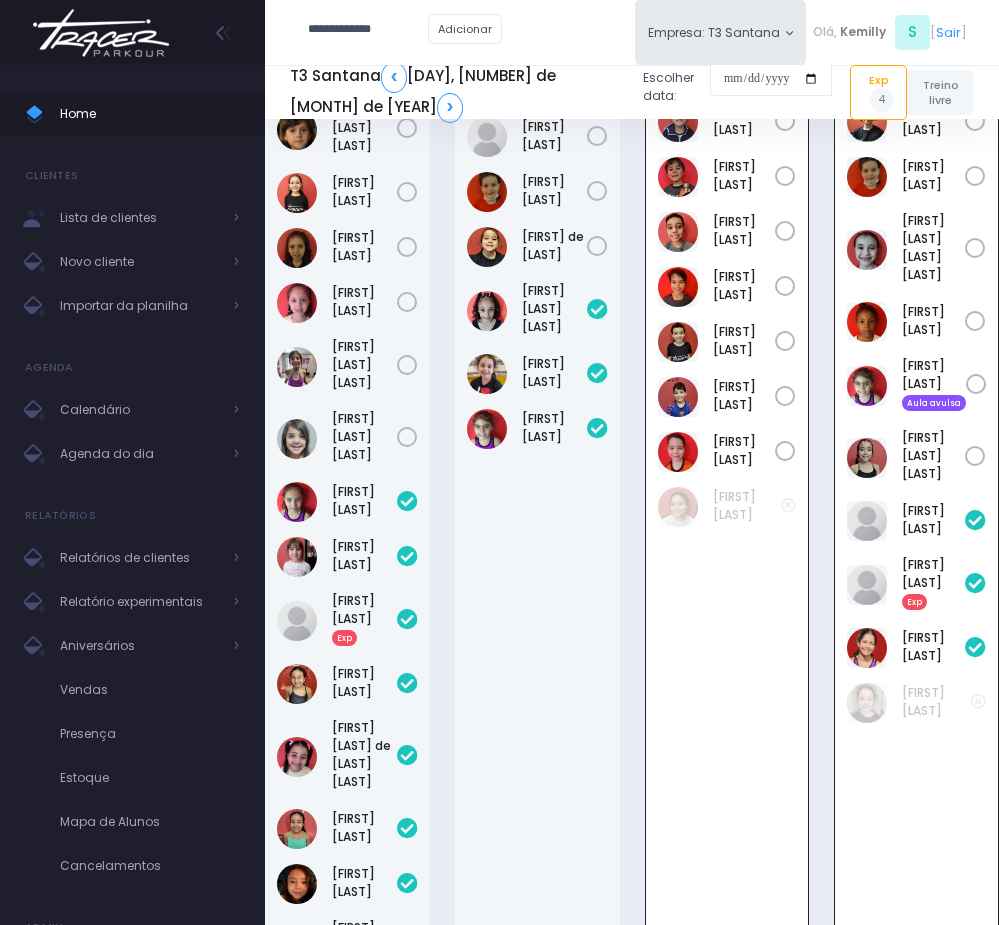 click on "**********" at bounding box center (368, 30) 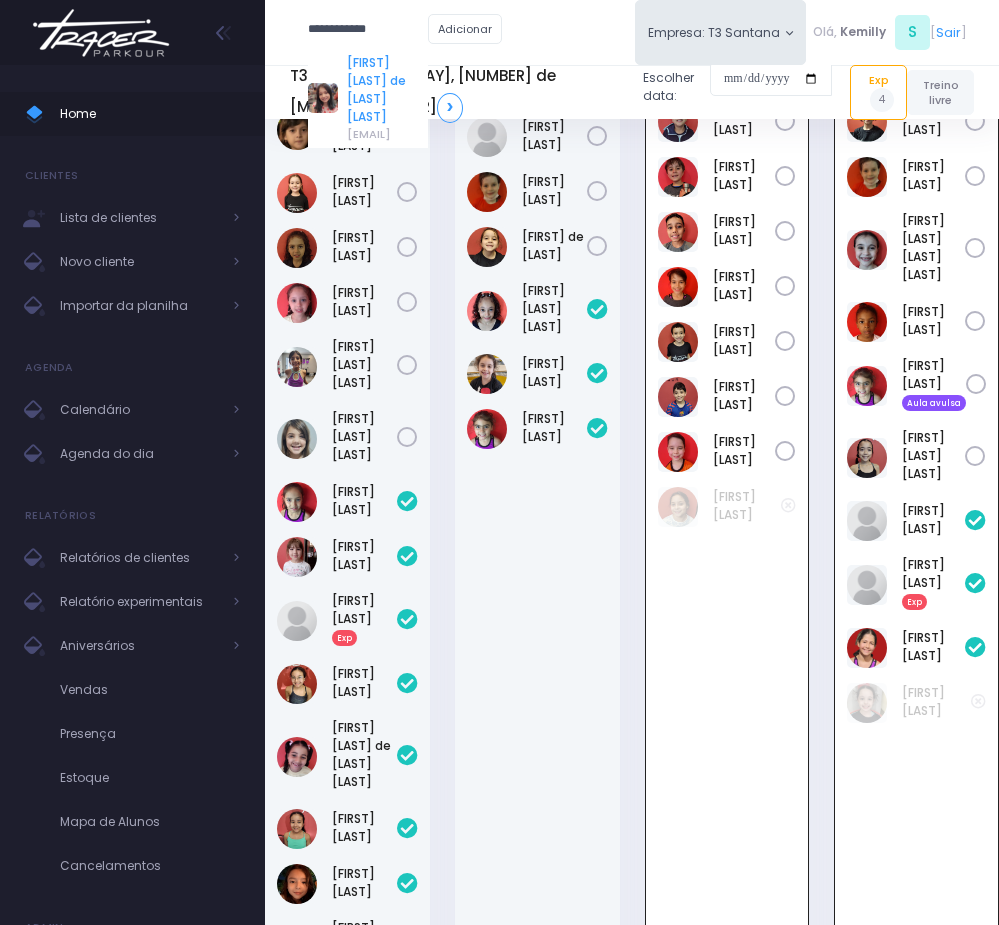 click on "[FIRST] [LAST] de [LAST] [LAST]" at bounding box center (387, 90) 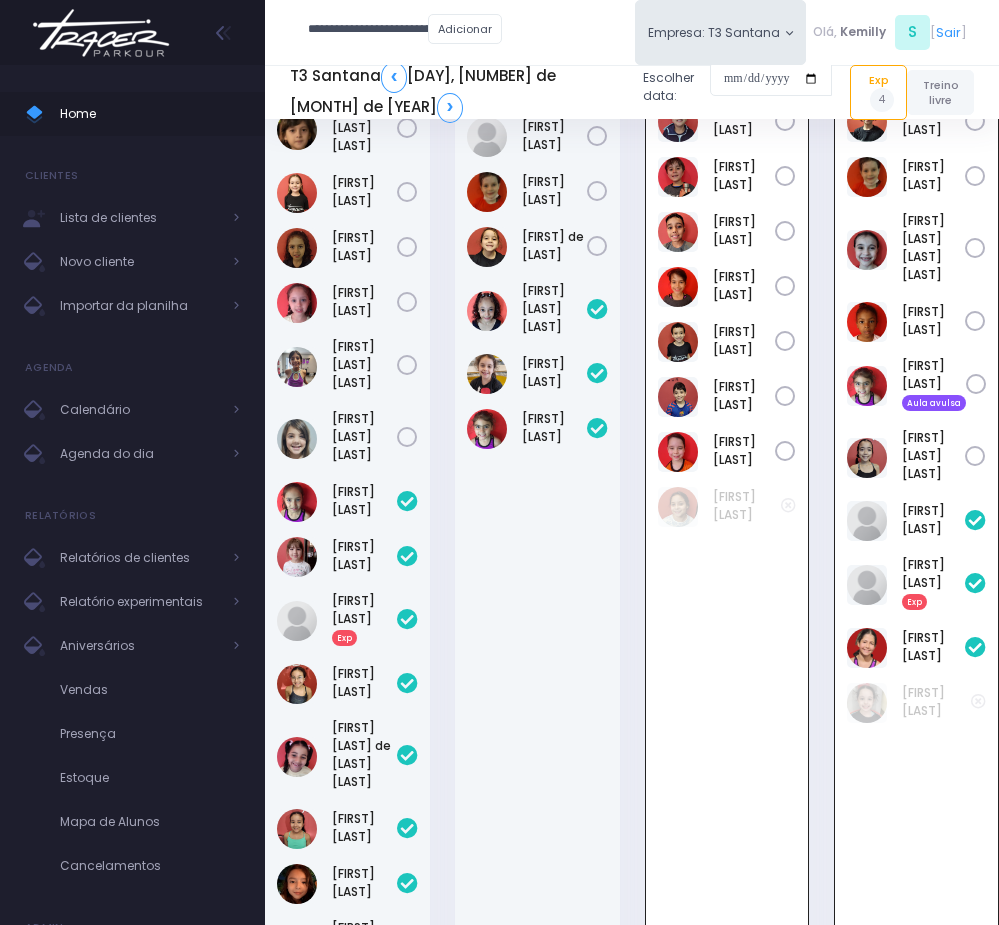 scroll, scrollTop: 0, scrollLeft: 0, axis: both 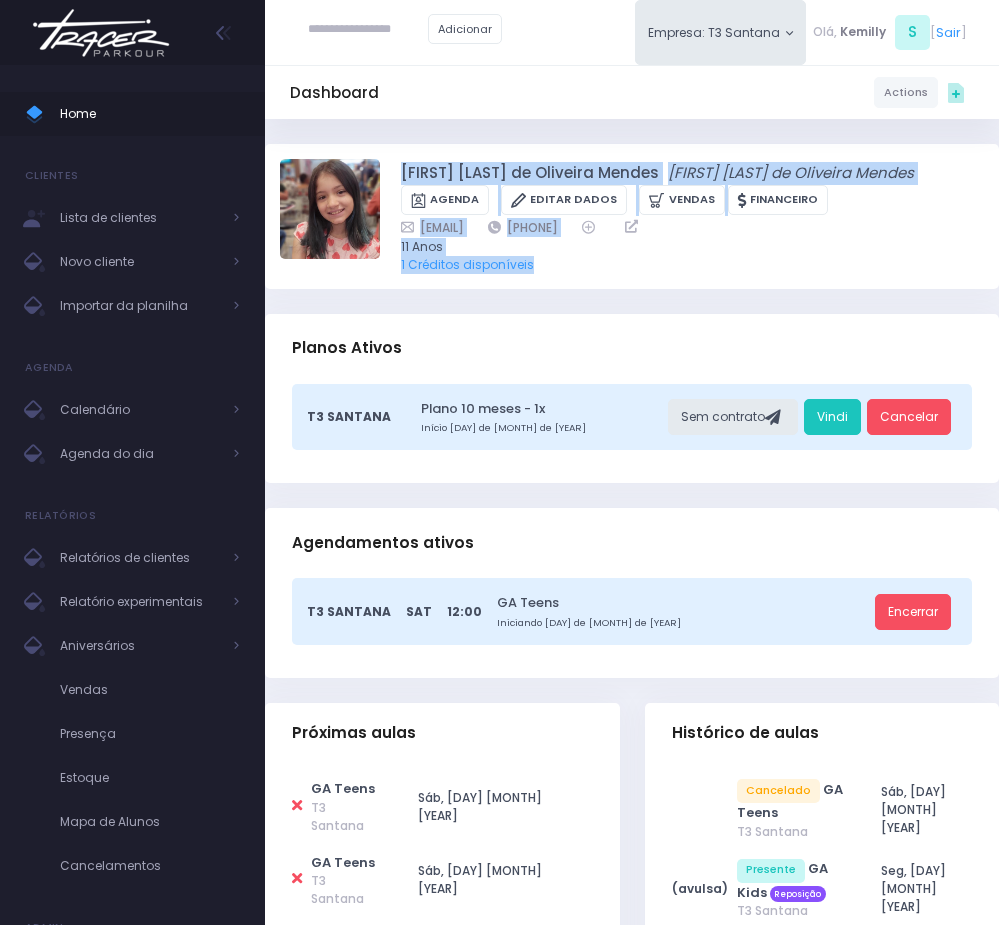 drag, startPoint x: 574, startPoint y: 259, endPoint x: 384, endPoint y: 250, distance: 190.21304 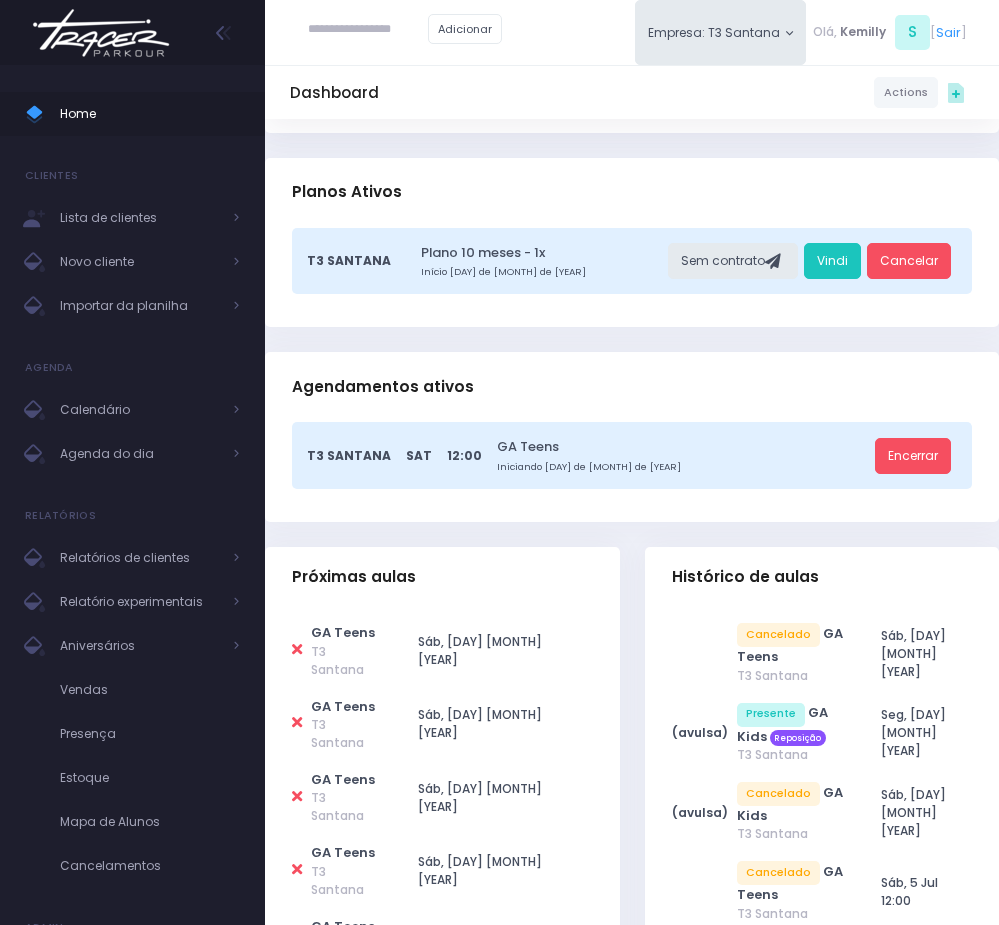 scroll, scrollTop: 0, scrollLeft: 0, axis: both 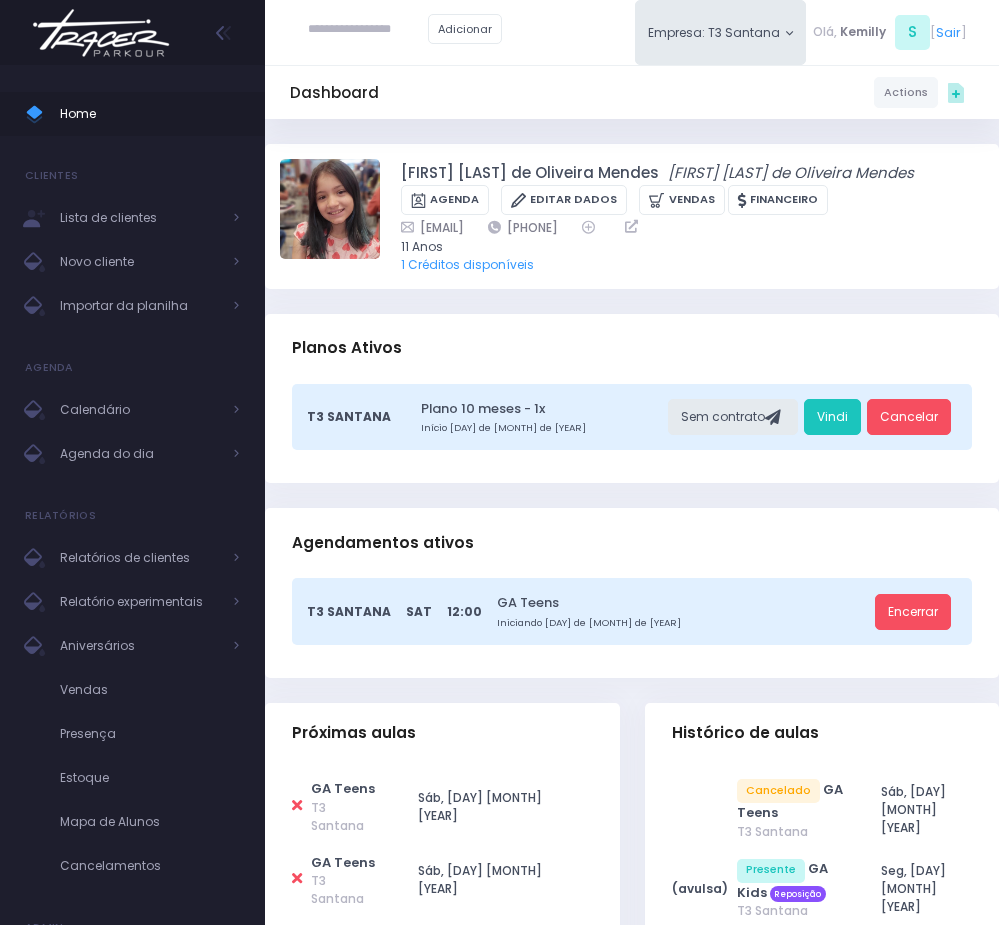 click on "Agendamentos ativos" at bounding box center [632, 543] 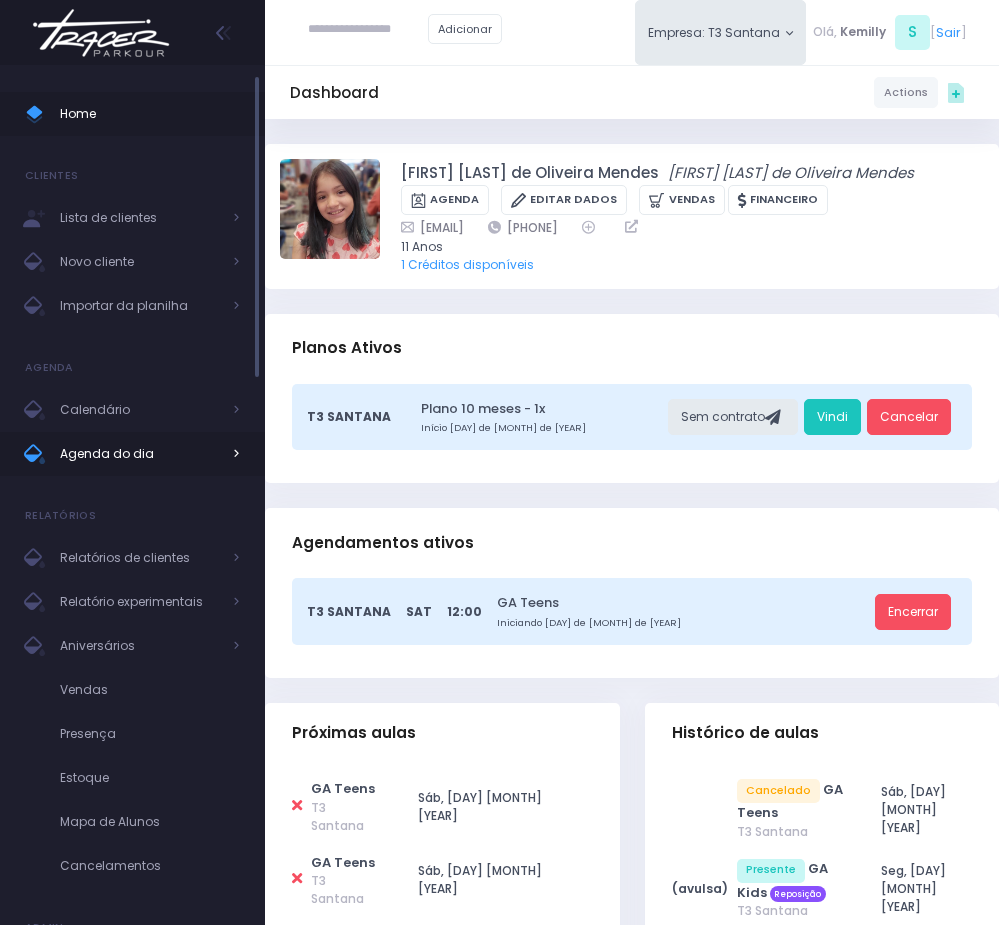 click on "Agenda do dia" at bounding box center (132, 454) 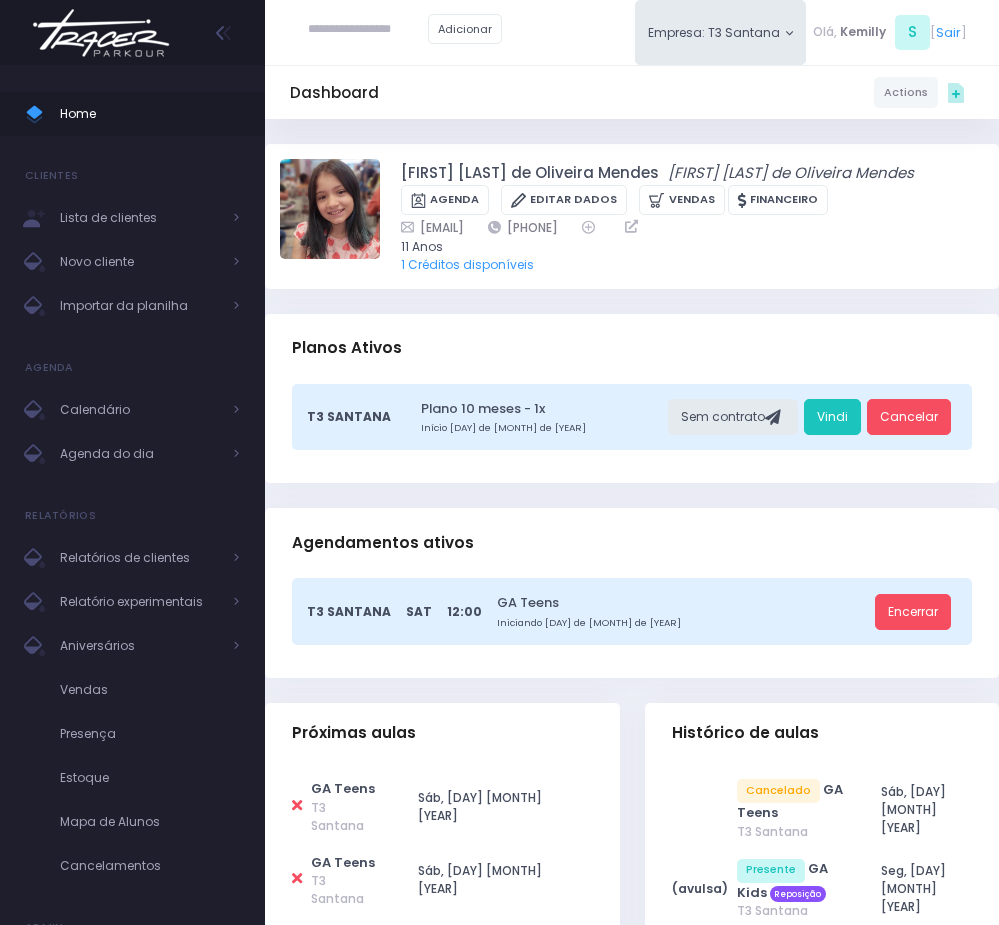 click on "Dashboard
Actions
Choose Label:
Customer
Partner
Suplier
Member
Staff
Add new" at bounding box center (632, 3801) 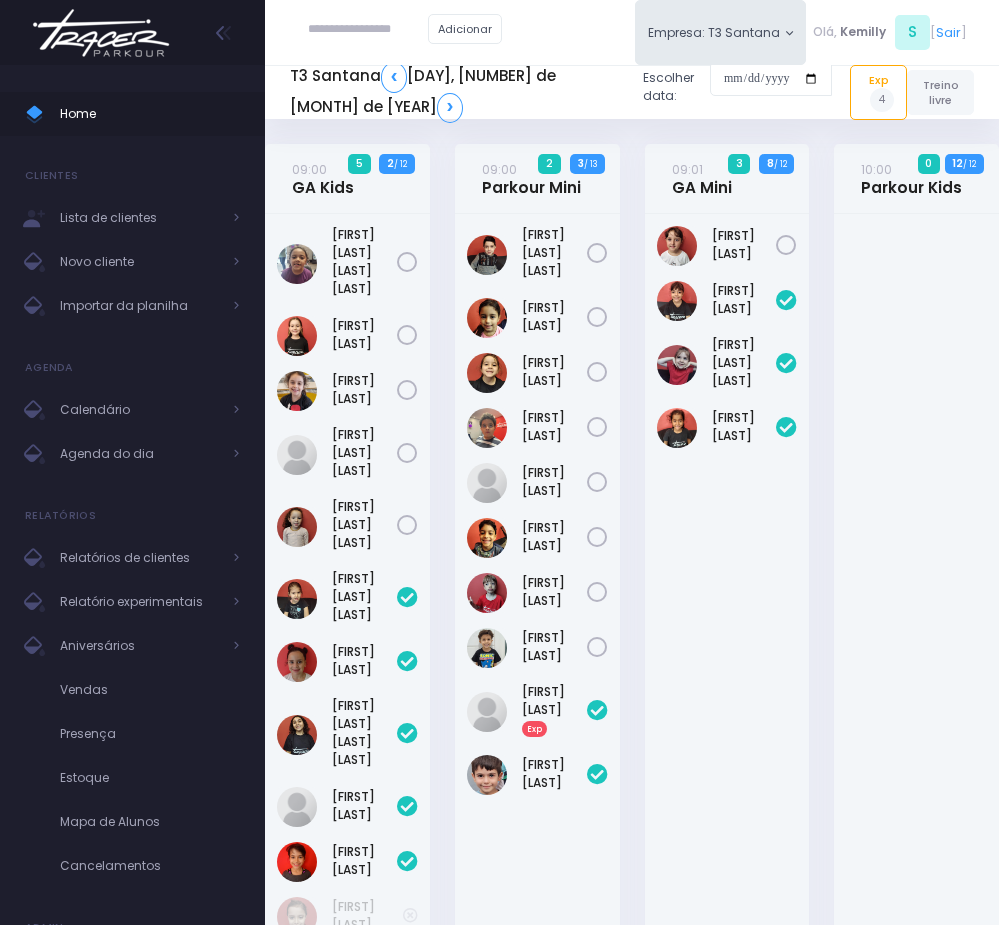 scroll, scrollTop: 1024, scrollLeft: 0, axis: vertical 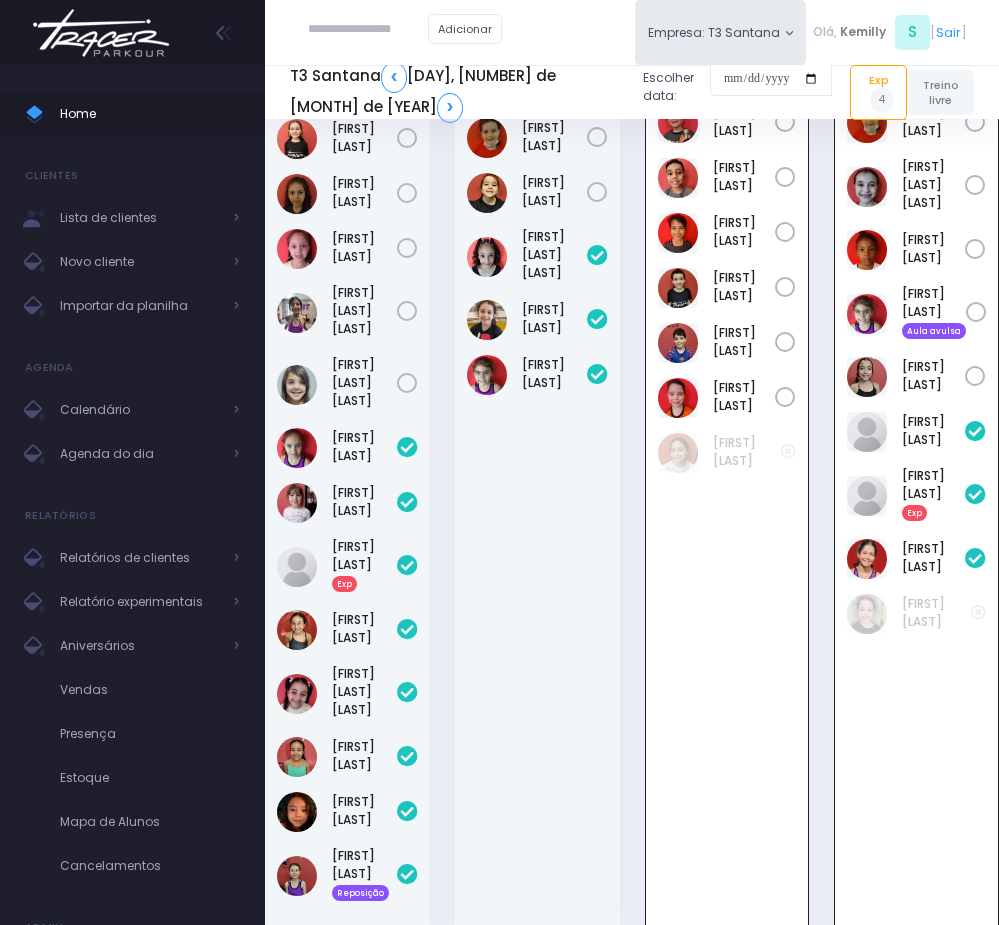 click on "Carolina Hamze" at bounding box center [537, 491] 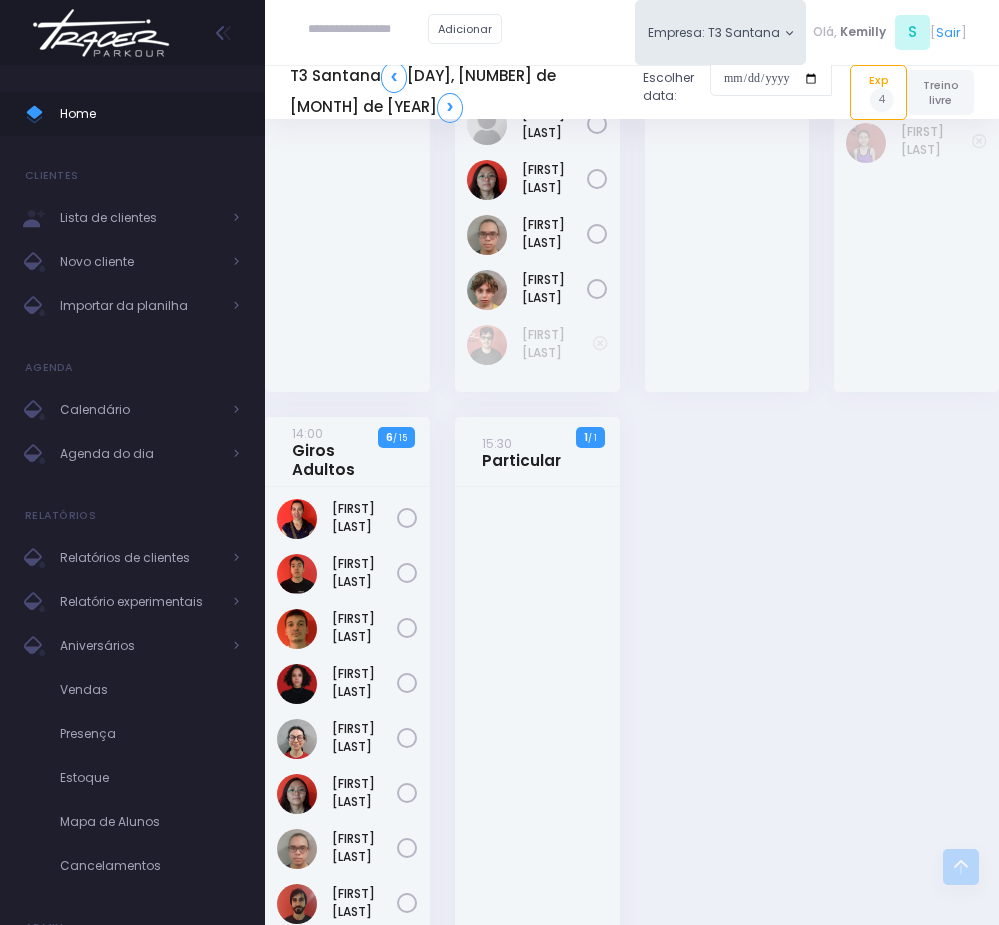 scroll, scrollTop: 2974, scrollLeft: 0, axis: vertical 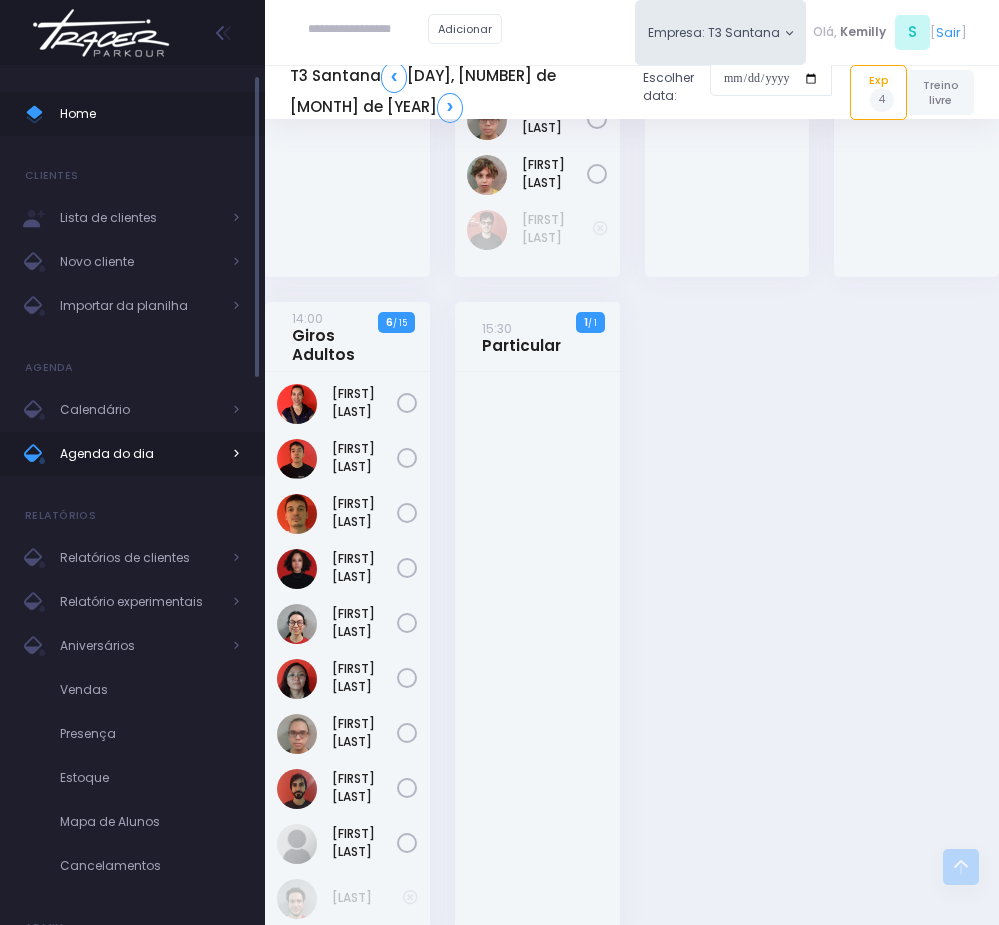 click on "Agenda do dia" at bounding box center [140, 454] 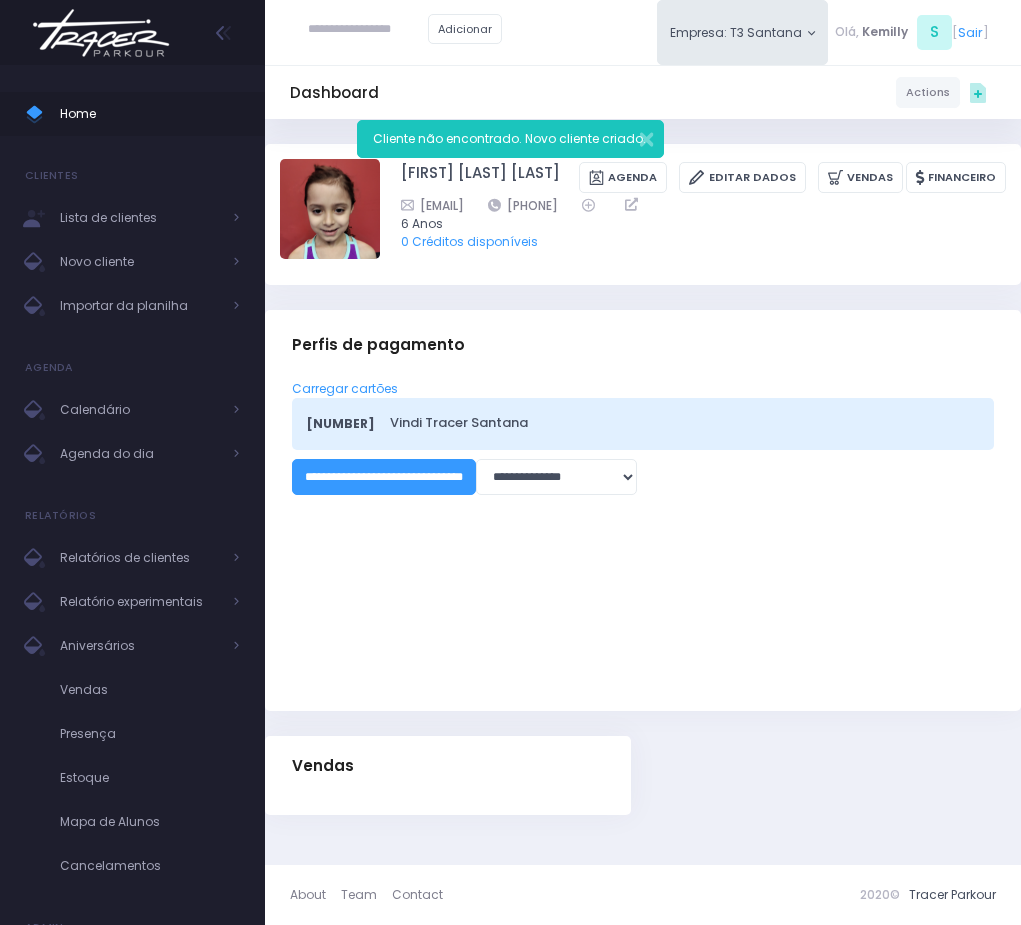 scroll, scrollTop: 0, scrollLeft: 0, axis: both 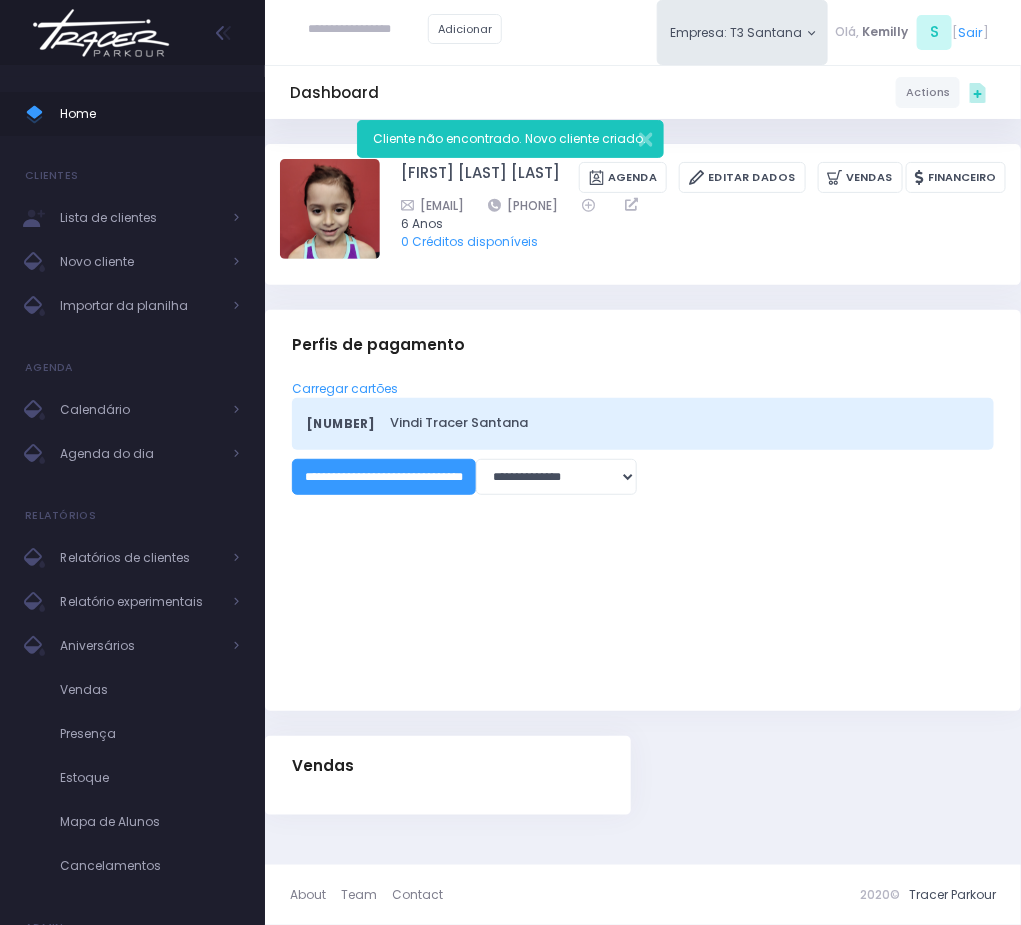 click at bounding box center (368, 30) 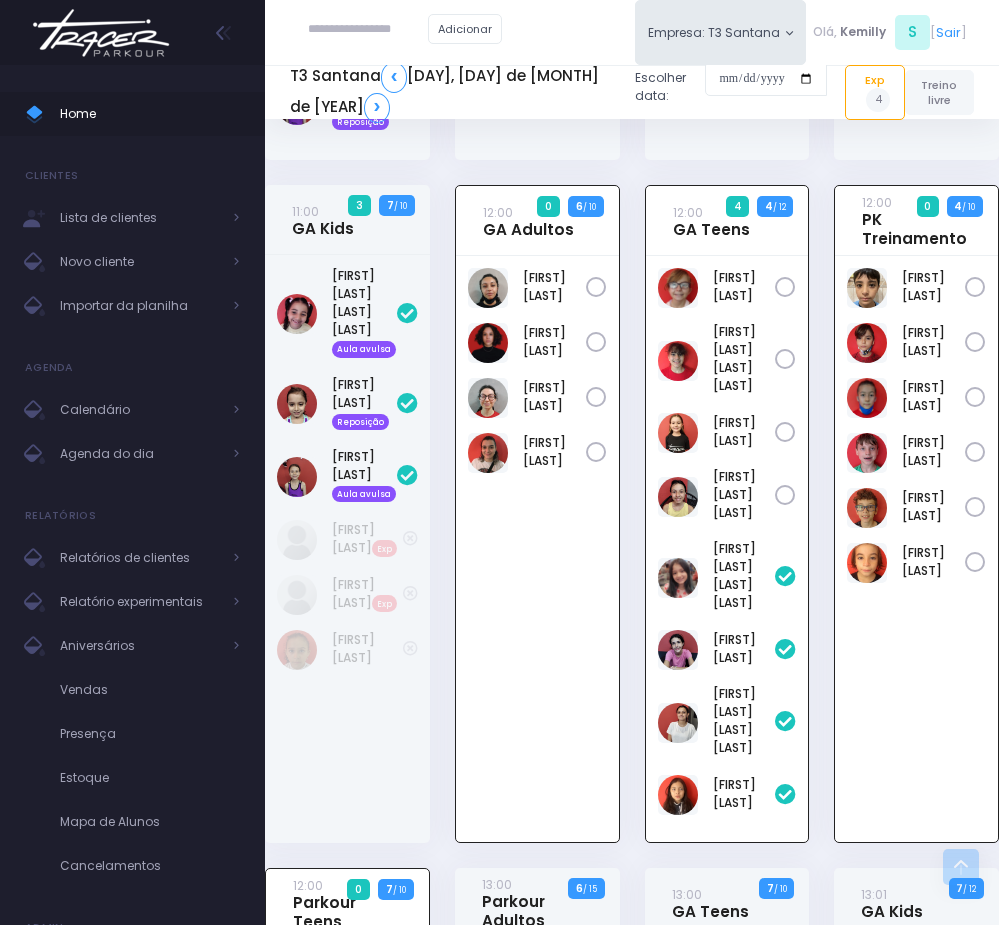 scroll, scrollTop: 1884, scrollLeft: 0, axis: vertical 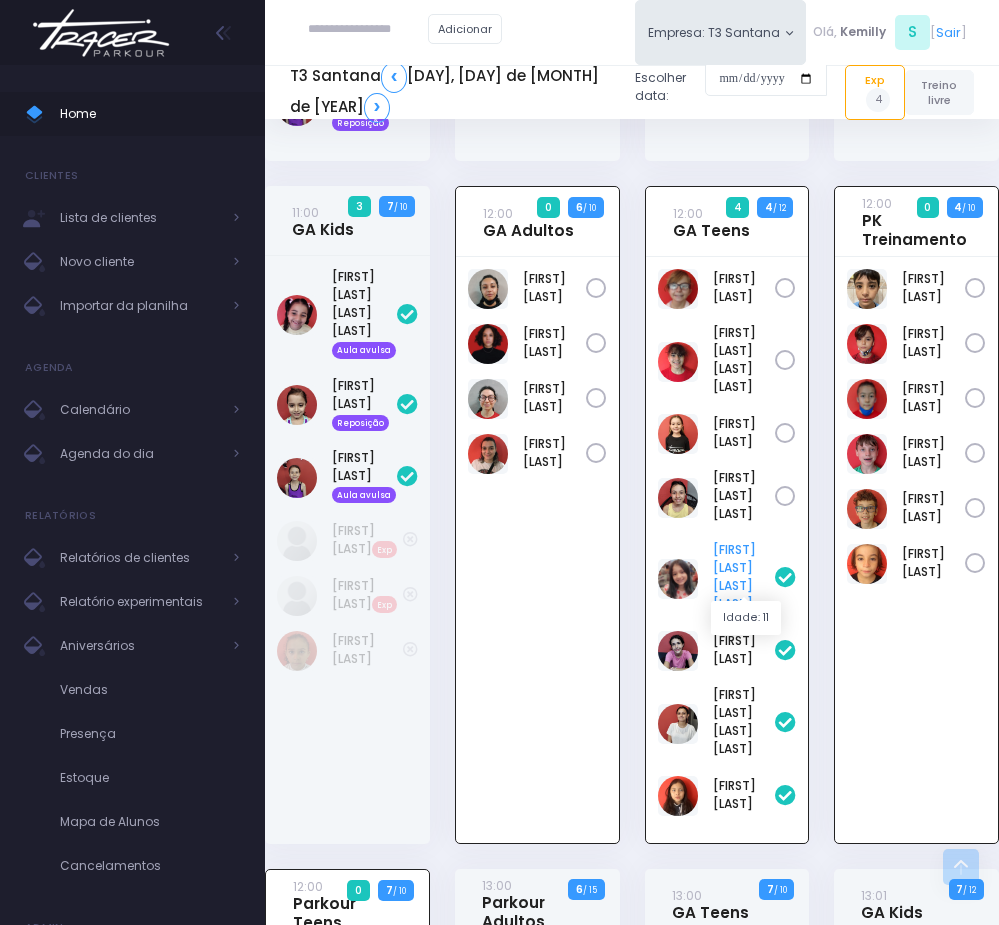 click on "[FIRST] [LAST] [LAST] [LAST]" at bounding box center [744, 577] 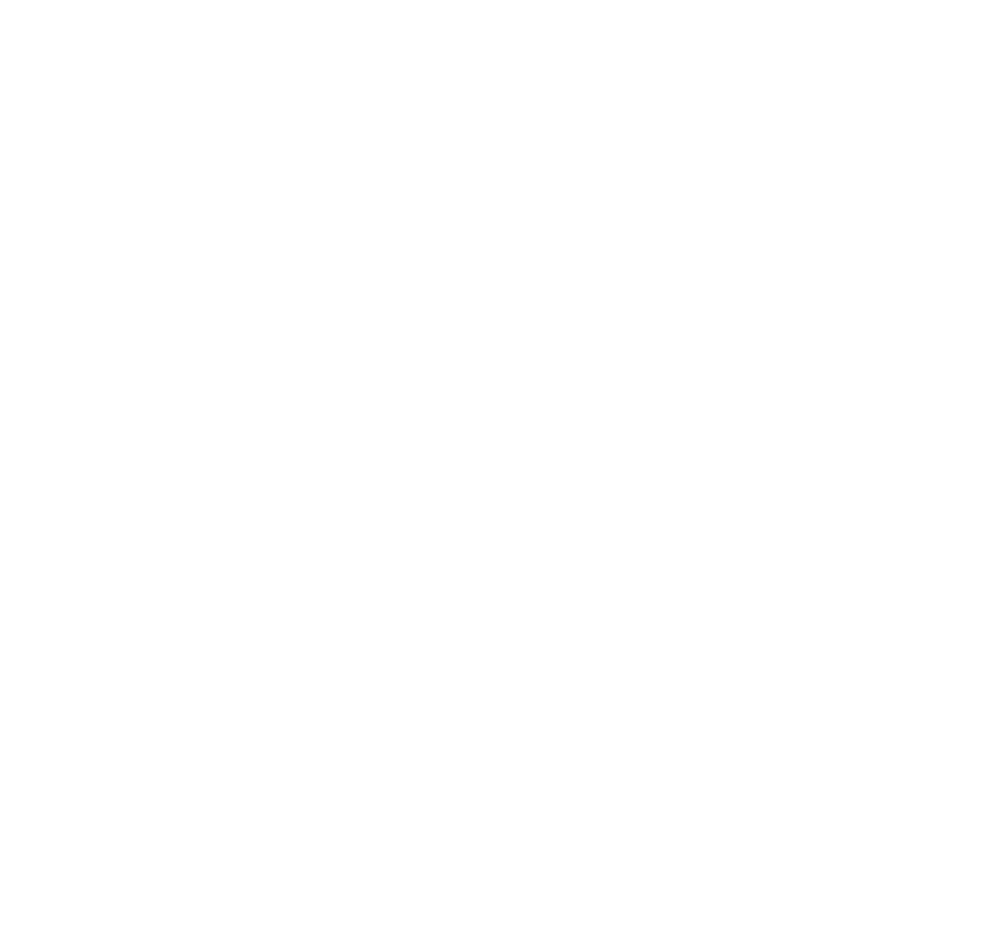 scroll, scrollTop: 0, scrollLeft: 0, axis: both 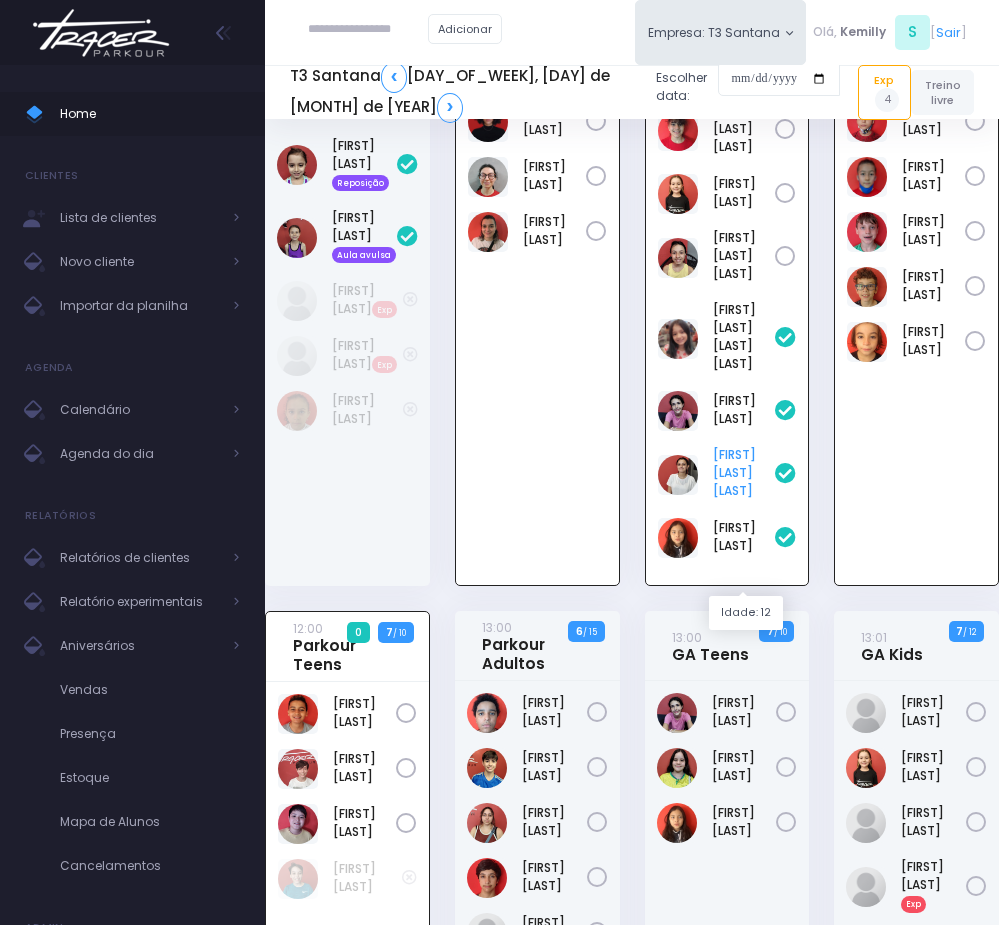click on "[FIRST] [LAST] [LAST]" at bounding box center (744, 473) 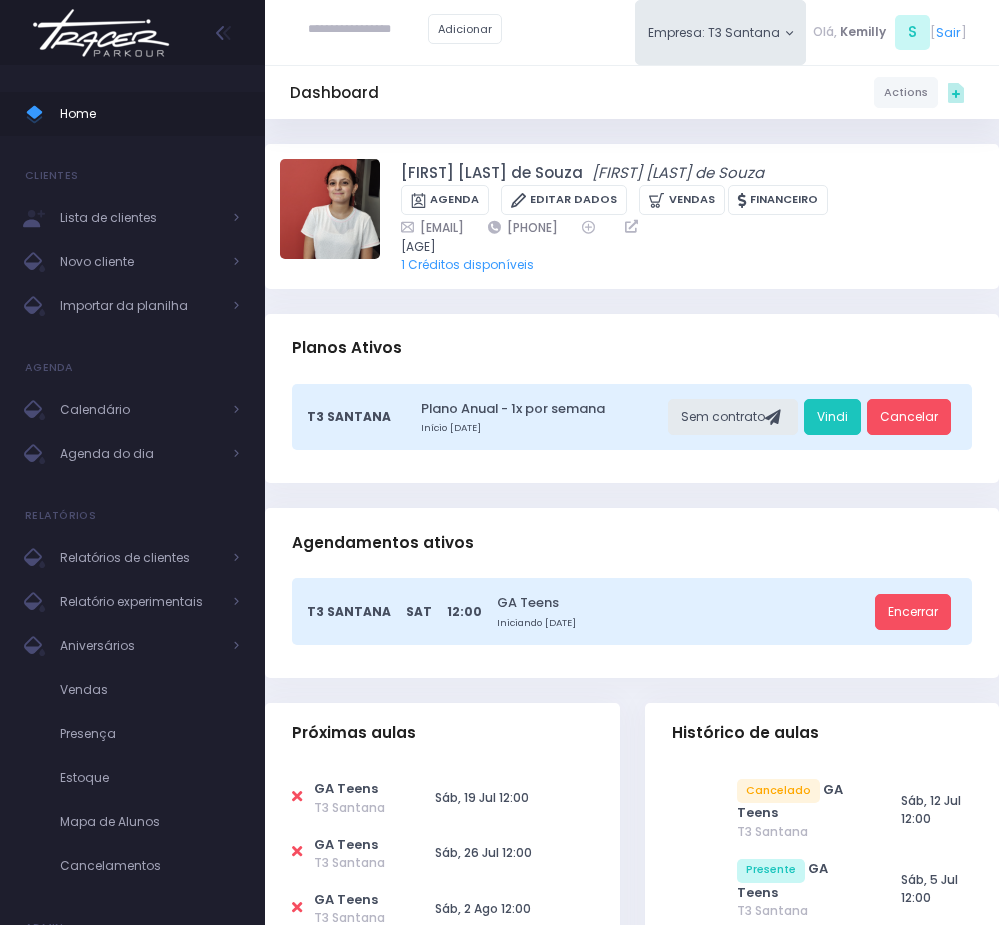 scroll, scrollTop: 0, scrollLeft: 0, axis: both 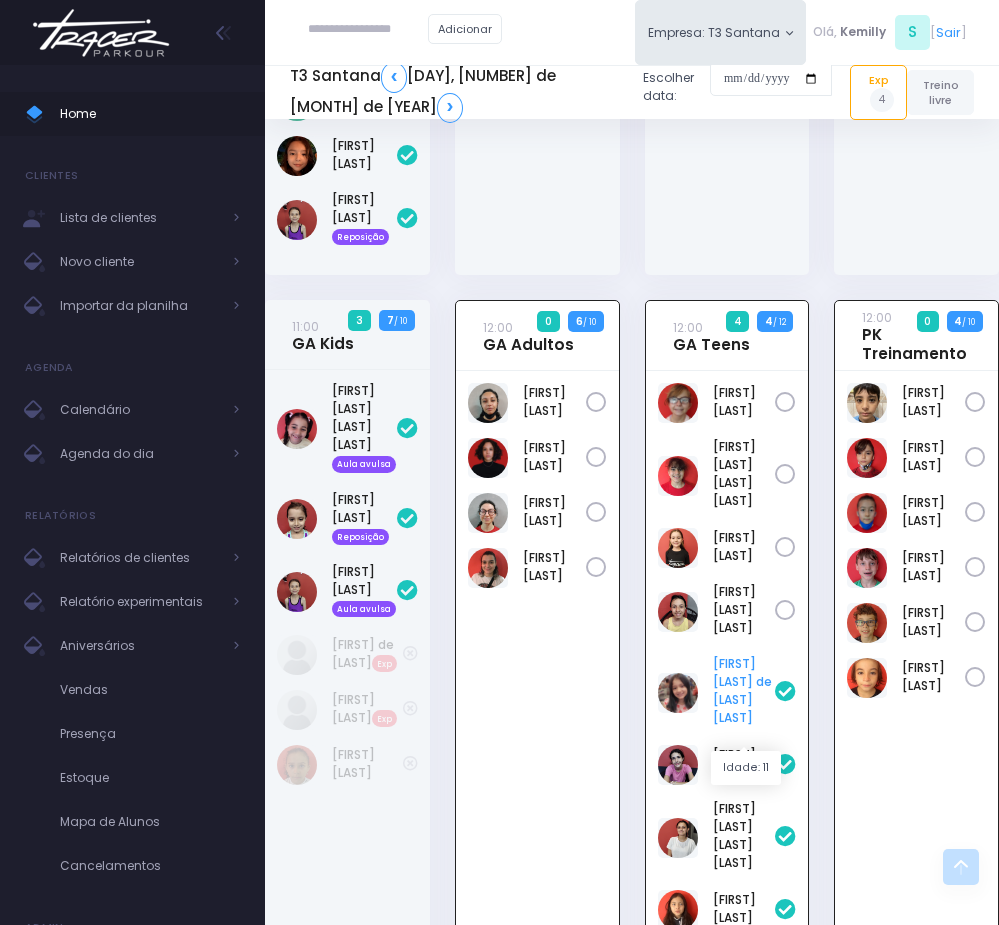 click on "Alice Fernandes De Oliveira Mendes" at bounding box center (744, 691) 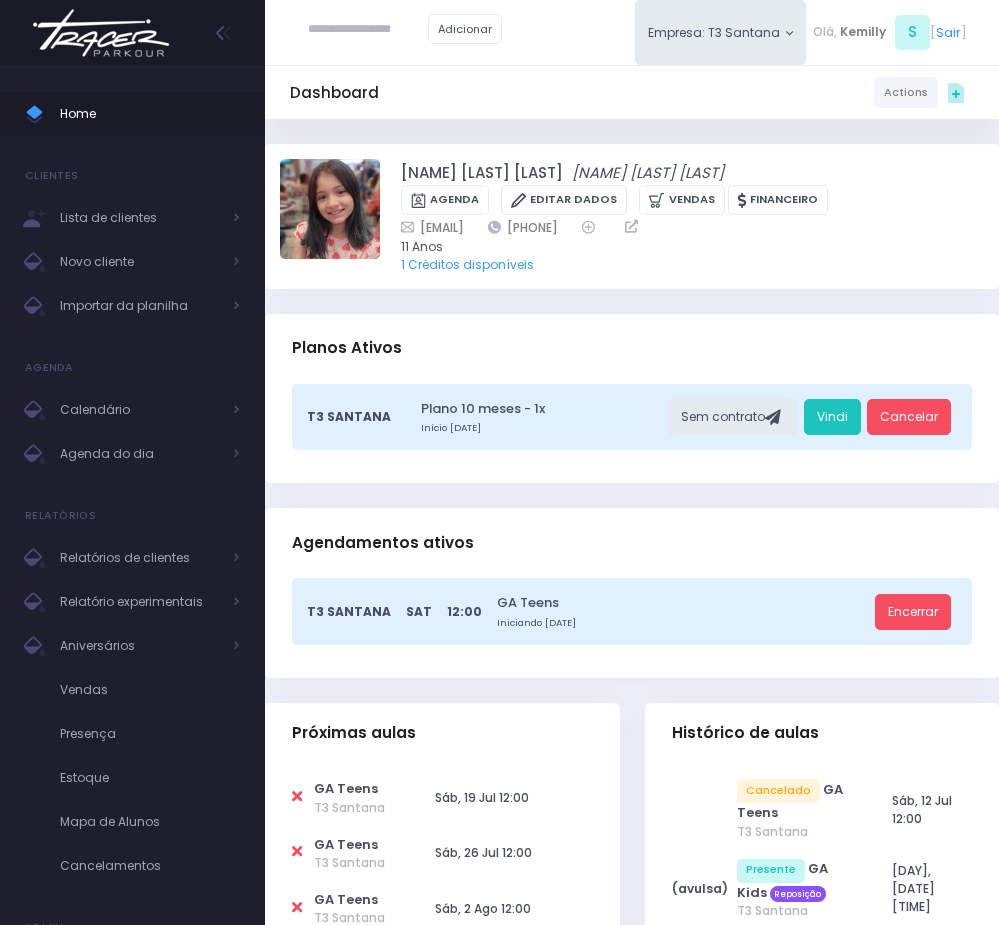 scroll, scrollTop: 0, scrollLeft: 0, axis: both 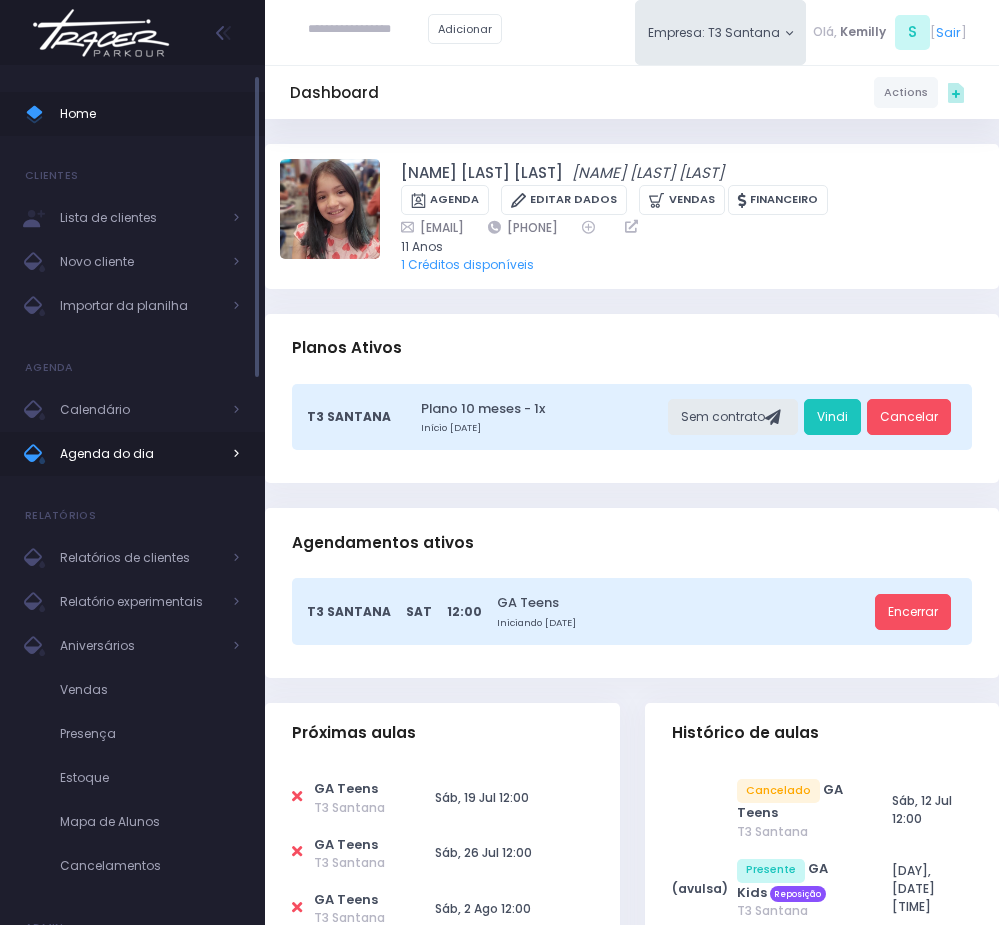 click on "Agenda do dia" at bounding box center (140, 454) 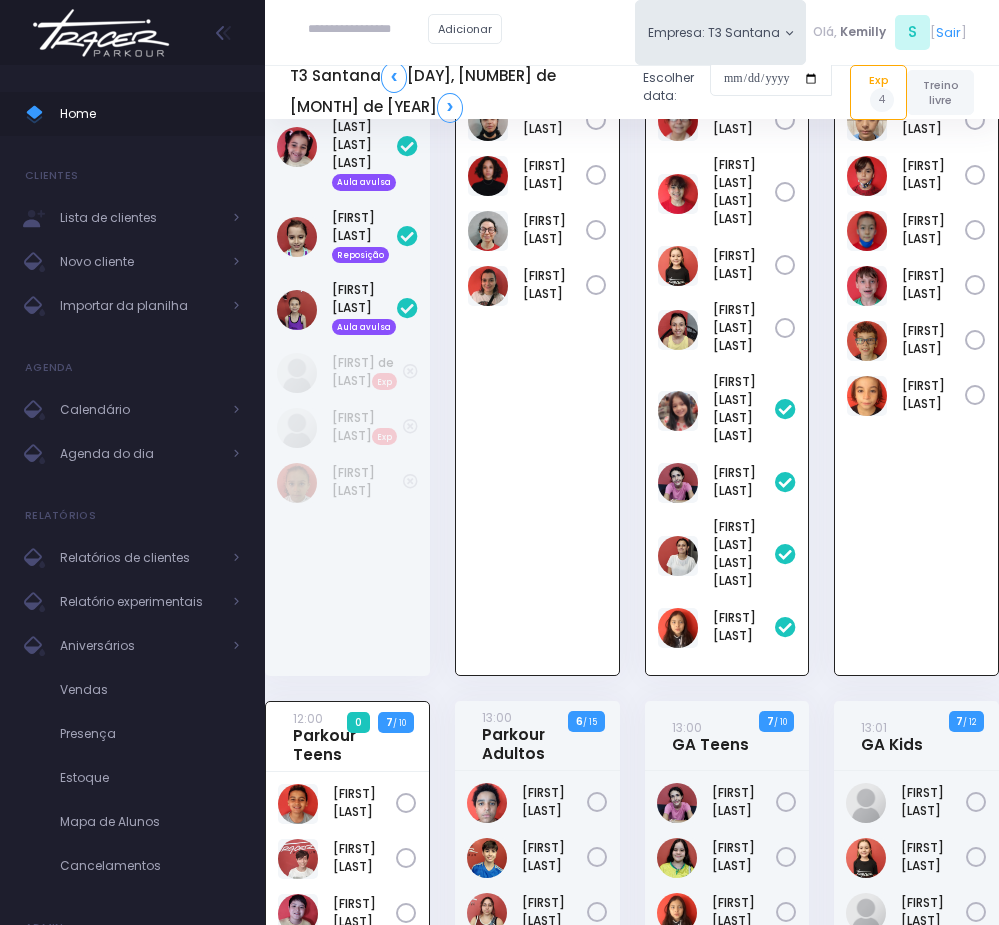 scroll, scrollTop: 2086, scrollLeft: 0, axis: vertical 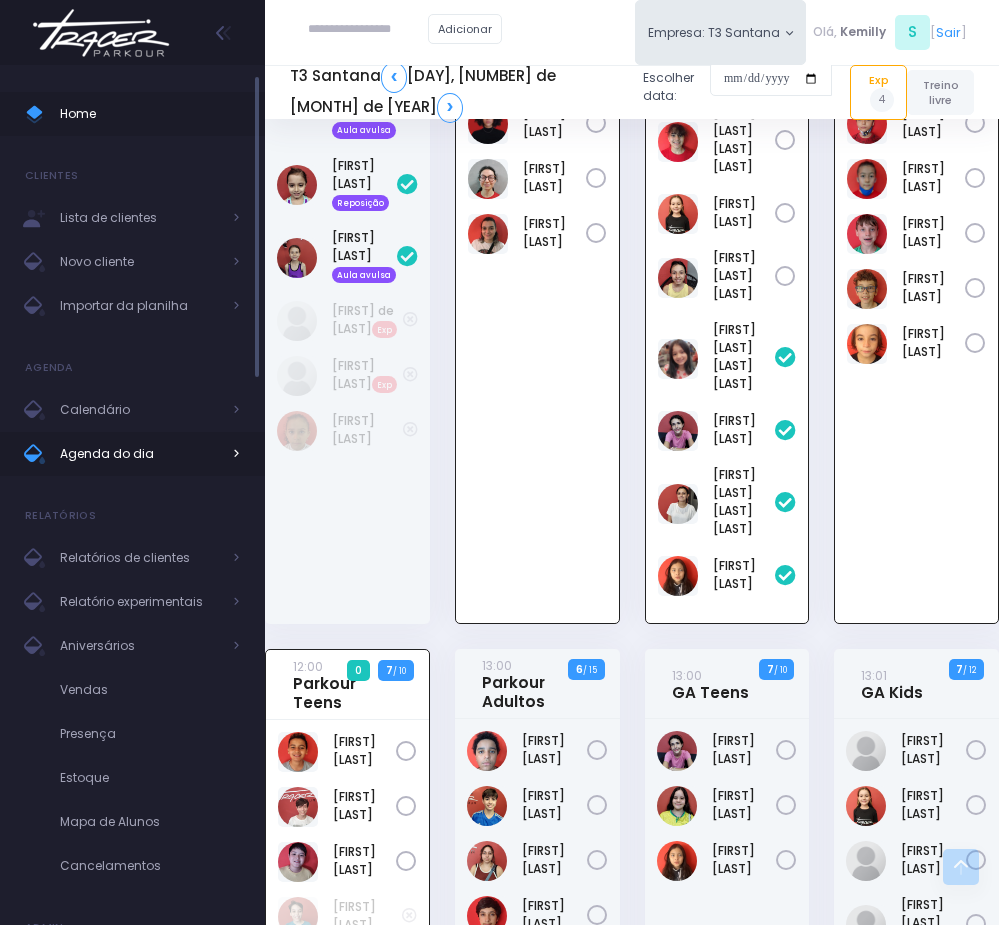 click on "Agenda do dia" at bounding box center [140, 454] 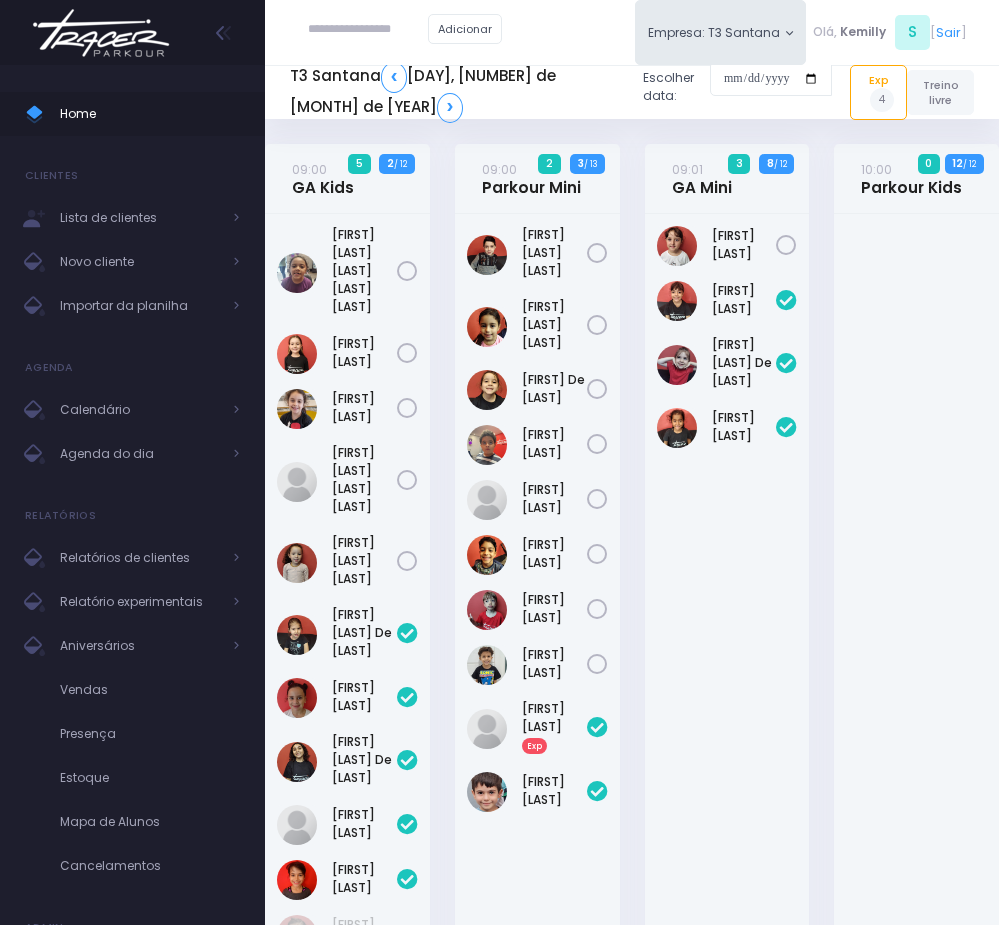 scroll, scrollTop: 2034, scrollLeft: 0, axis: vertical 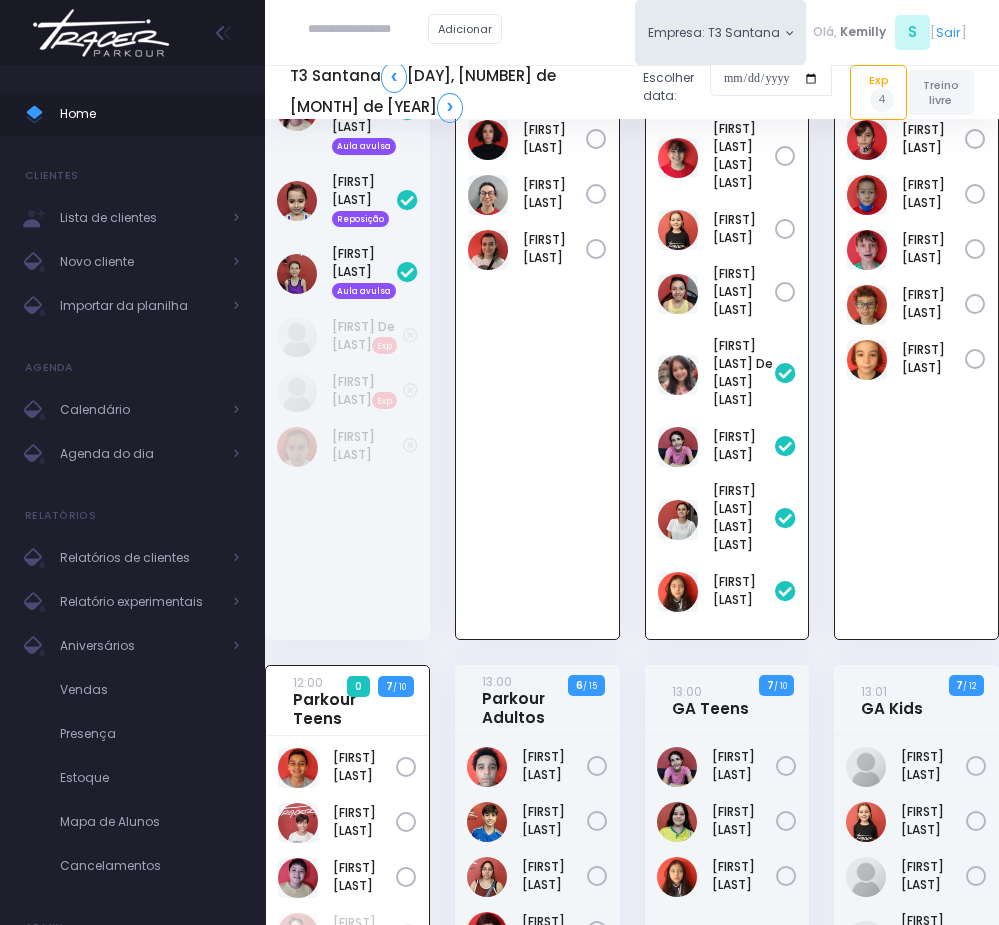 click at bounding box center [368, 30] 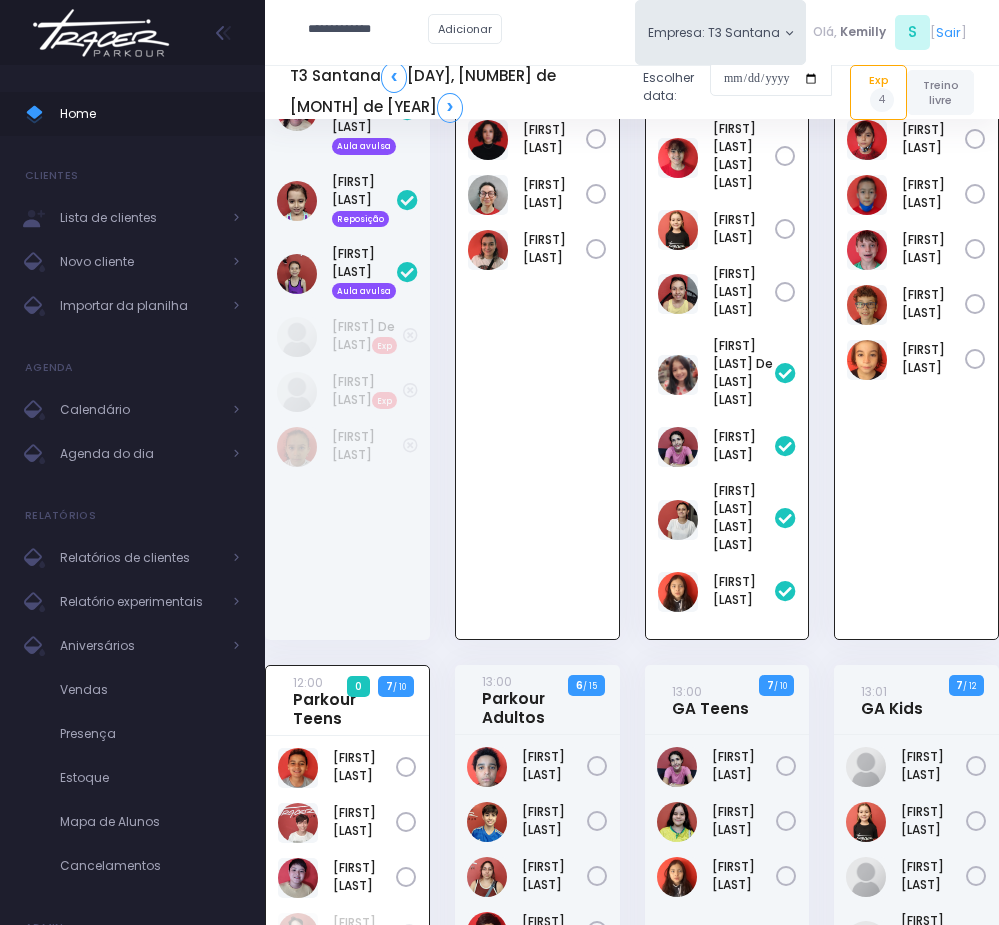 click on "**********" at bounding box center (368, 30) 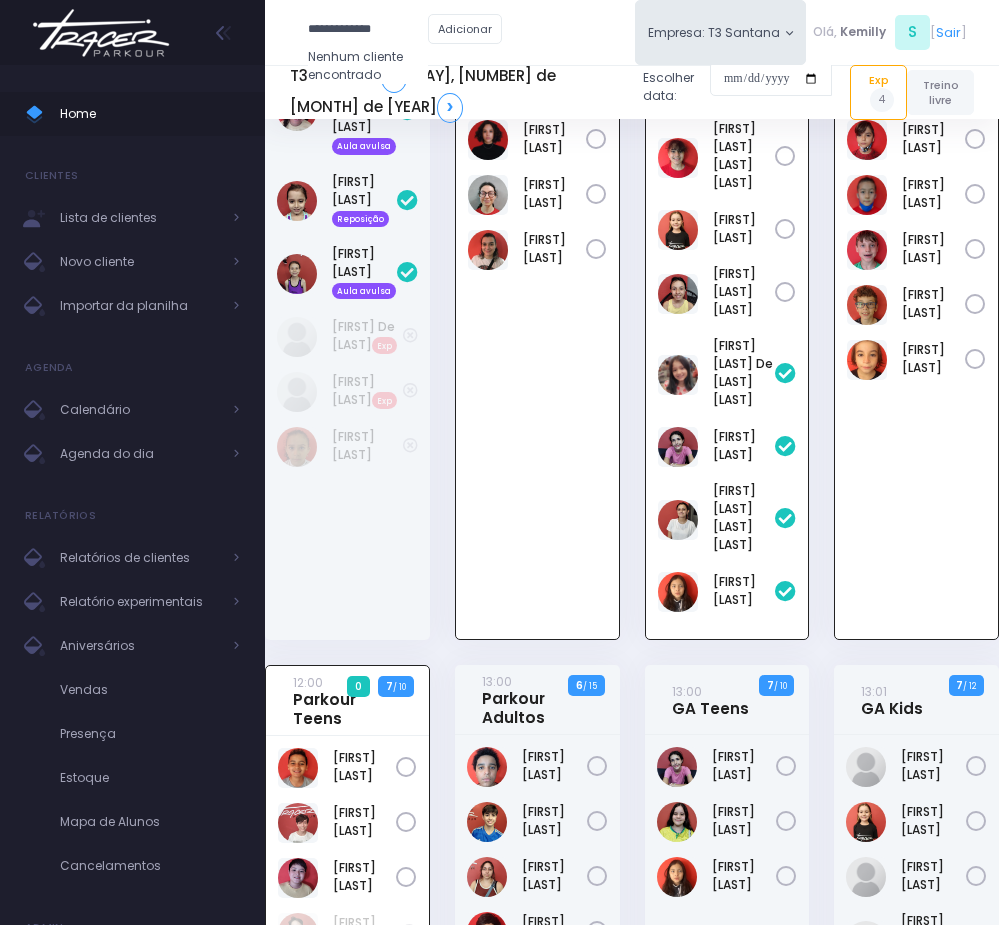 click on "**********" at bounding box center [368, 30] 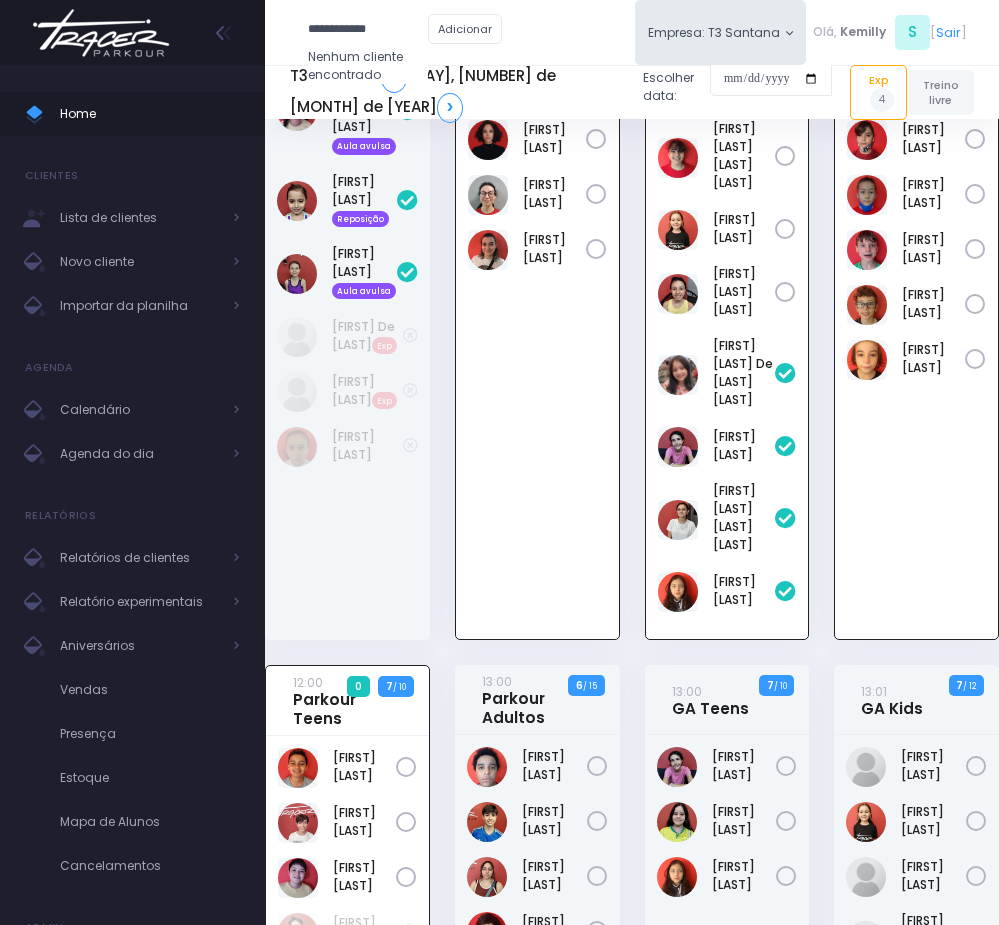 click on "**********" at bounding box center (368, 30) 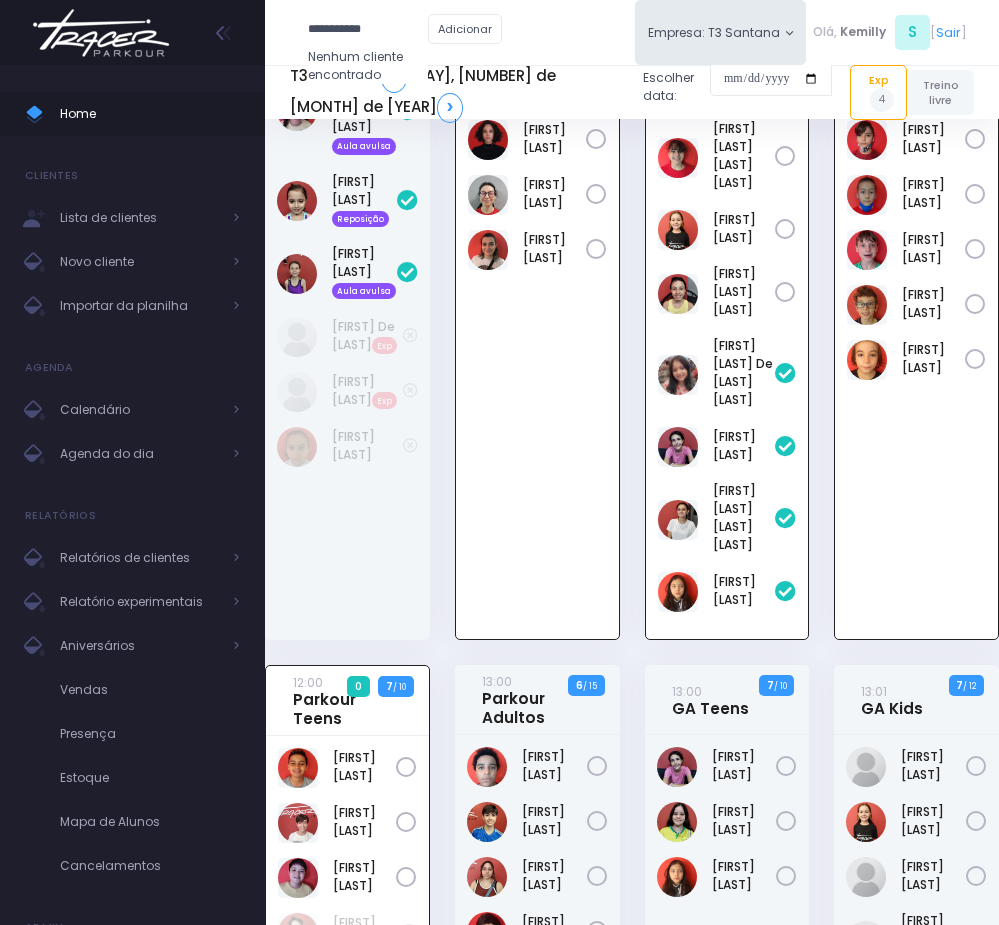 click on "**********" at bounding box center (368, 30) 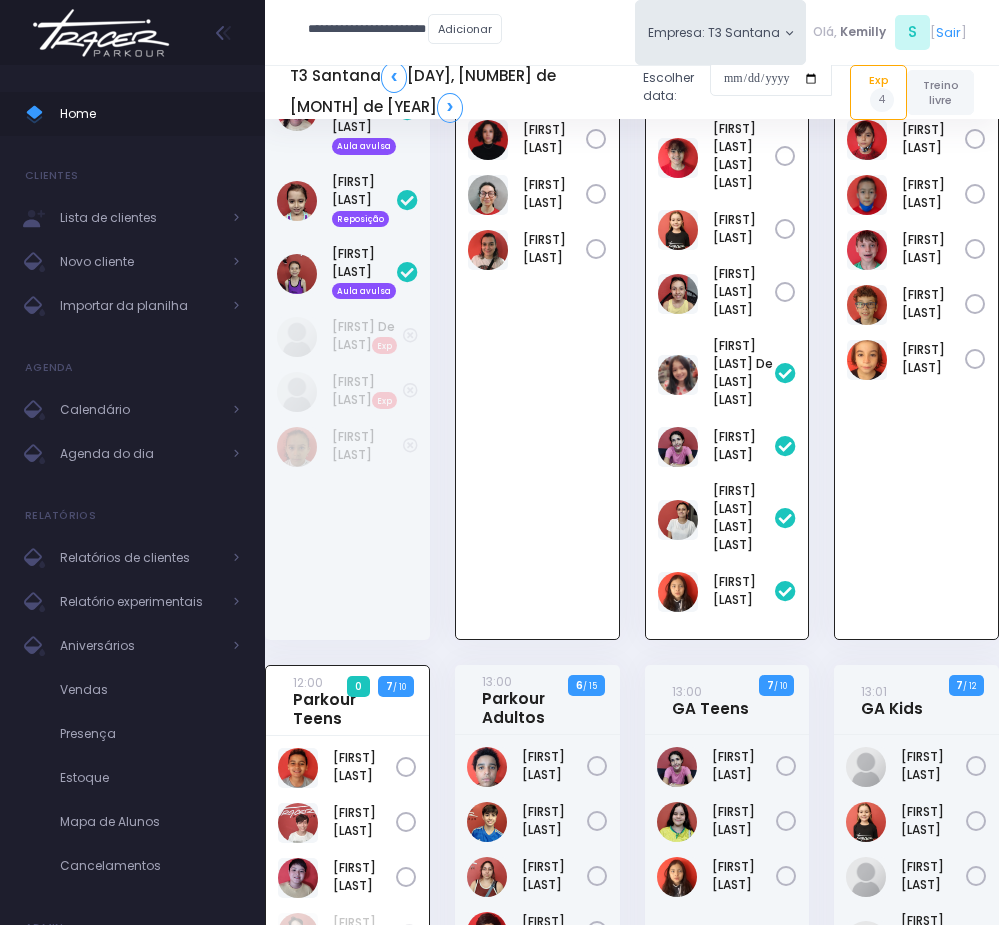 type on "**********" 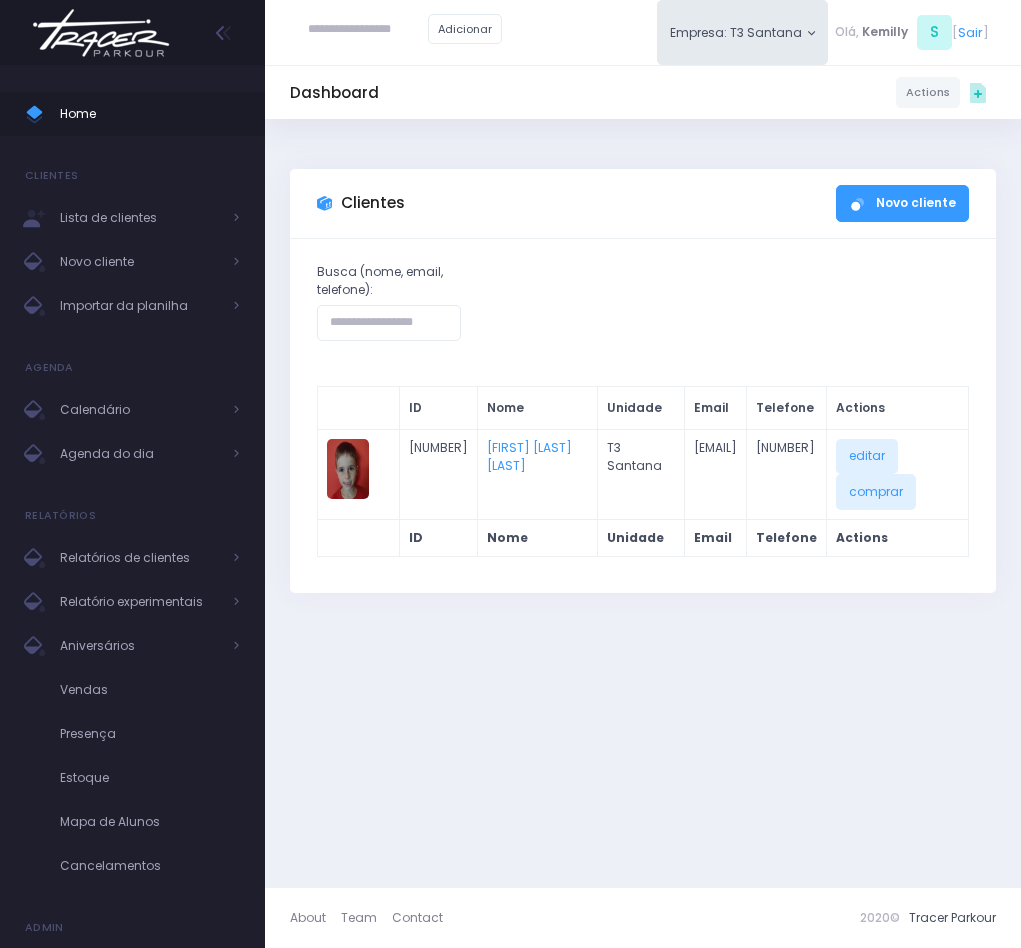 scroll, scrollTop: 0, scrollLeft: 0, axis: both 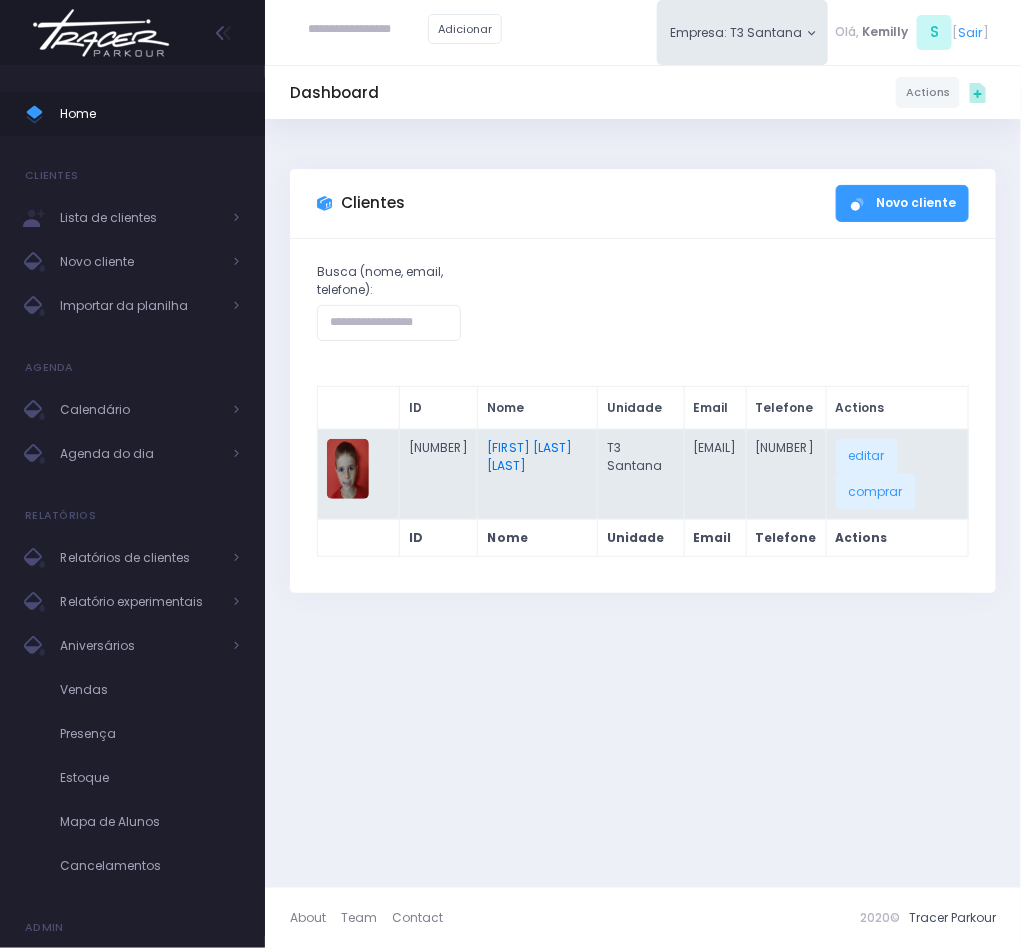 click on "[FIRST] [LAST]" at bounding box center (529, 456) 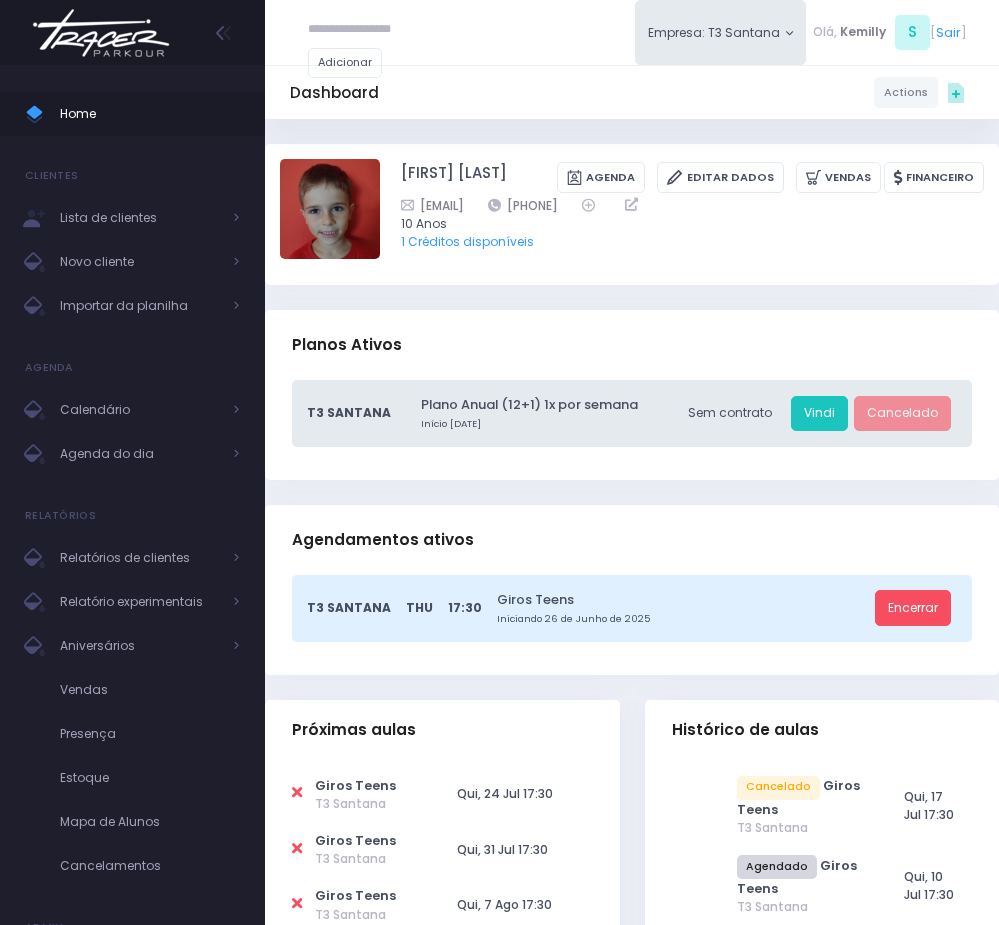 scroll, scrollTop: 0, scrollLeft: 0, axis: both 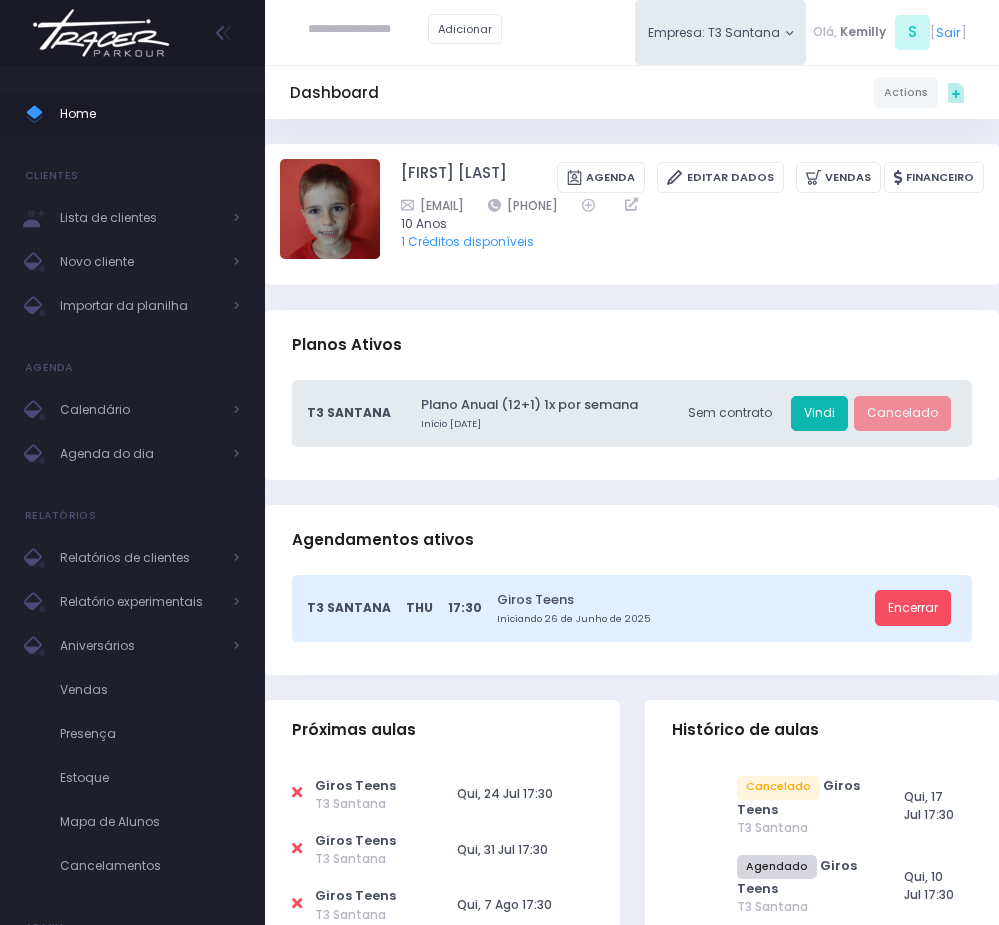 click on "Vindi" at bounding box center [819, 414] 